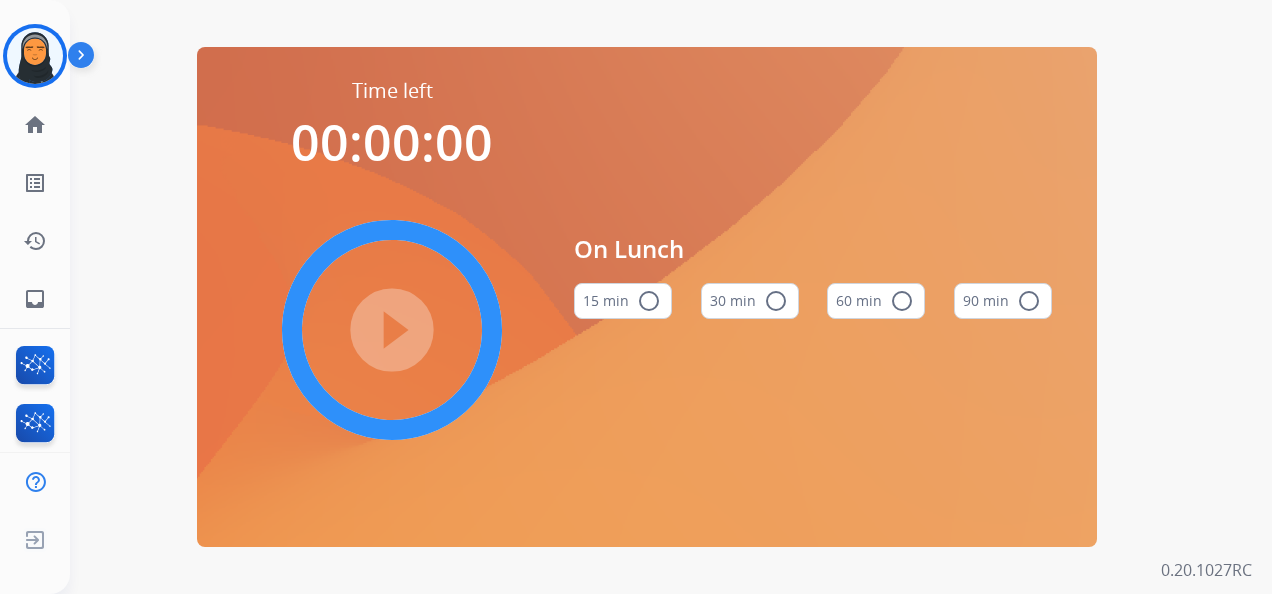 scroll, scrollTop: 0, scrollLeft: 0, axis: both 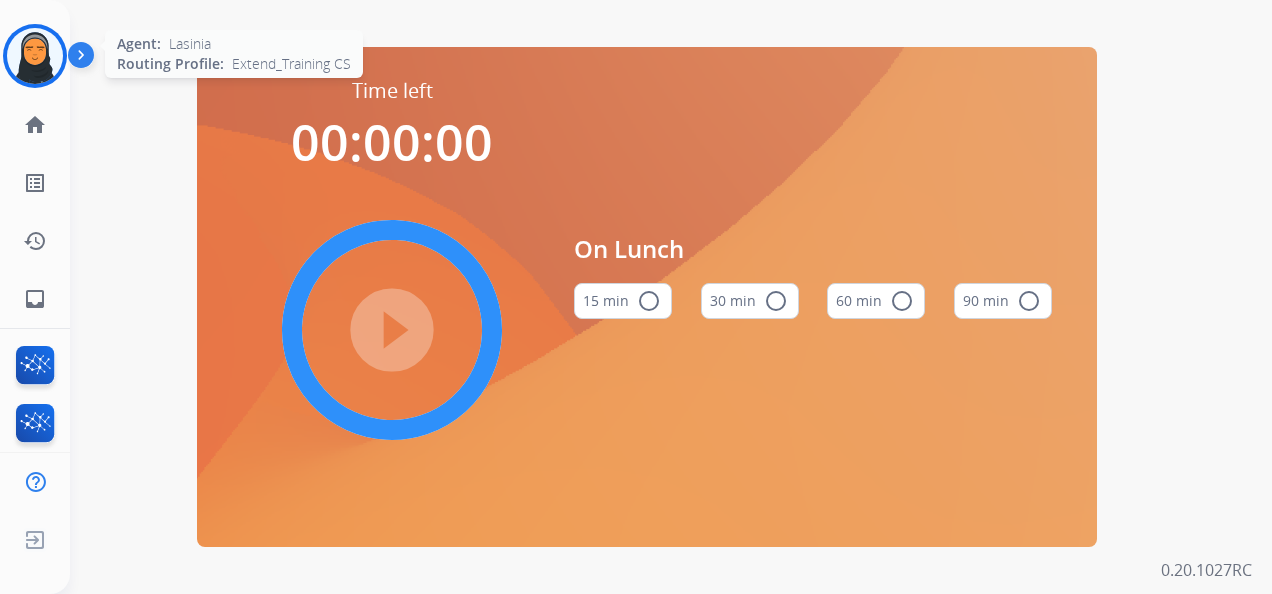 click at bounding box center (35, 56) 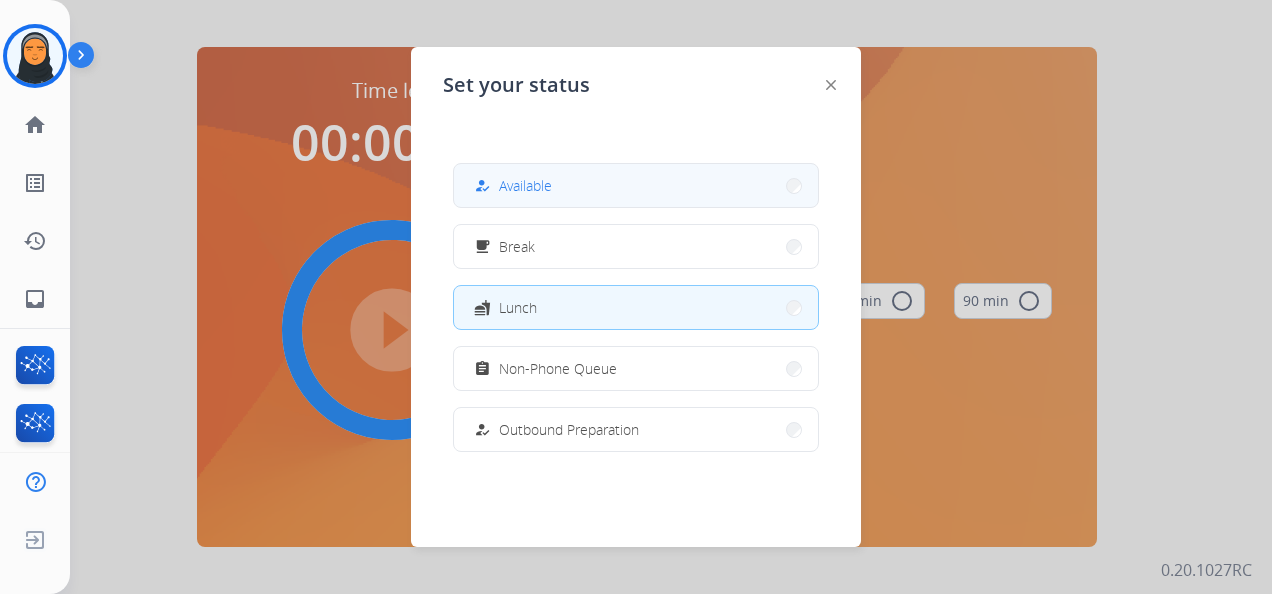 click on "how_to_reg Available" at bounding box center [636, 185] 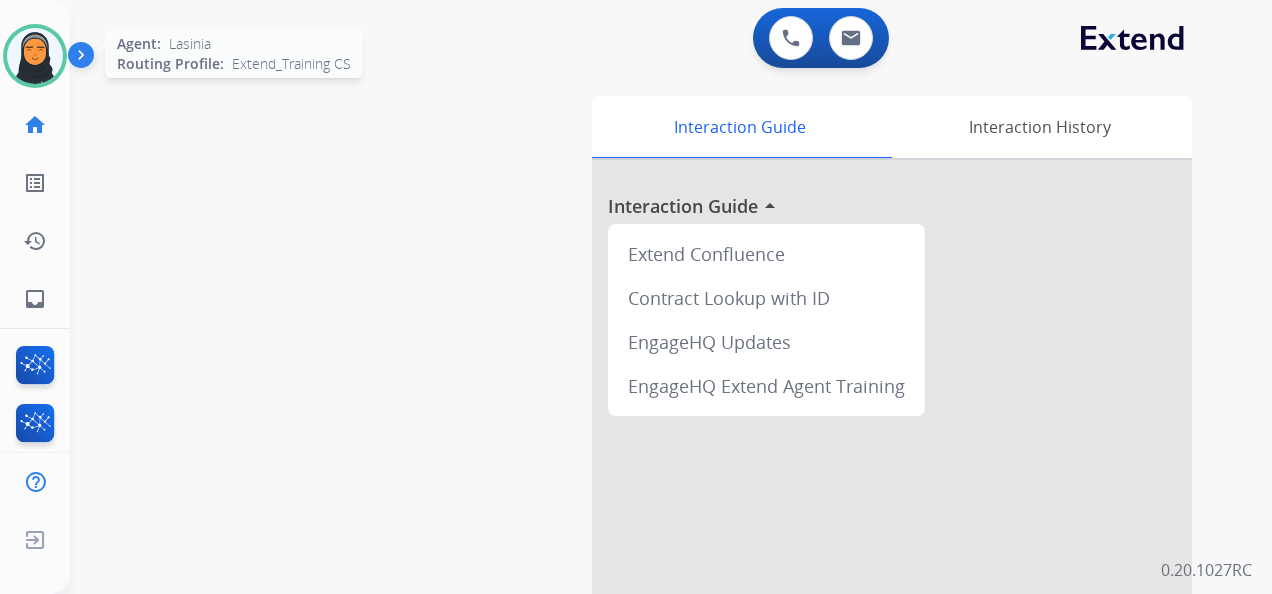 click at bounding box center [35, 56] 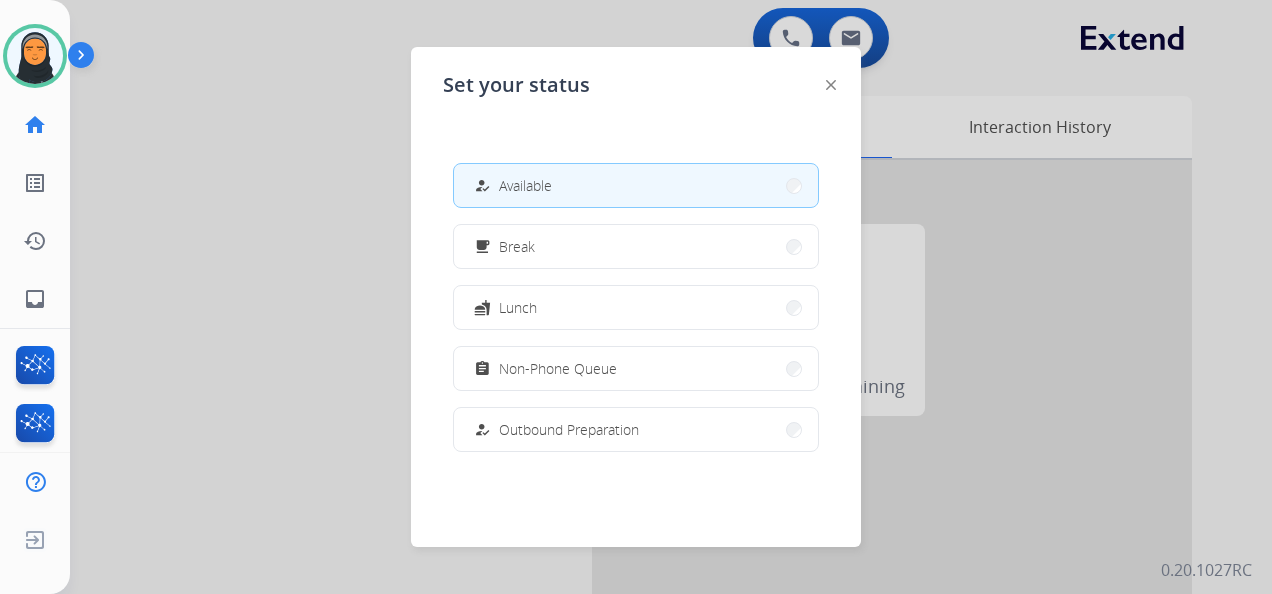 click at bounding box center (636, 297) 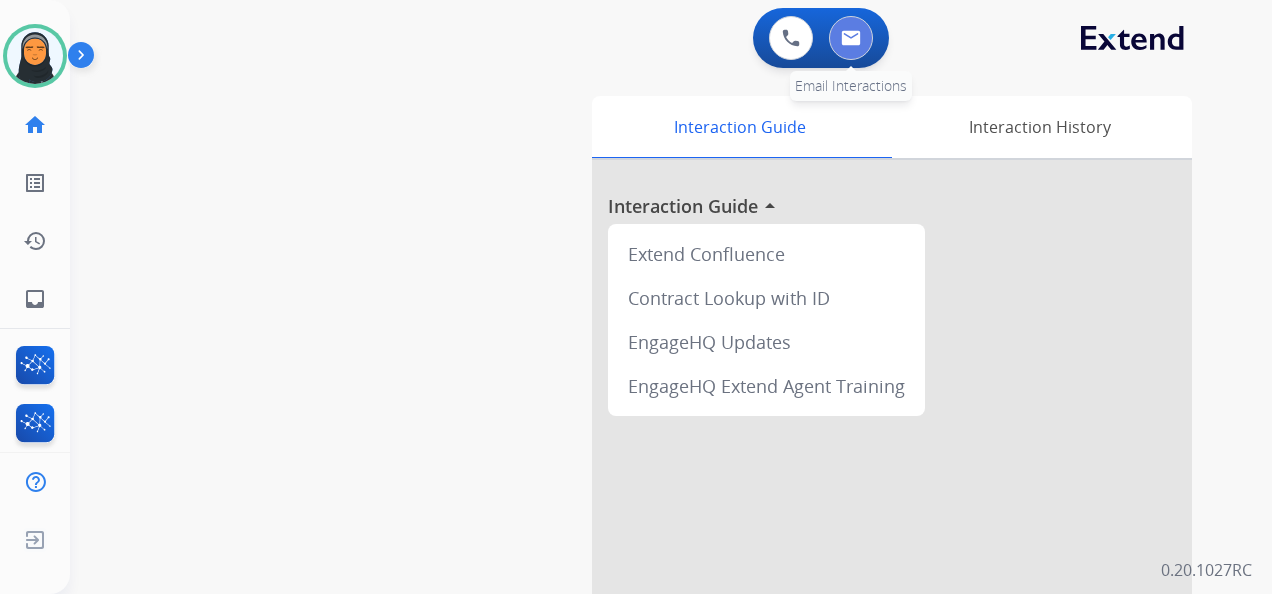 click at bounding box center (851, 38) 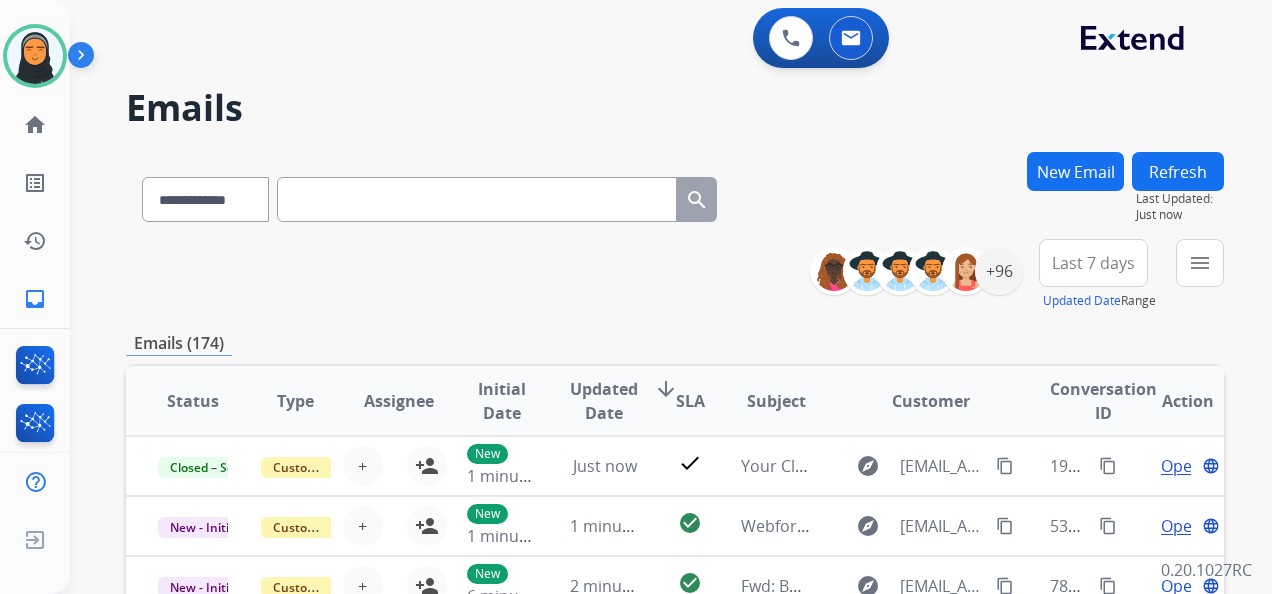 click on "New Email" at bounding box center [1075, 171] 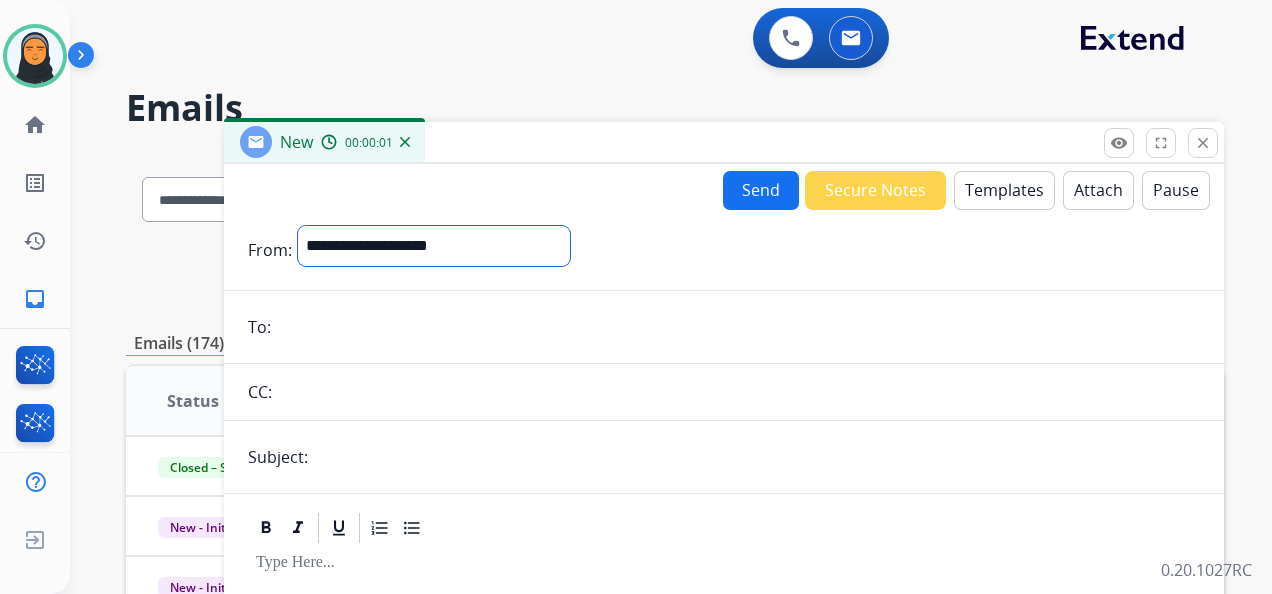 click on "**********" at bounding box center (434, 246) 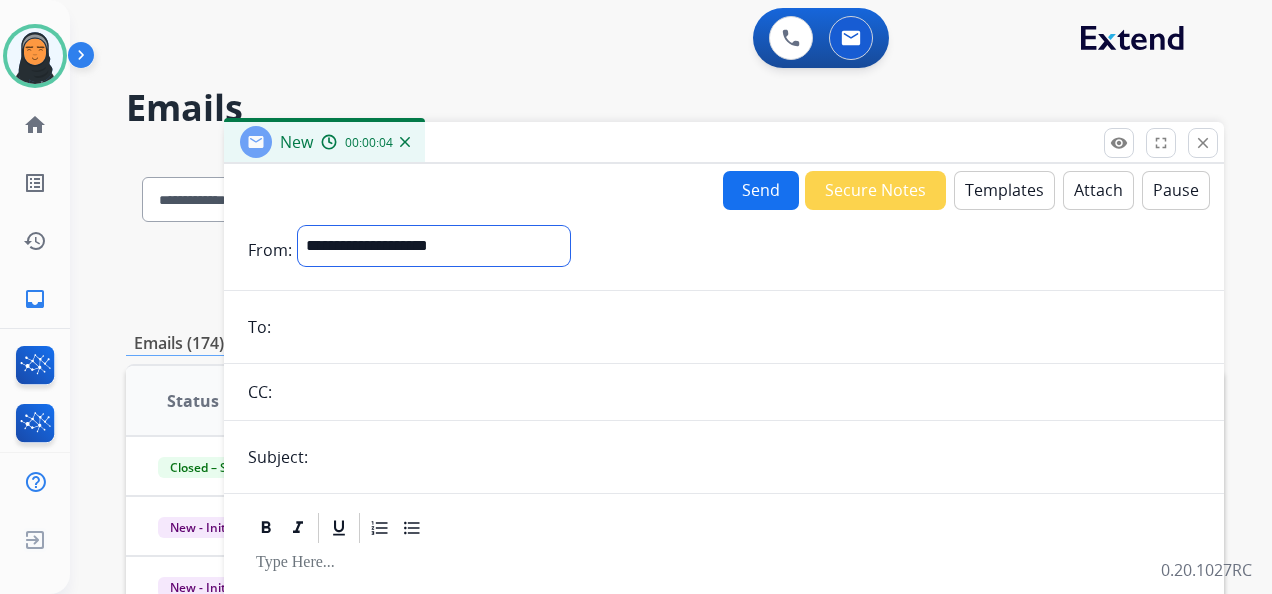 drag, startPoint x: 388, startPoint y: 247, endPoint x: 360, endPoint y: 242, distance: 28.442924 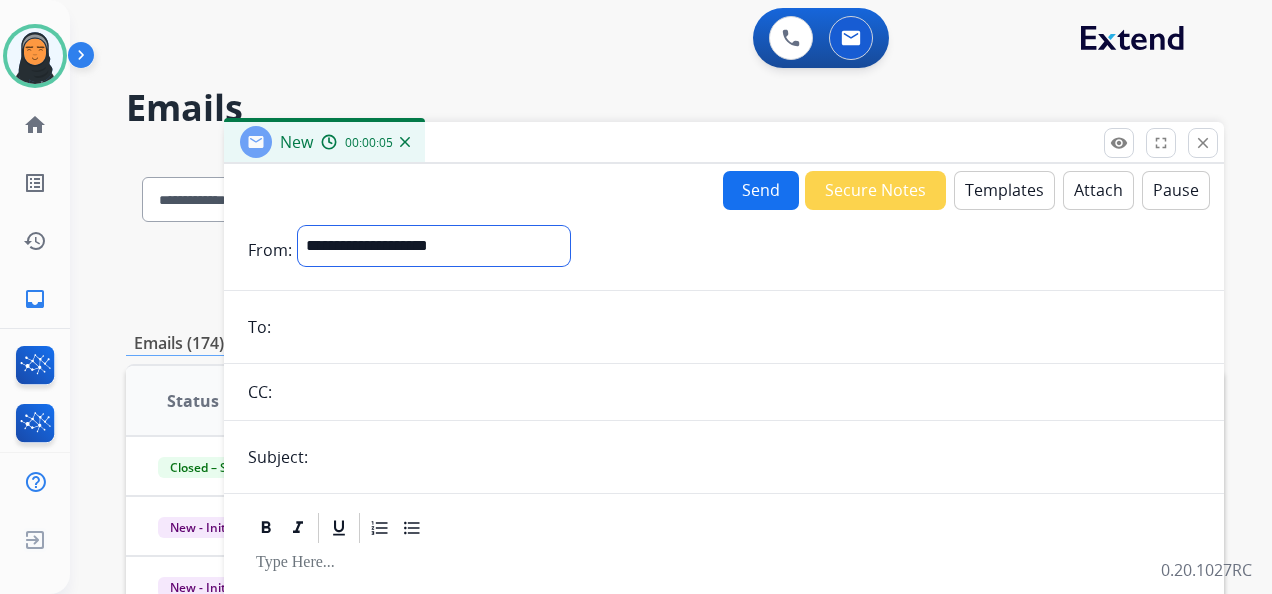 select on "**********" 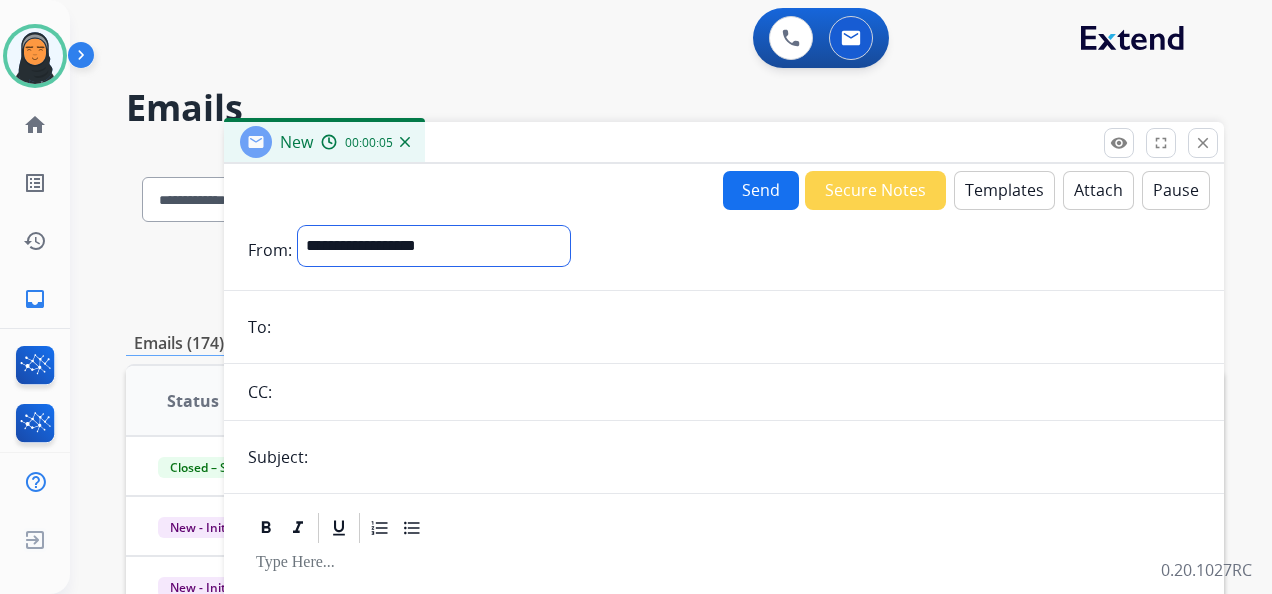 click on "**********" at bounding box center [434, 246] 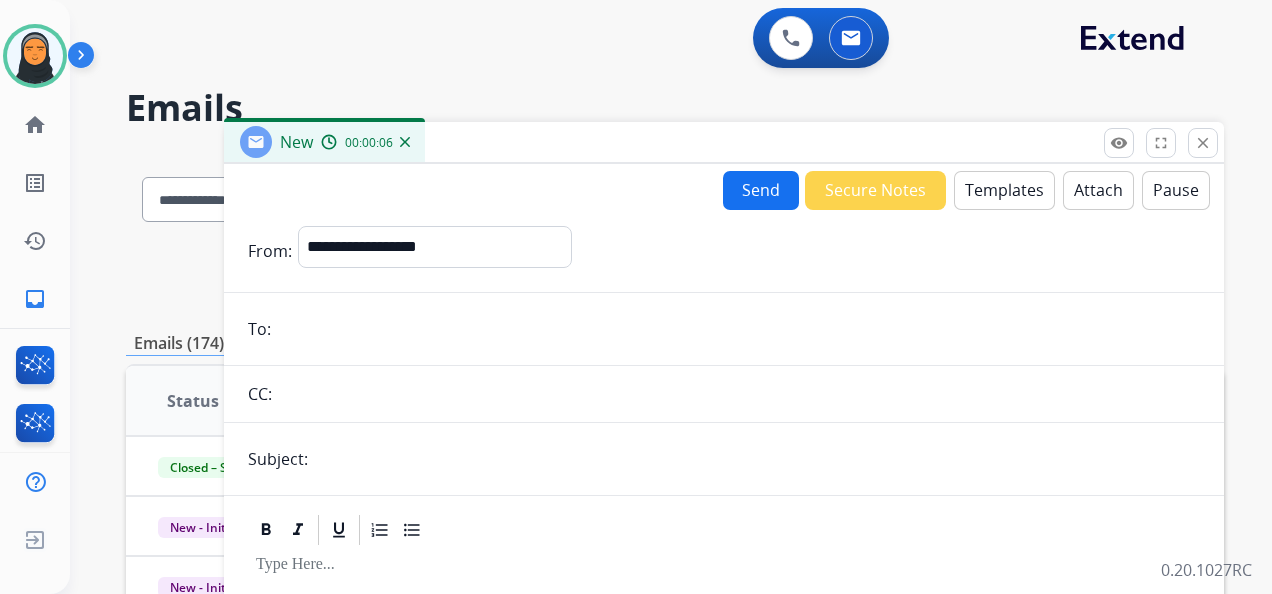 click at bounding box center (738, 329) 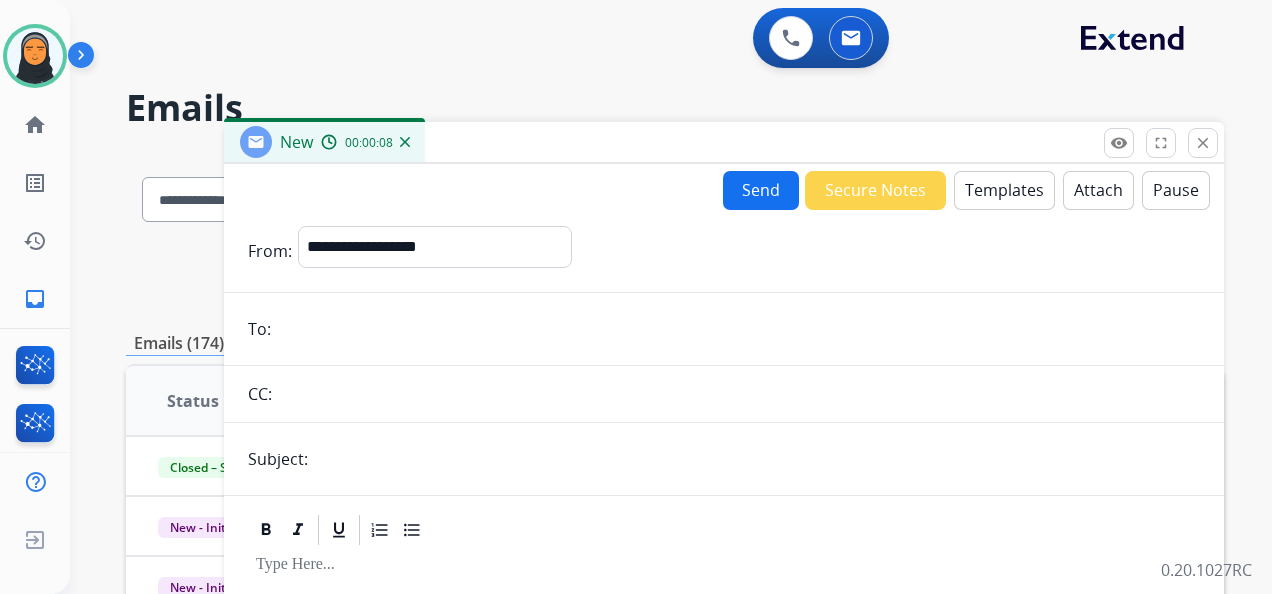 paste on "**********" 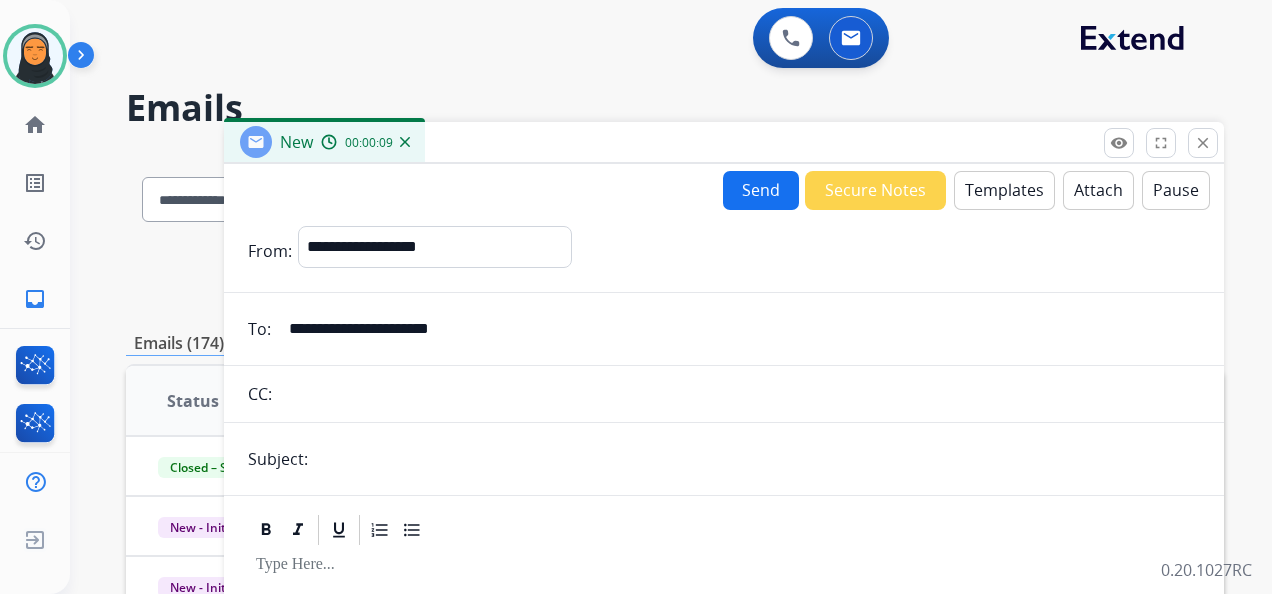 type on "**********" 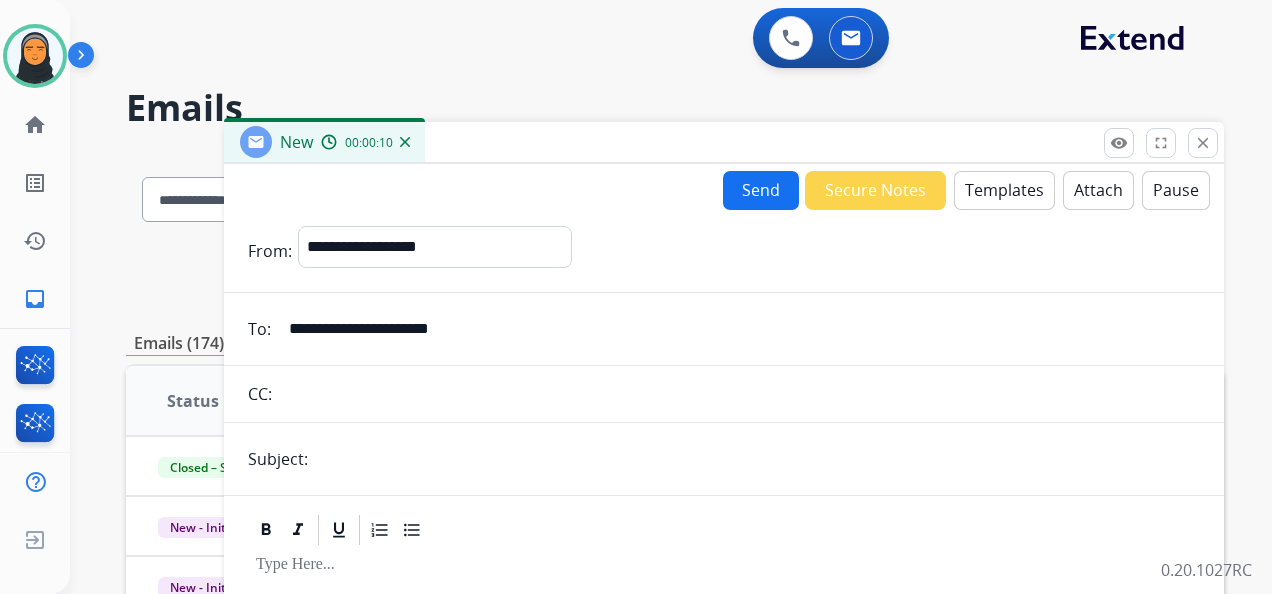 type on "**********" 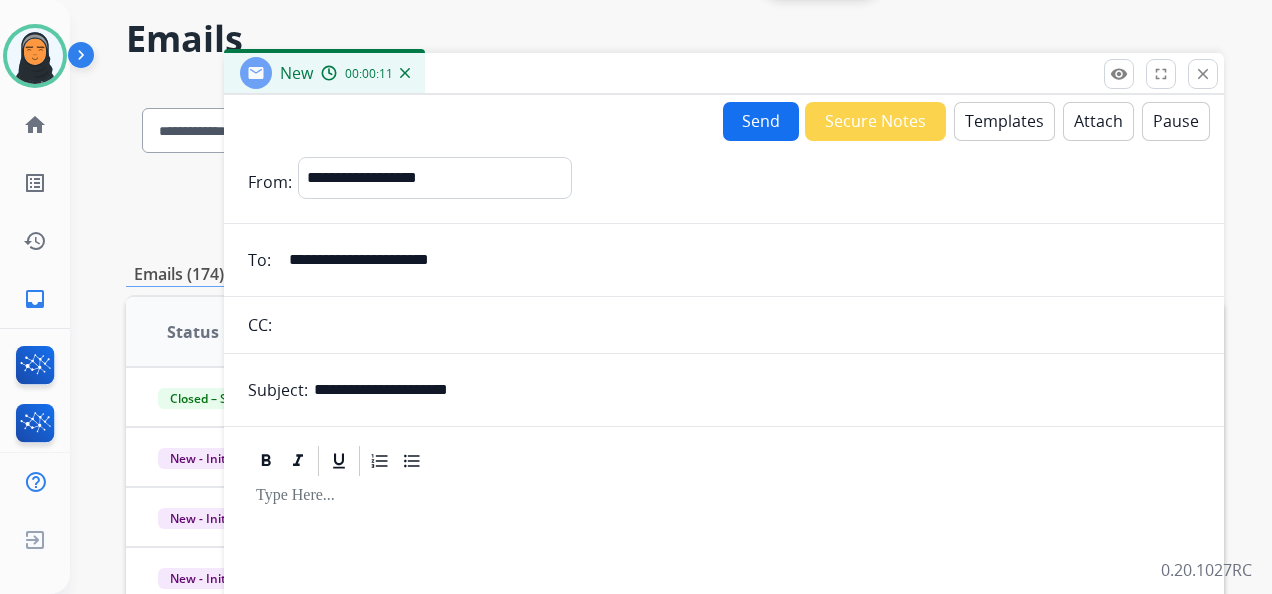 scroll, scrollTop: 100, scrollLeft: 0, axis: vertical 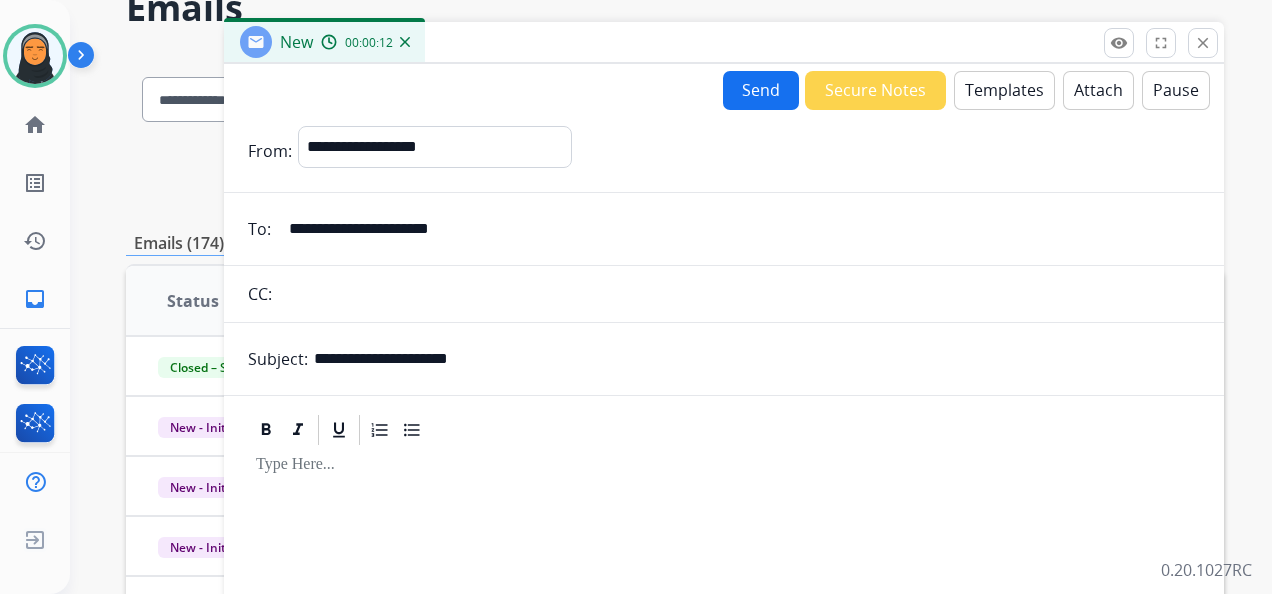 click on "Templates" at bounding box center [1004, 90] 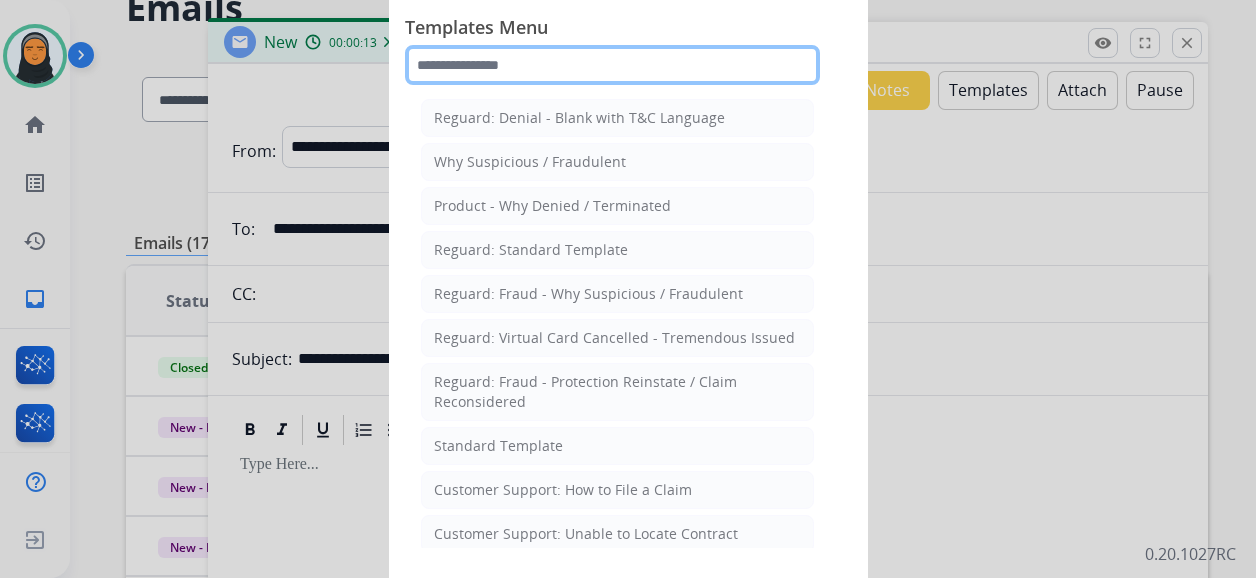 click 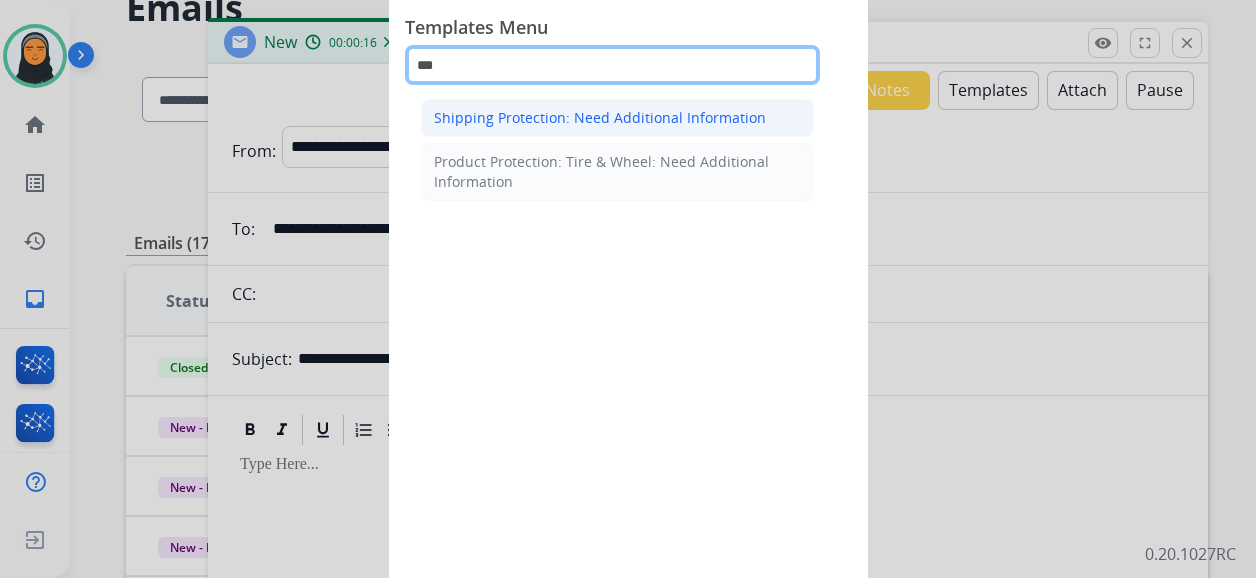 type on "***" 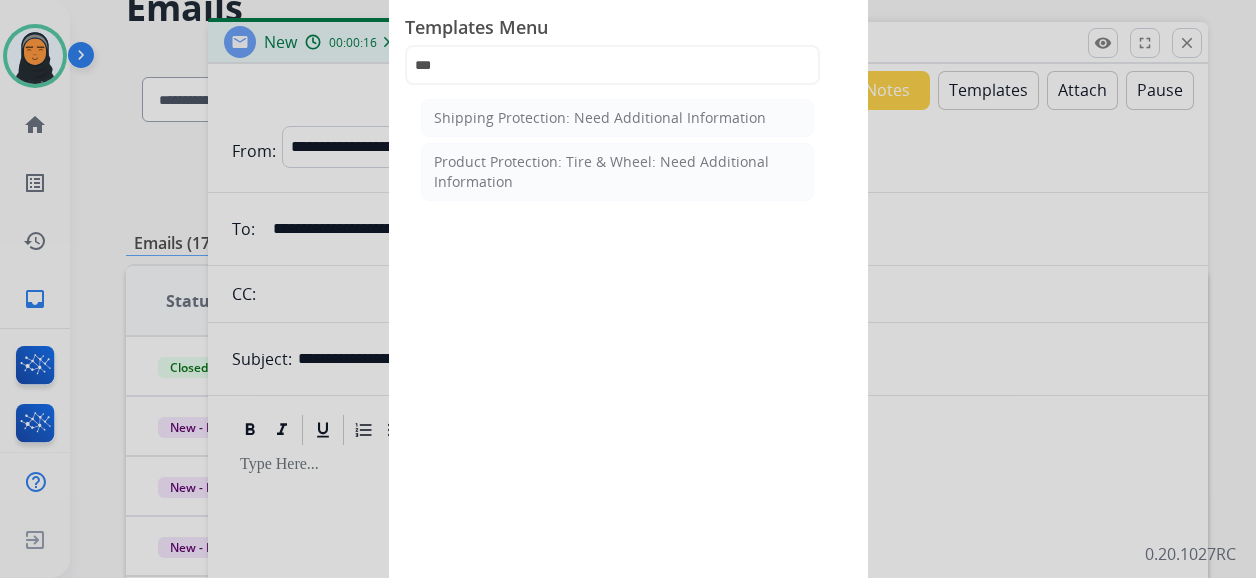 click on "Shipping Protection: Need Additional Information" 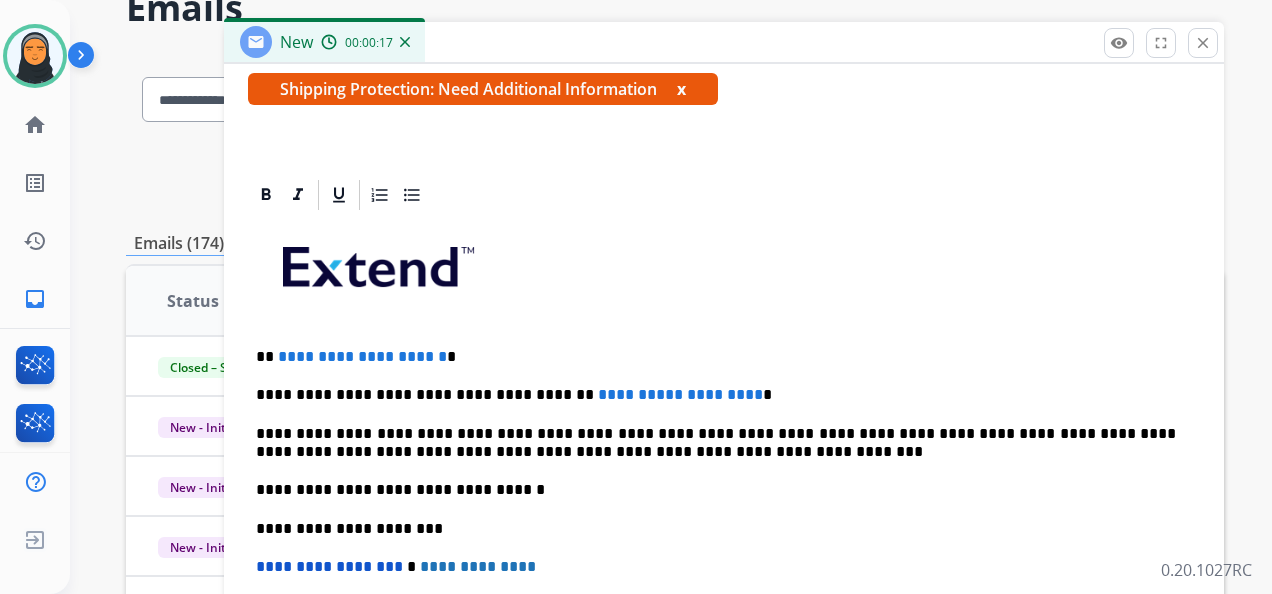 scroll, scrollTop: 383, scrollLeft: 0, axis: vertical 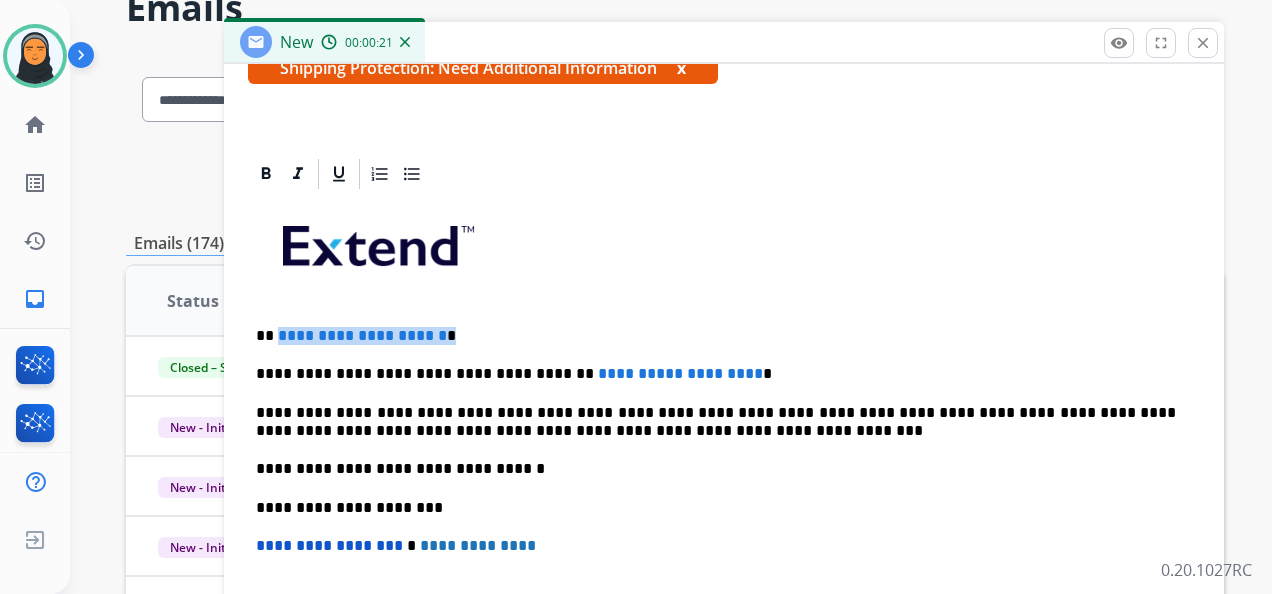 drag, startPoint x: 484, startPoint y: 330, endPoint x: 276, endPoint y: 328, distance: 208.00961 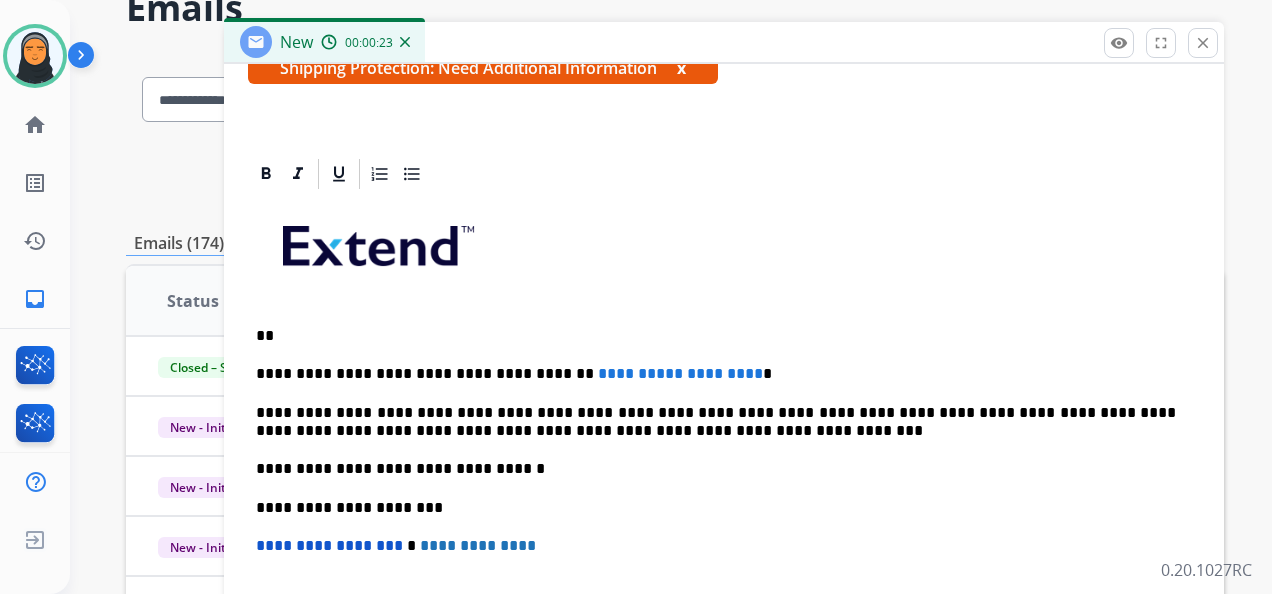 type 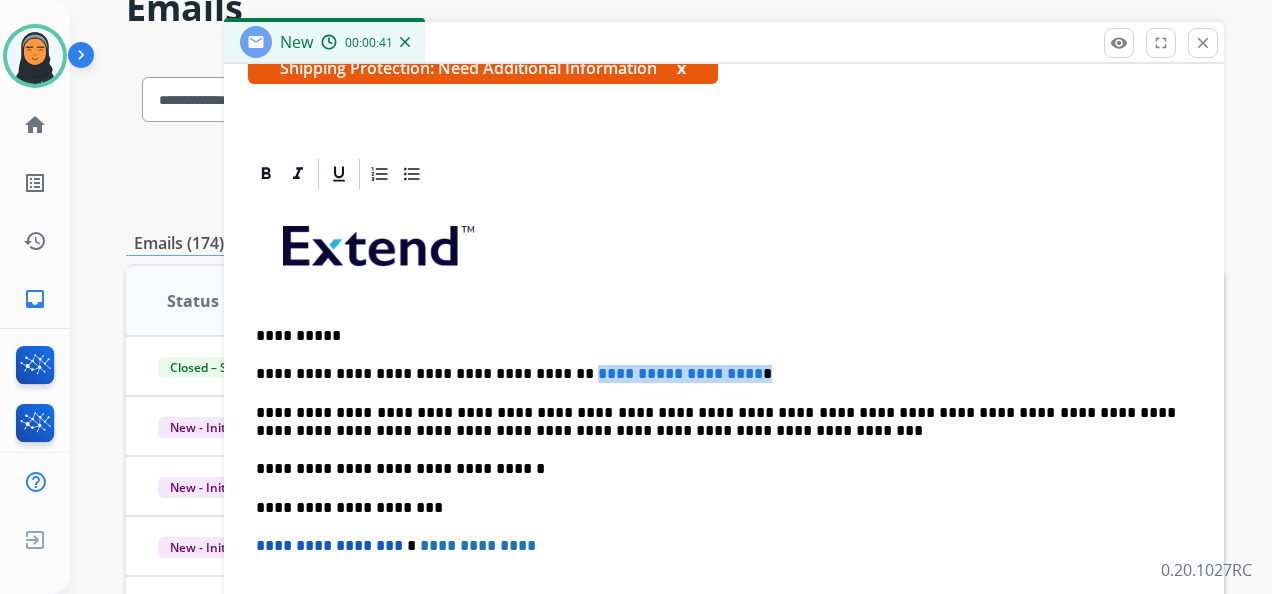 drag, startPoint x: 741, startPoint y: 372, endPoint x: 546, endPoint y: 372, distance: 195 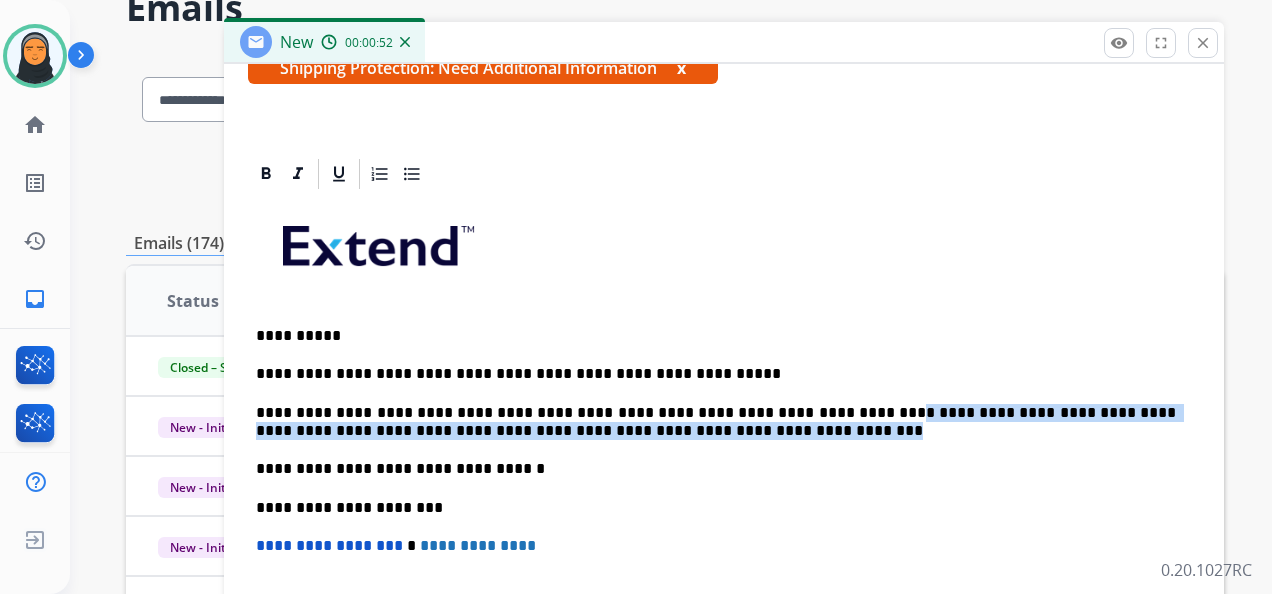drag, startPoint x: 816, startPoint y: 404, endPoint x: 838, endPoint y: 427, distance: 31.827662 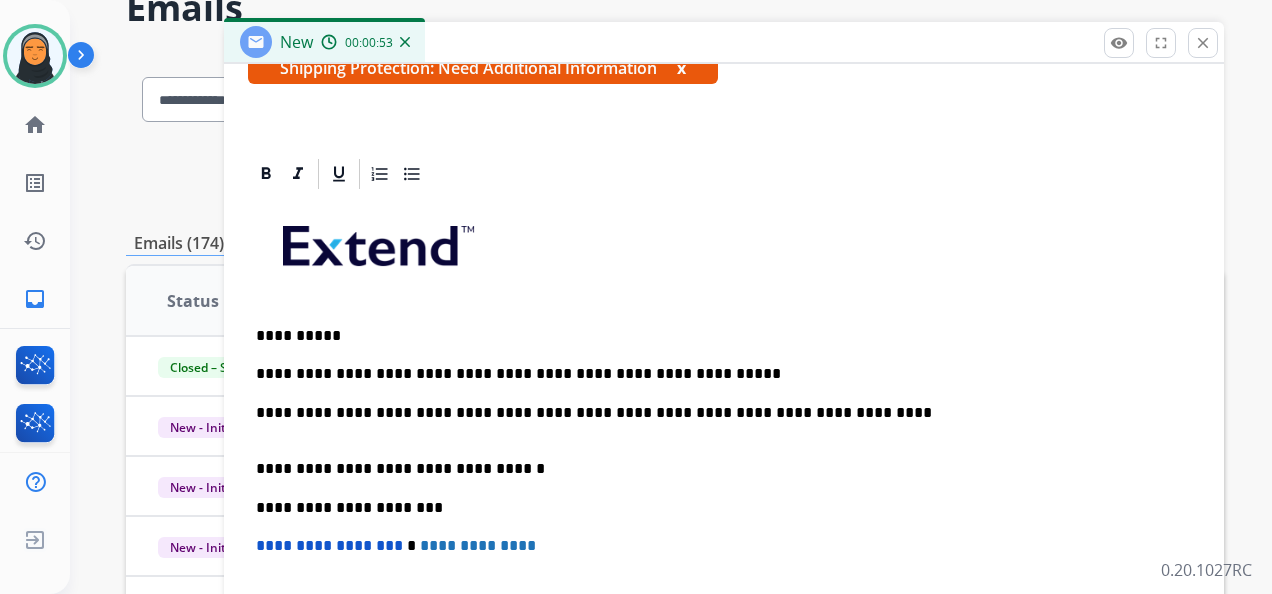 scroll, scrollTop: 365, scrollLeft: 0, axis: vertical 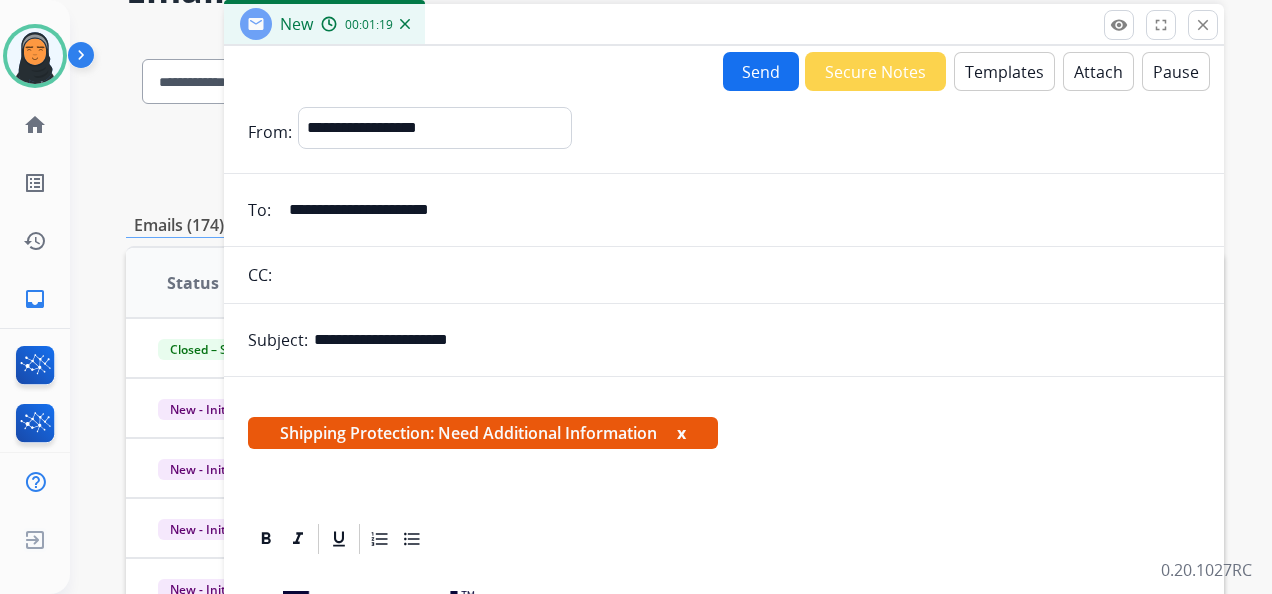 click on "Send" at bounding box center (761, 71) 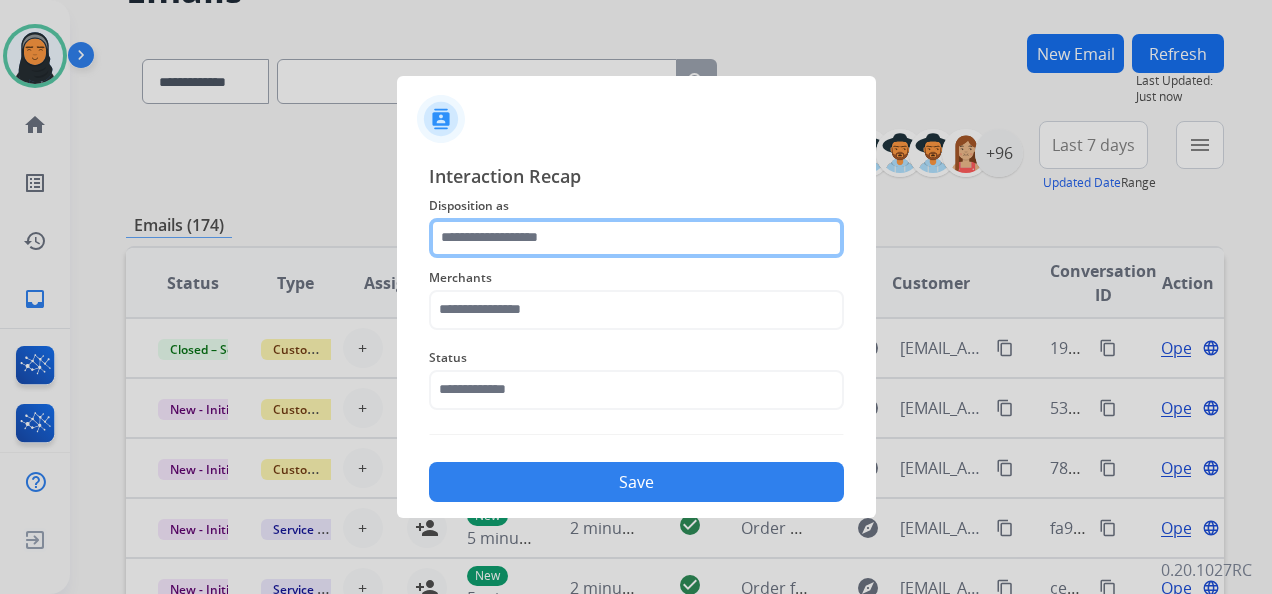 click 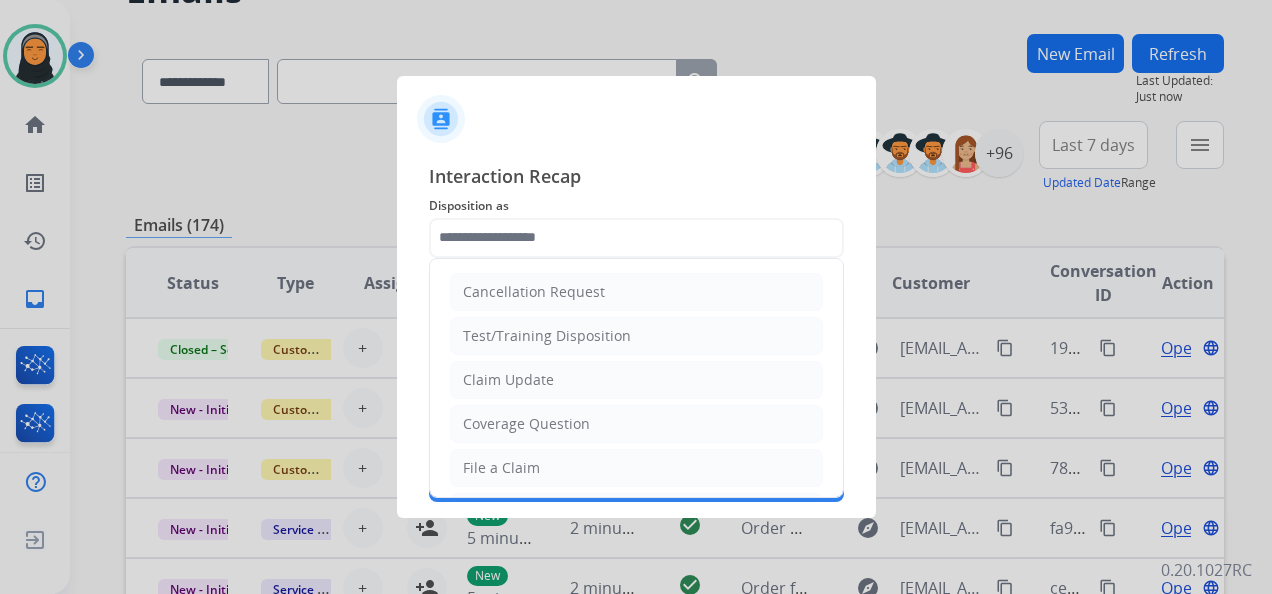 click on "Claim Update" 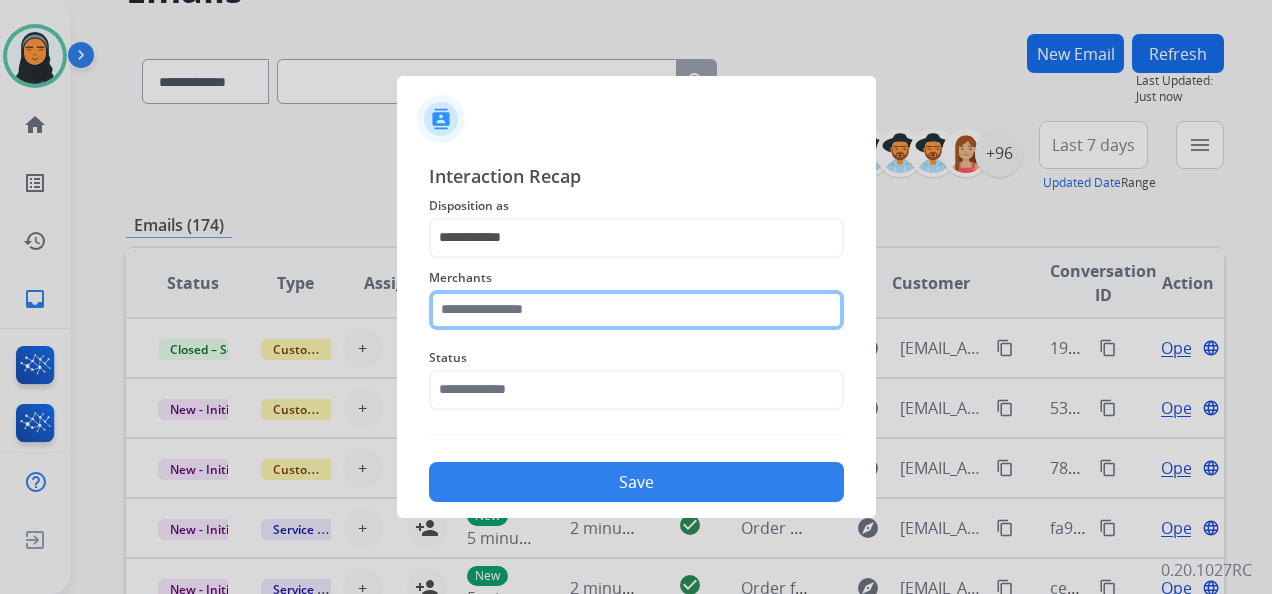 click 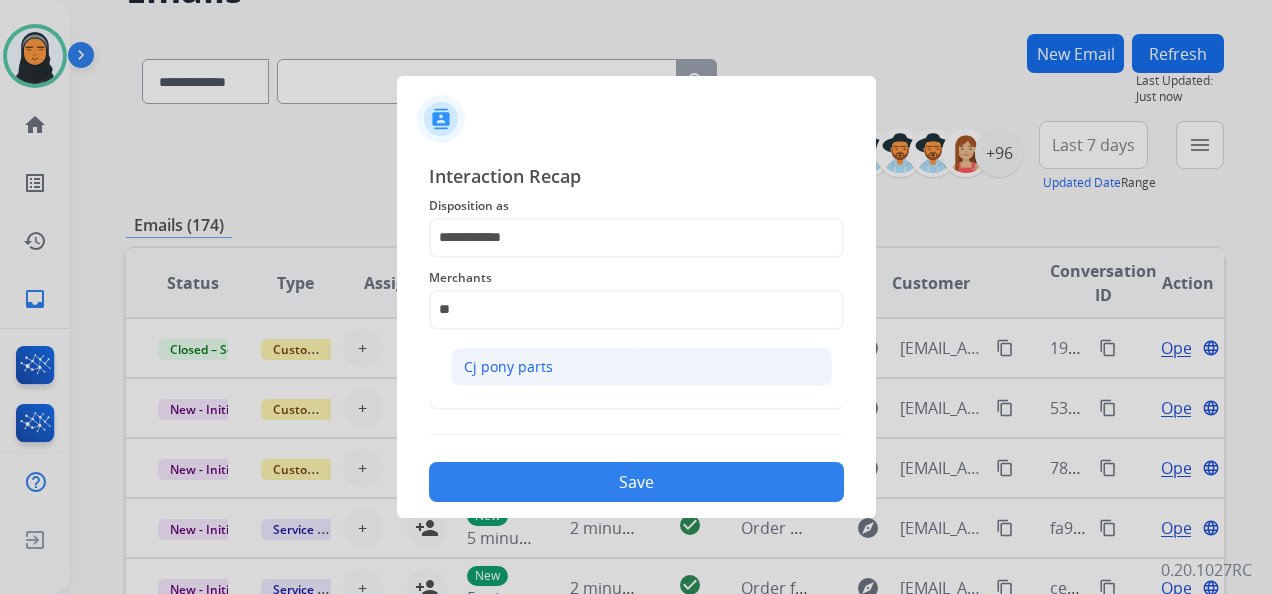 click on "Cj pony parts" 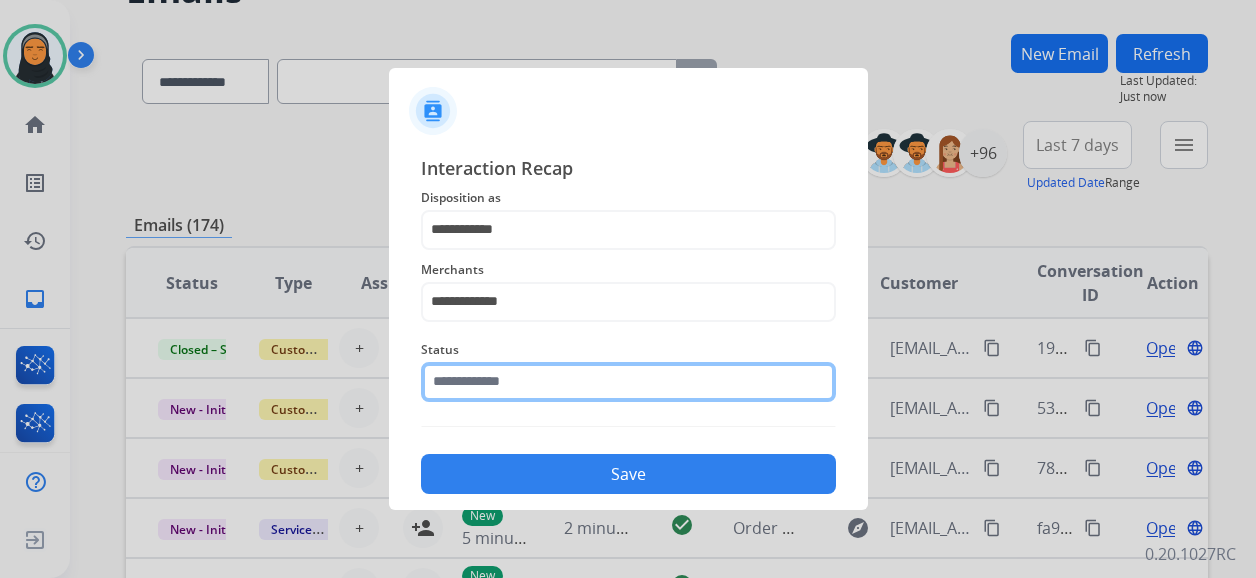 click 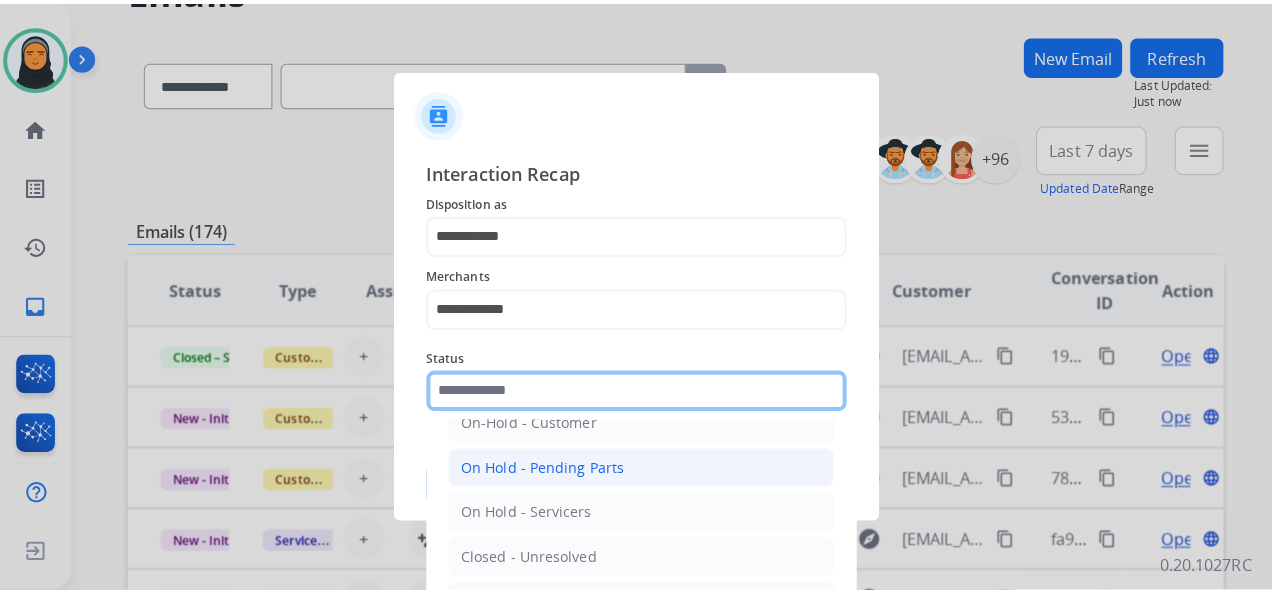 scroll, scrollTop: 100, scrollLeft: 0, axis: vertical 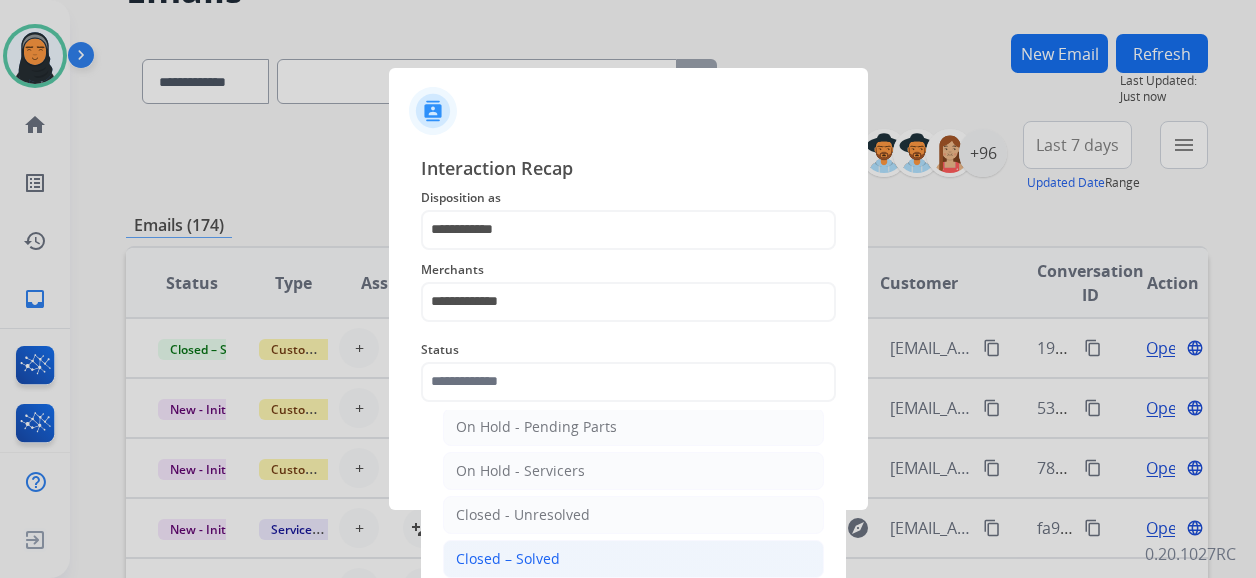 click on "Closed – Solved" 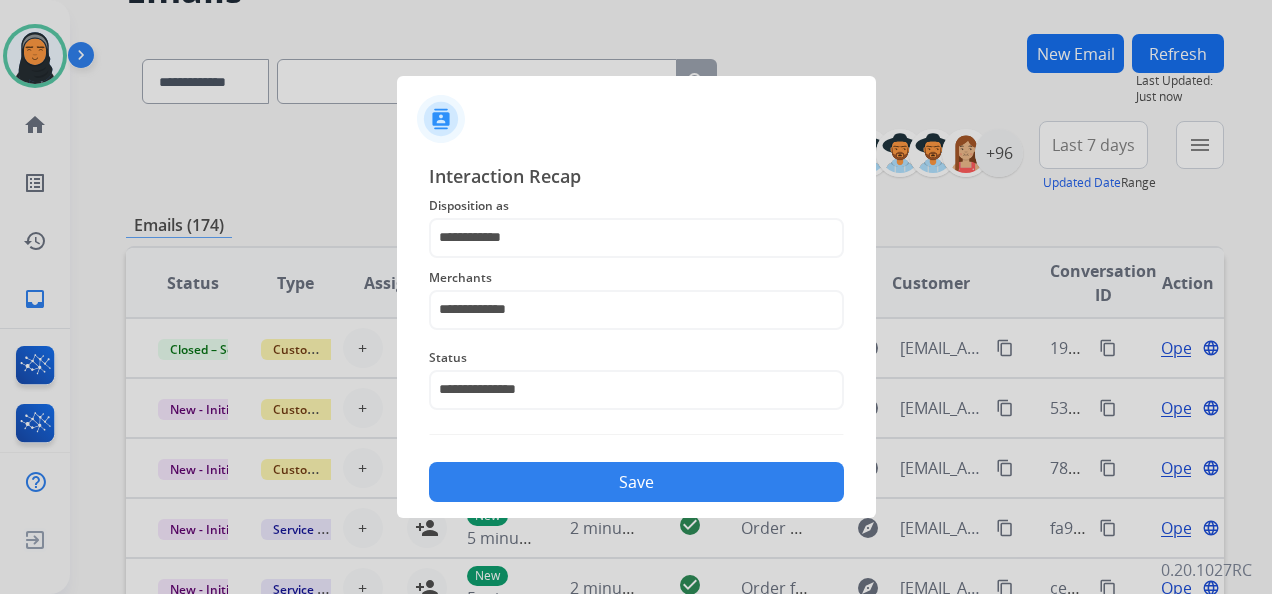 click on "Save" 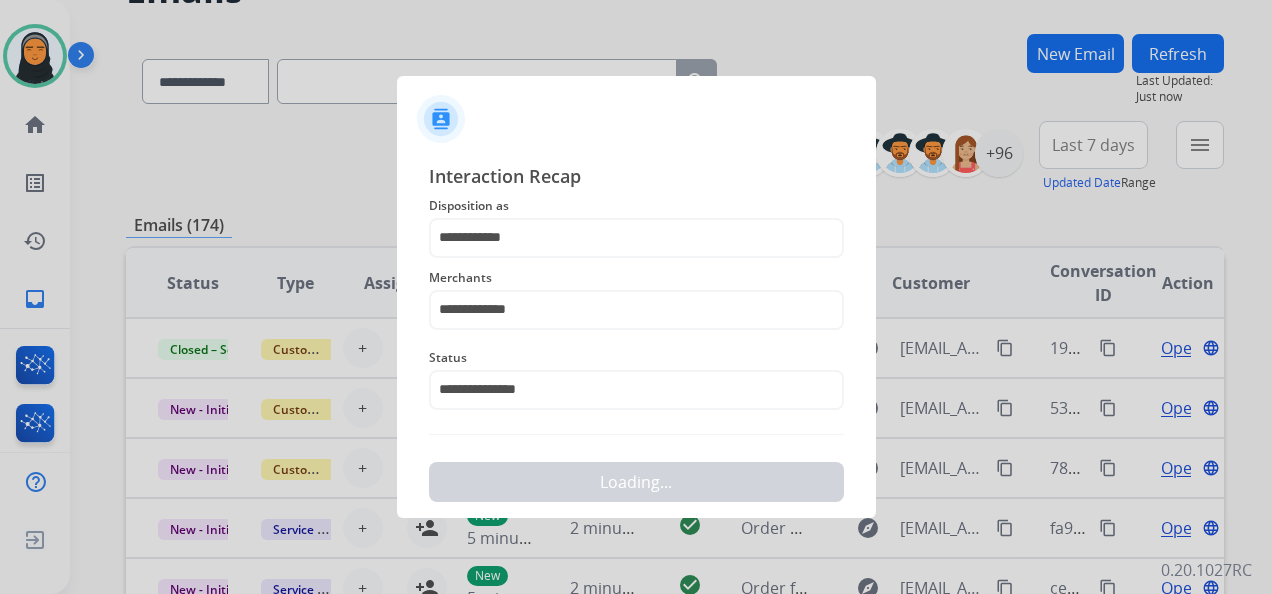 scroll, scrollTop: 0, scrollLeft: 0, axis: both 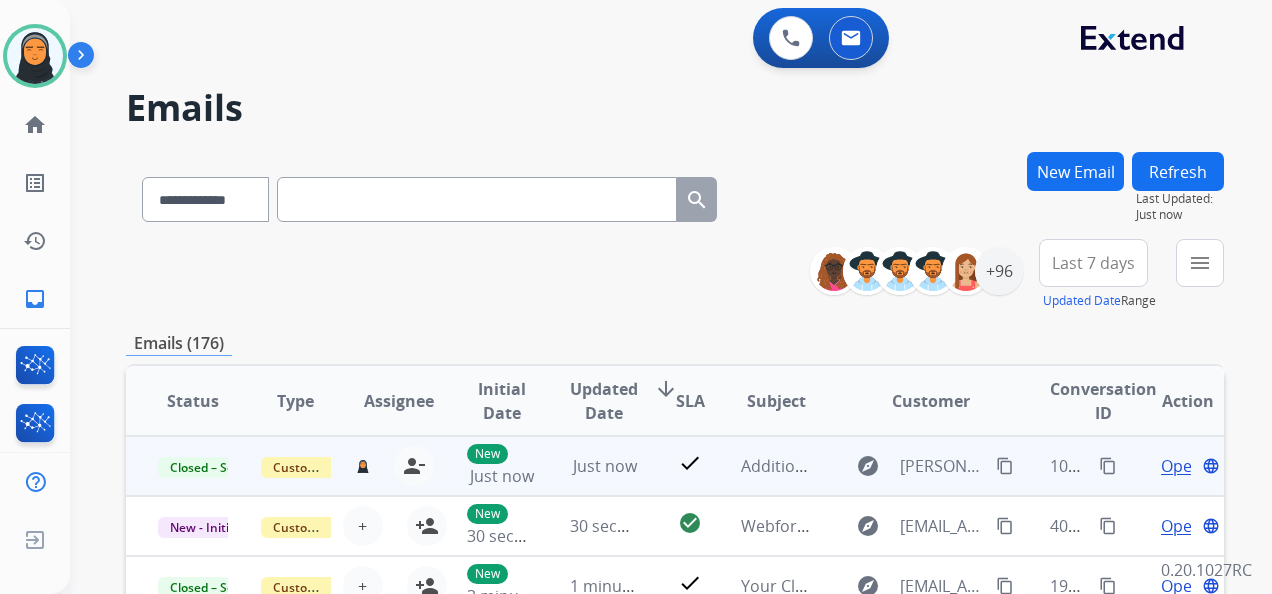 click on "content_copy" at bounding box center [1108, 466] 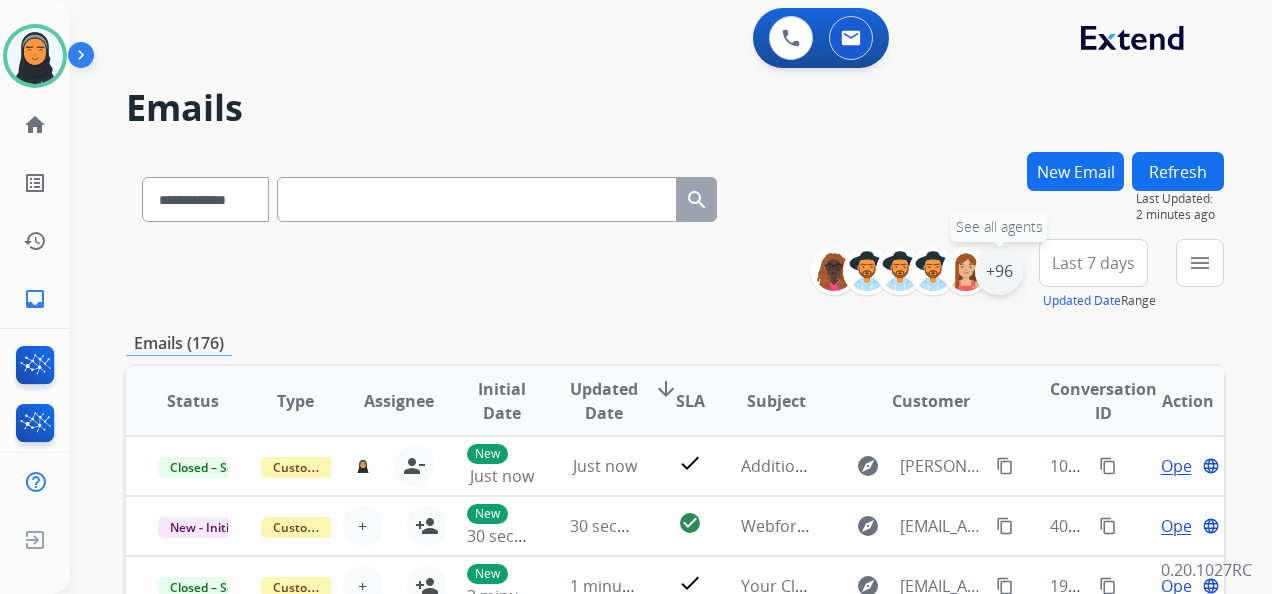 click on "+96" at bounding box center (999, 271) 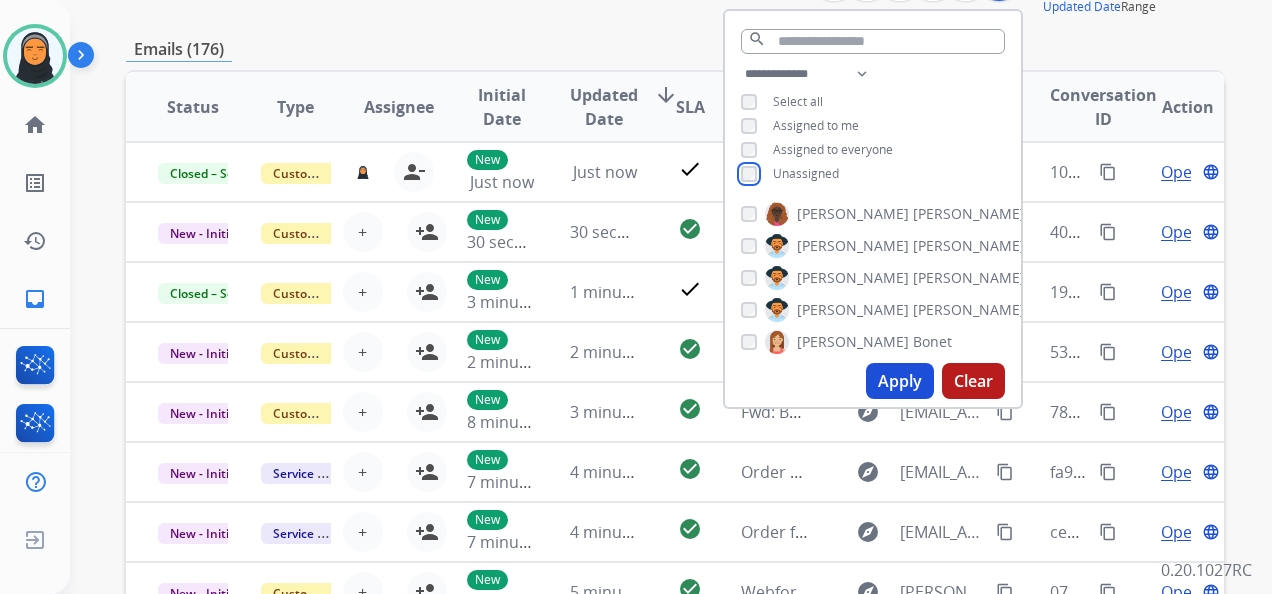 scroll, scrollTop: 300, scrollLeft: 0, axis: vertical 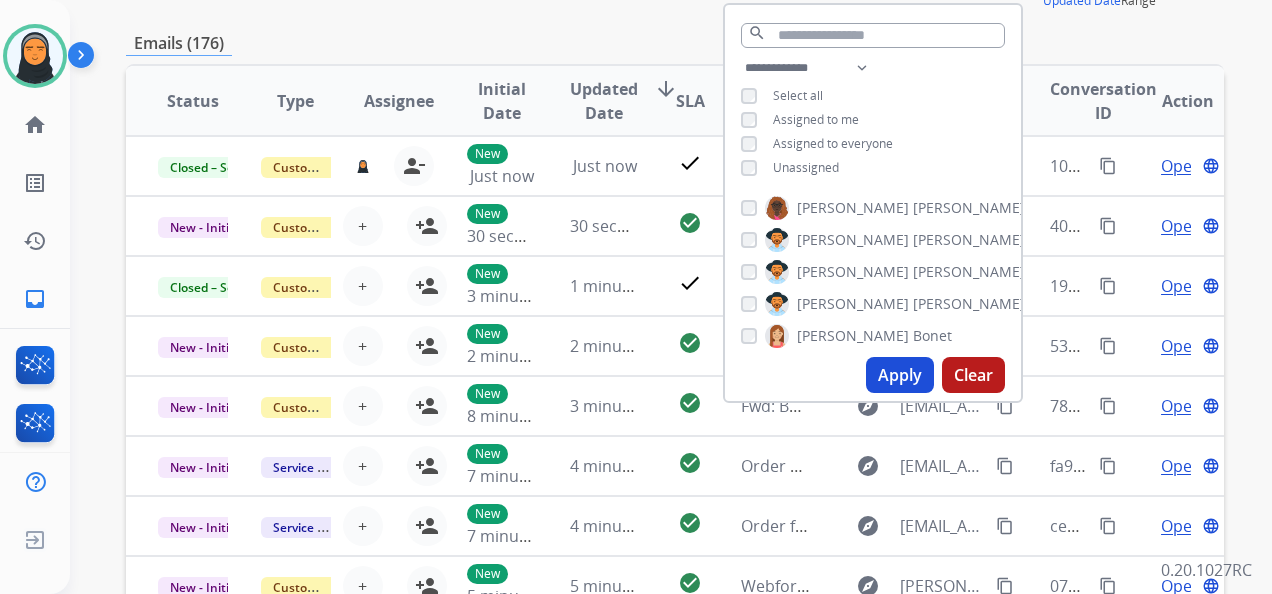 click on "Apply" at bounding box center (900, 375) 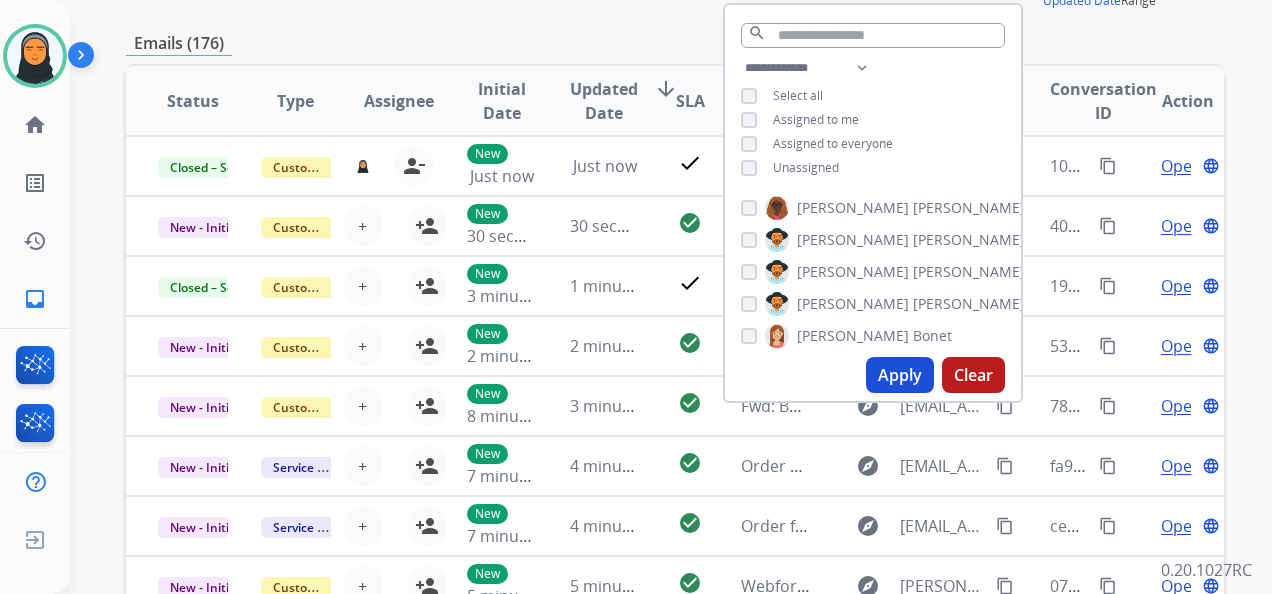 scroll, scrollTop: 0, scrollLeft: 0, axis: both 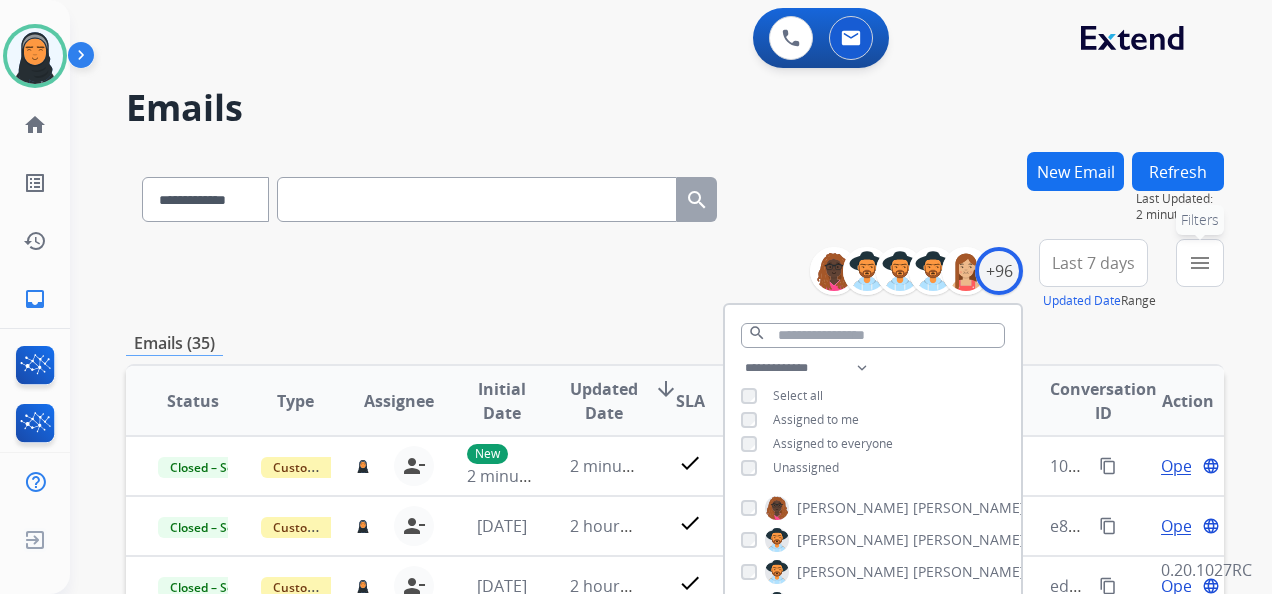 click on "menu  Filters" at bounding box center [1200, 263] 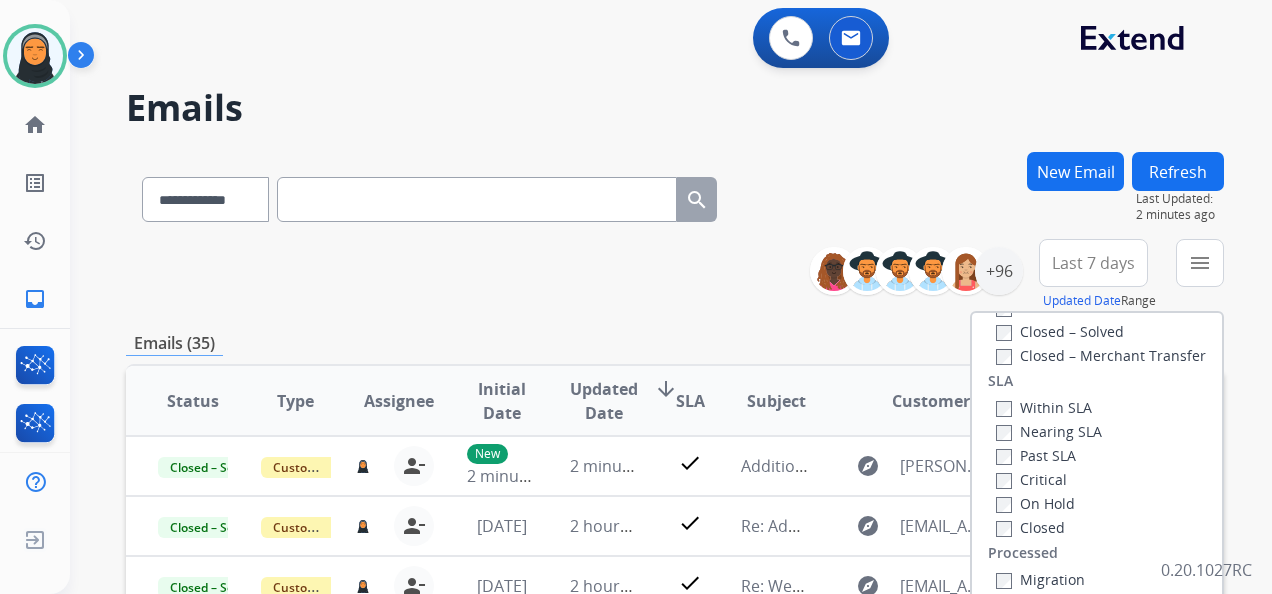 scroll, scrollTop: 528, scrollLeft: 0, axis: vertical 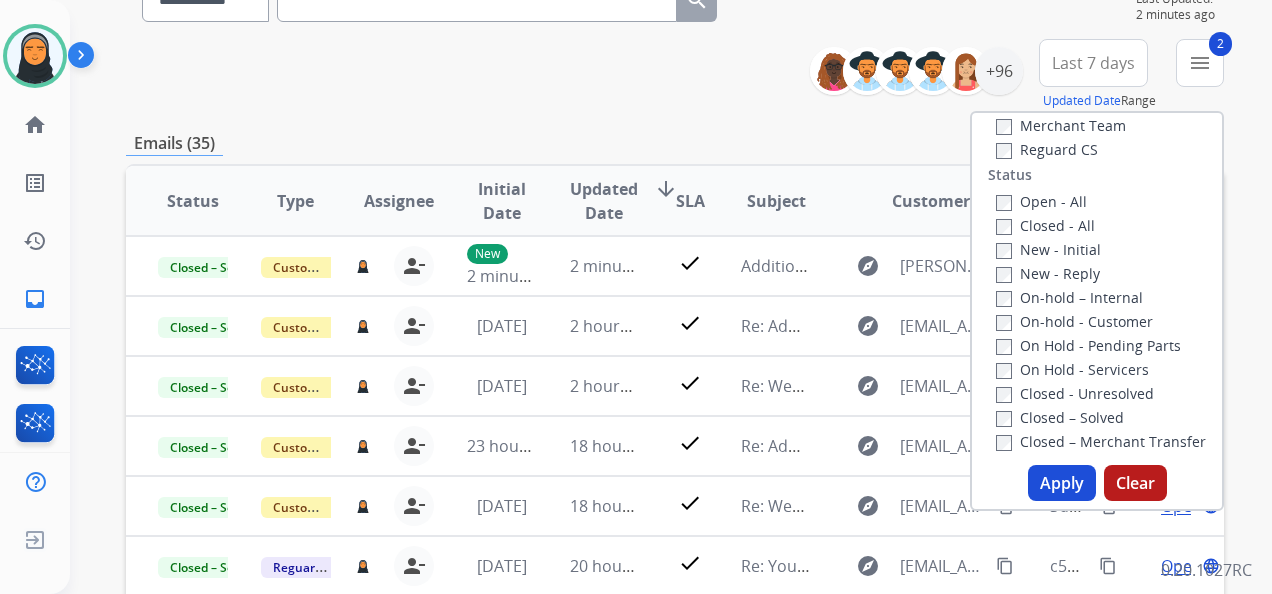 click on "Apply" at bounding box center (1062, 483) 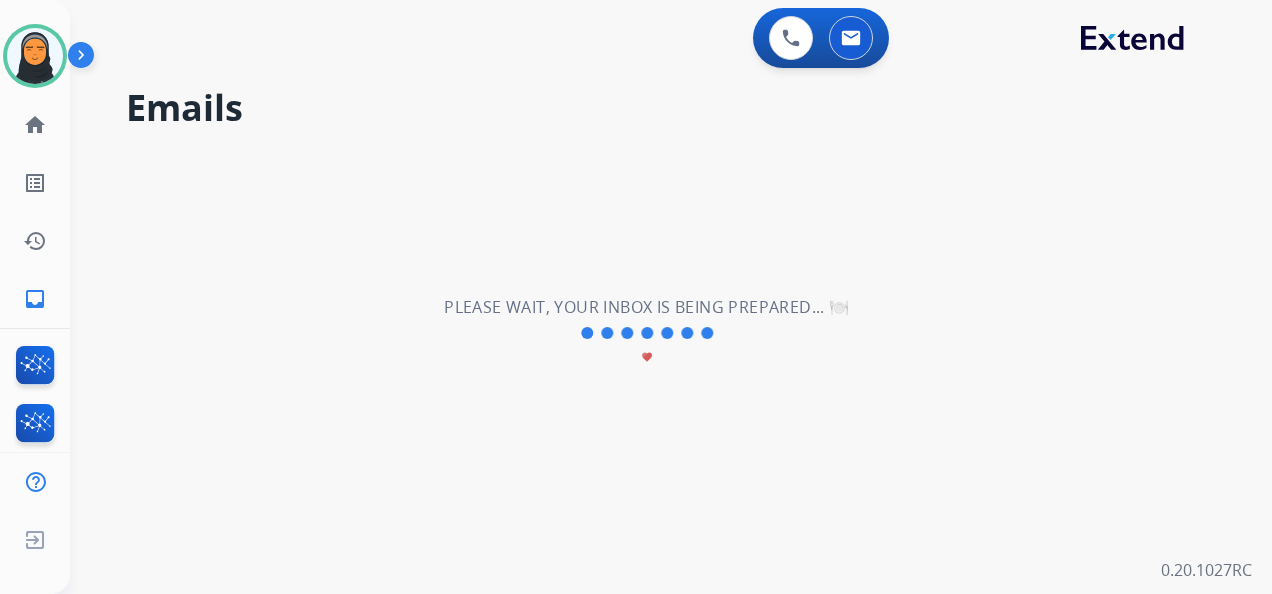 scroll, scrollTop: 0, scrollLeft: 0, axis: both 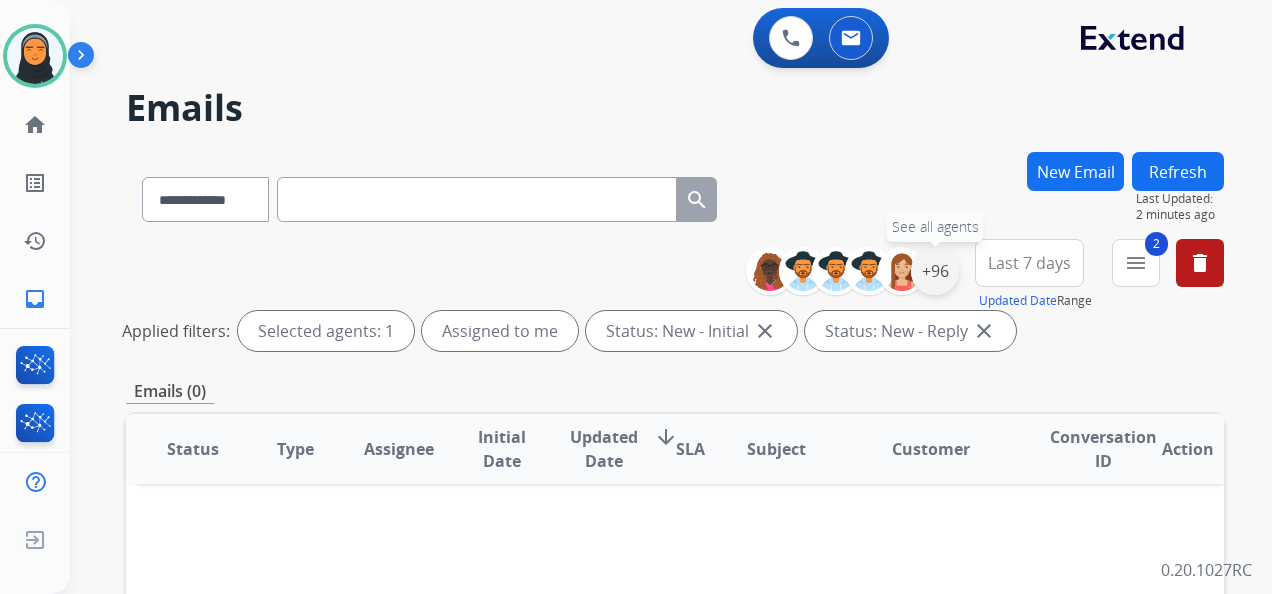 click on "+96" at bounding box center (935, 271) 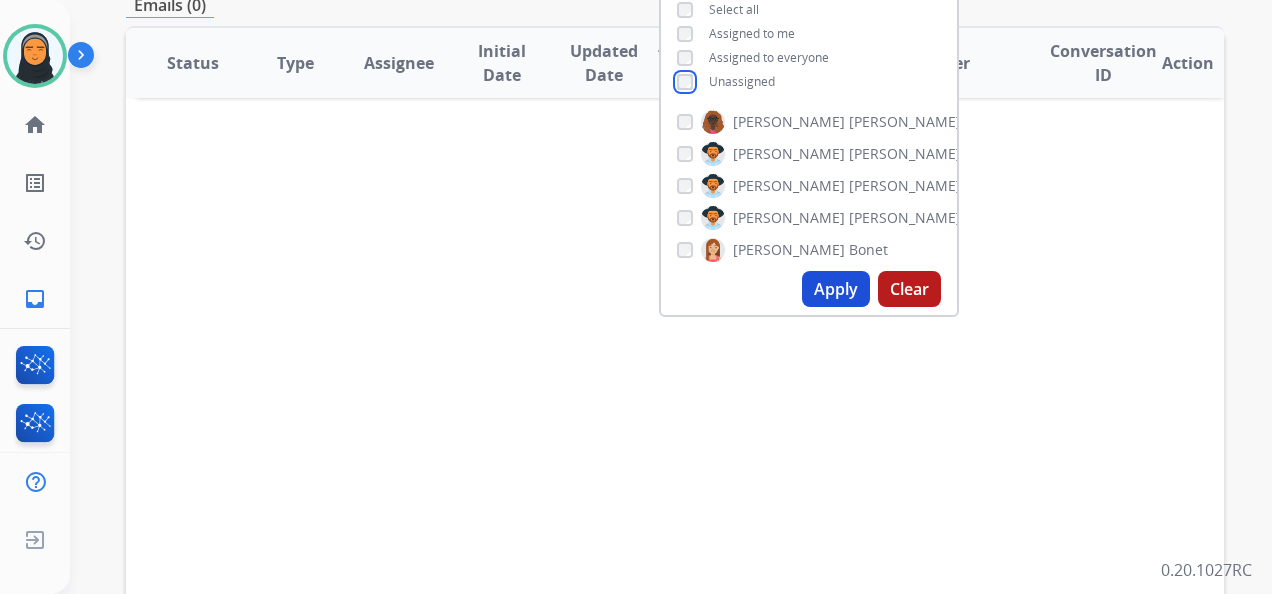 scroll, scrollTop: 400, scrollLeft: 0, axis: vertical 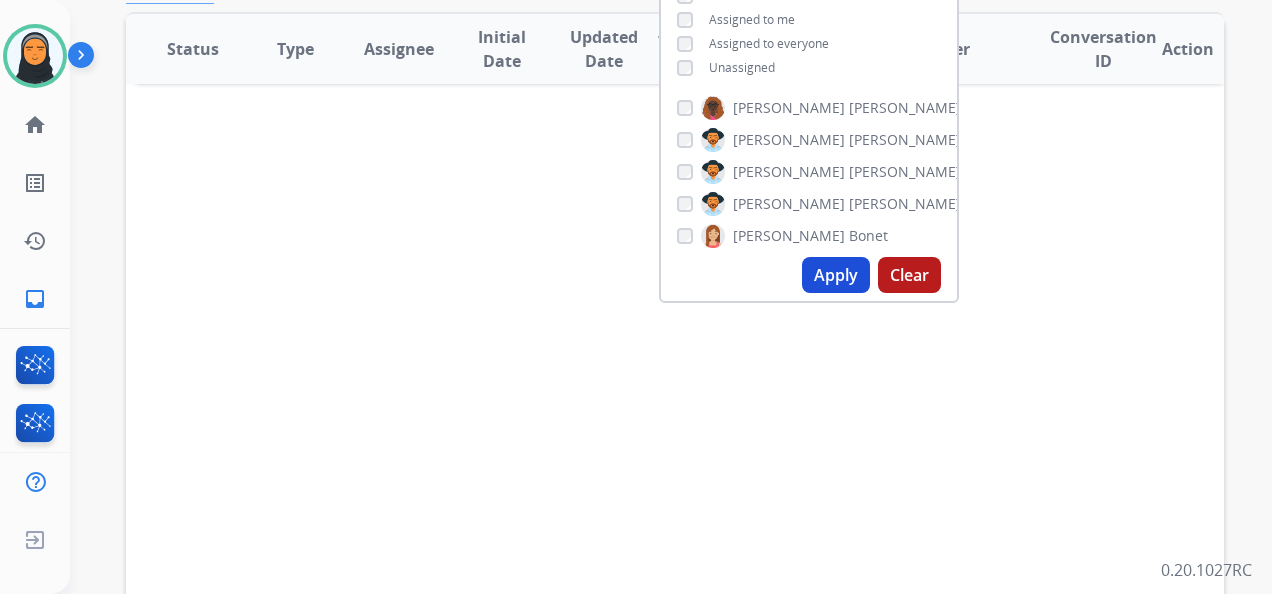 click on "Apply" at bounding box center (836, 275) 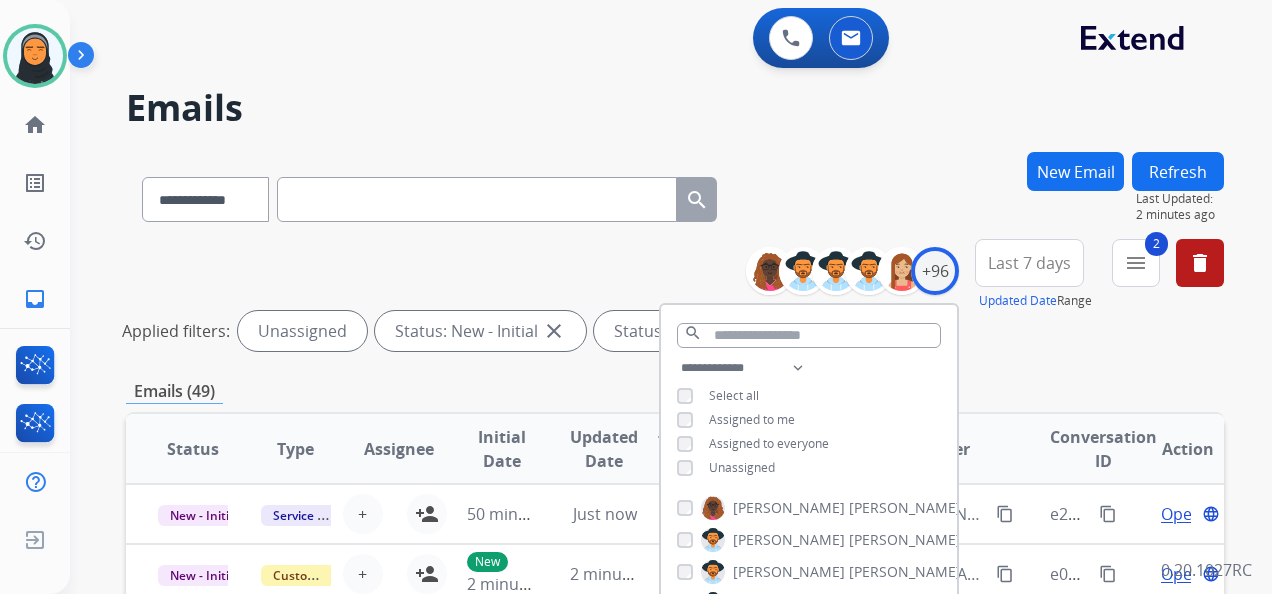 scroll, scrollTop: 2, scrollLeft: 0, axis: vertical 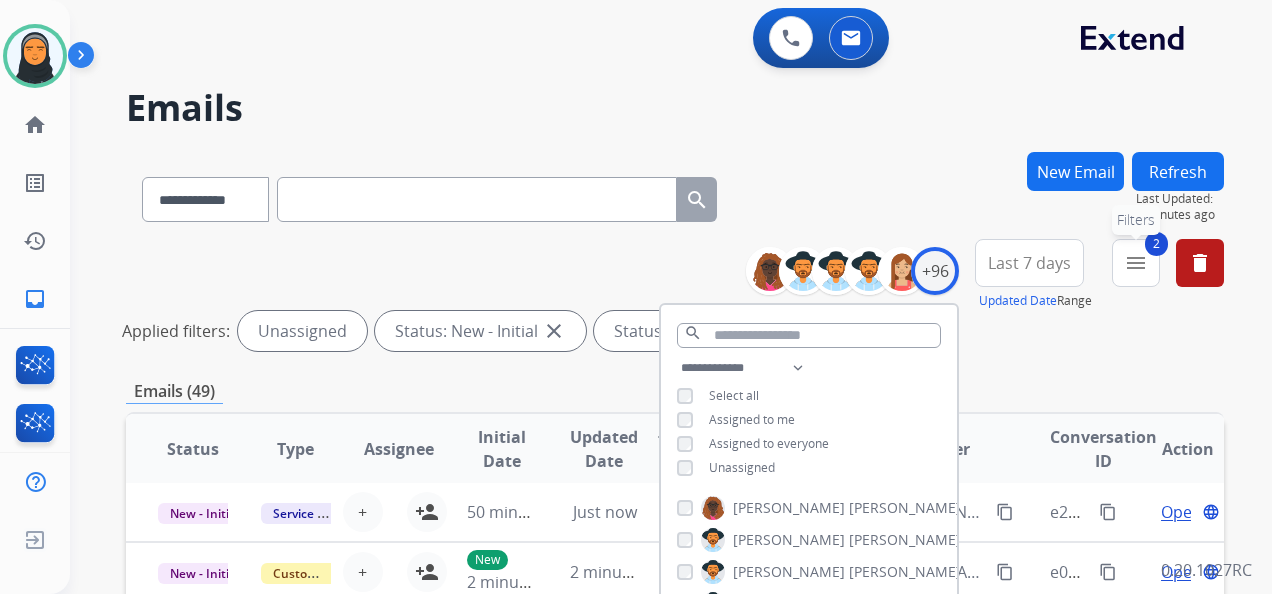 click on "menu" at bounding box center [1136, 263] 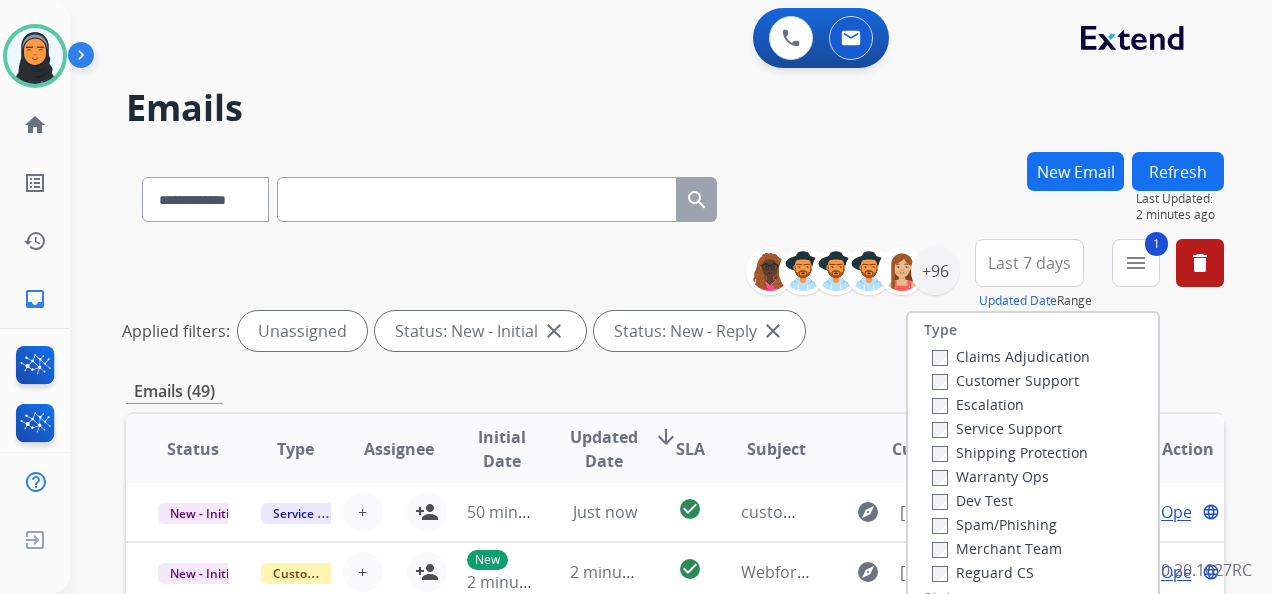 scroll, scrollTop: 0, scrollLeft: 0, axis: both 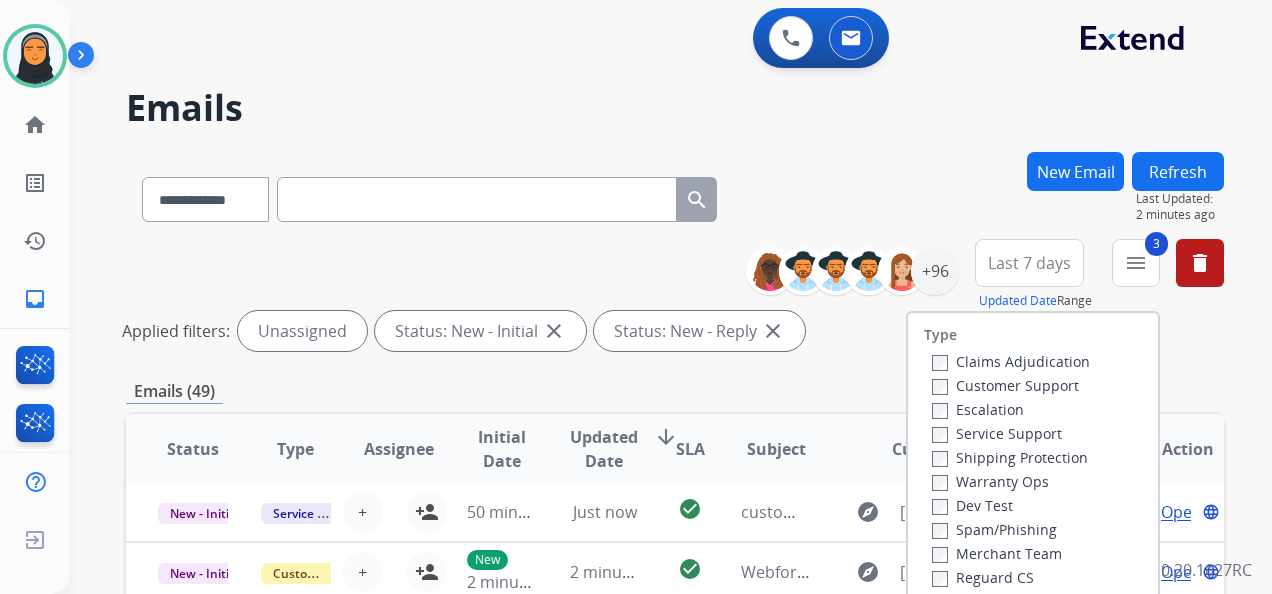 click on "**********" at bounding box center [675, 195] 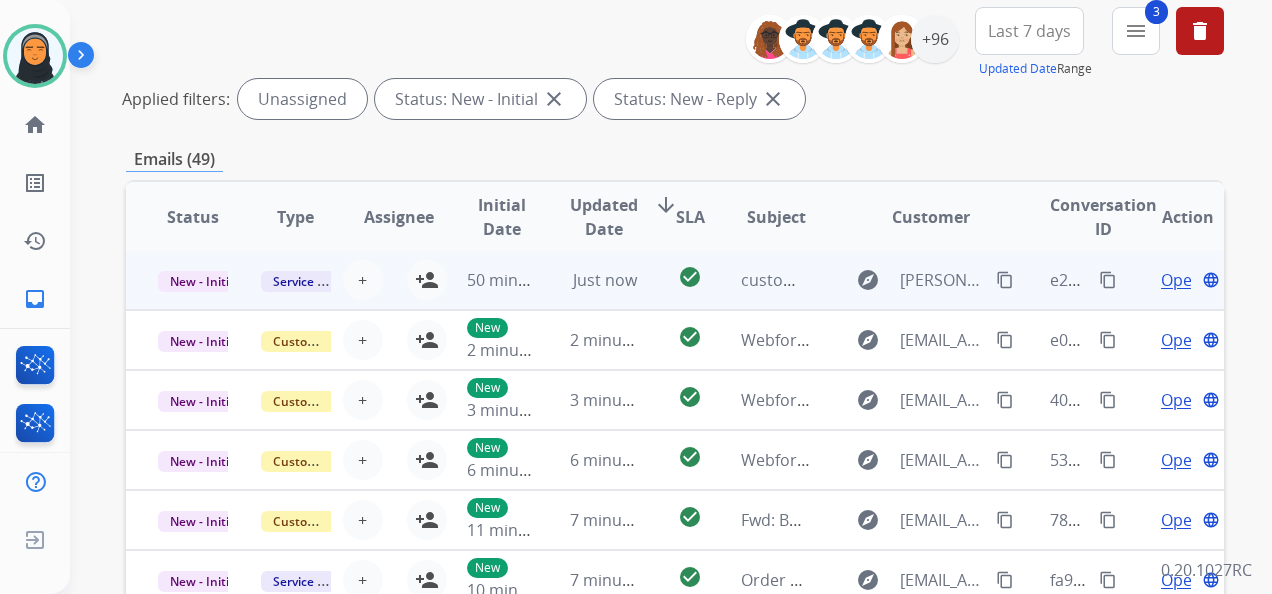 scroll, scrollTop: 592, scrollLeft: 0, axis: vertical 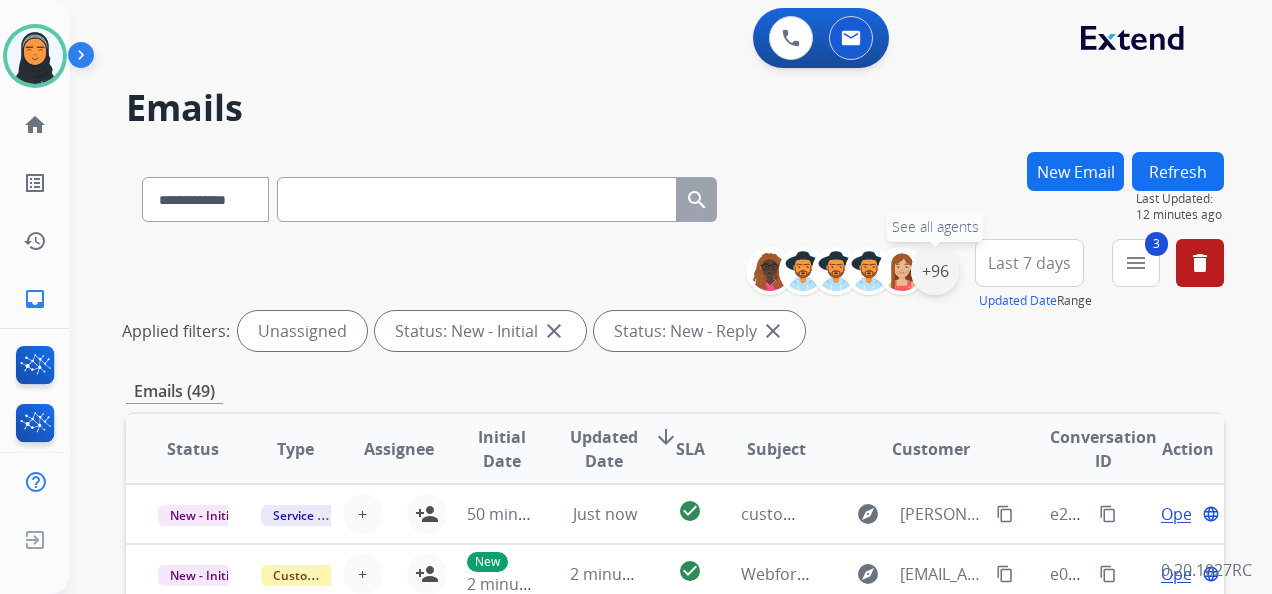 click on "+96" at bounding box center [935, 271] 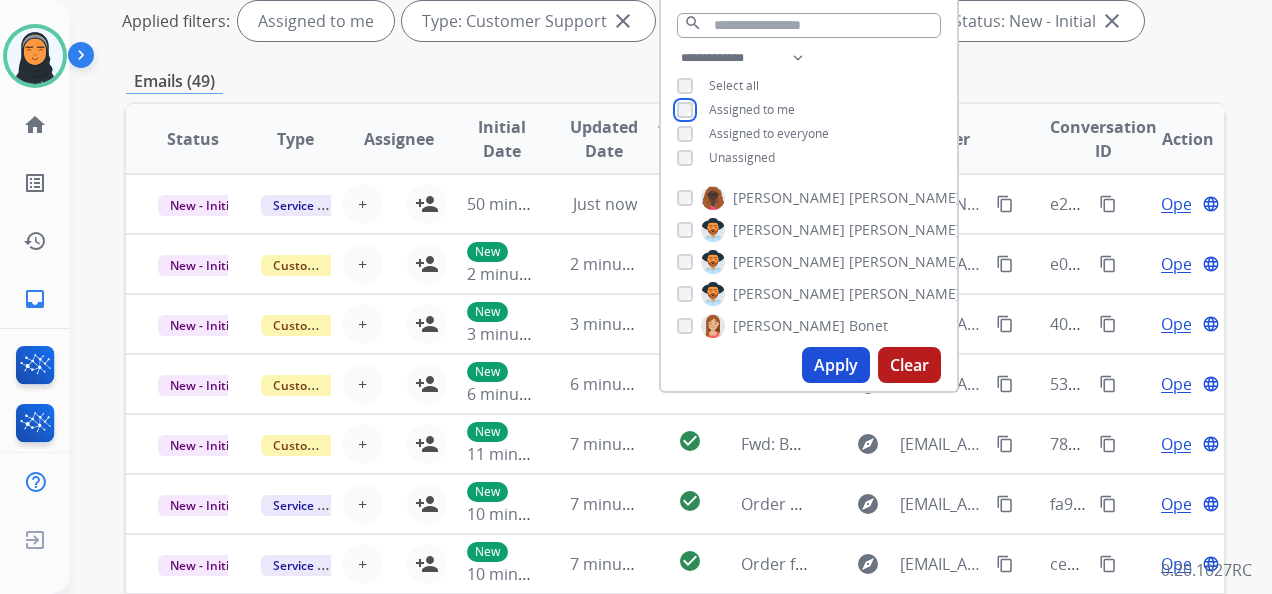 scroll, scrollTop: 400, scrollLeft: 0, axis: vertical 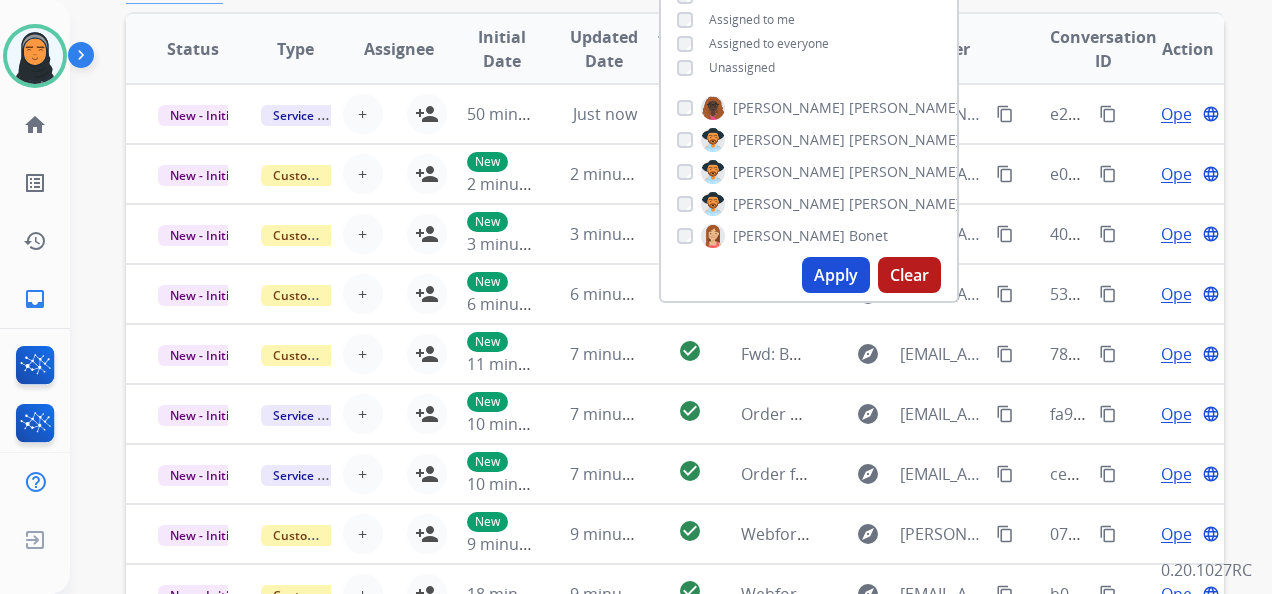 drag, startPoint x: 824, startPoint y: 276, endPoint x: 839, endPoint y: 285, distance: 17.492855 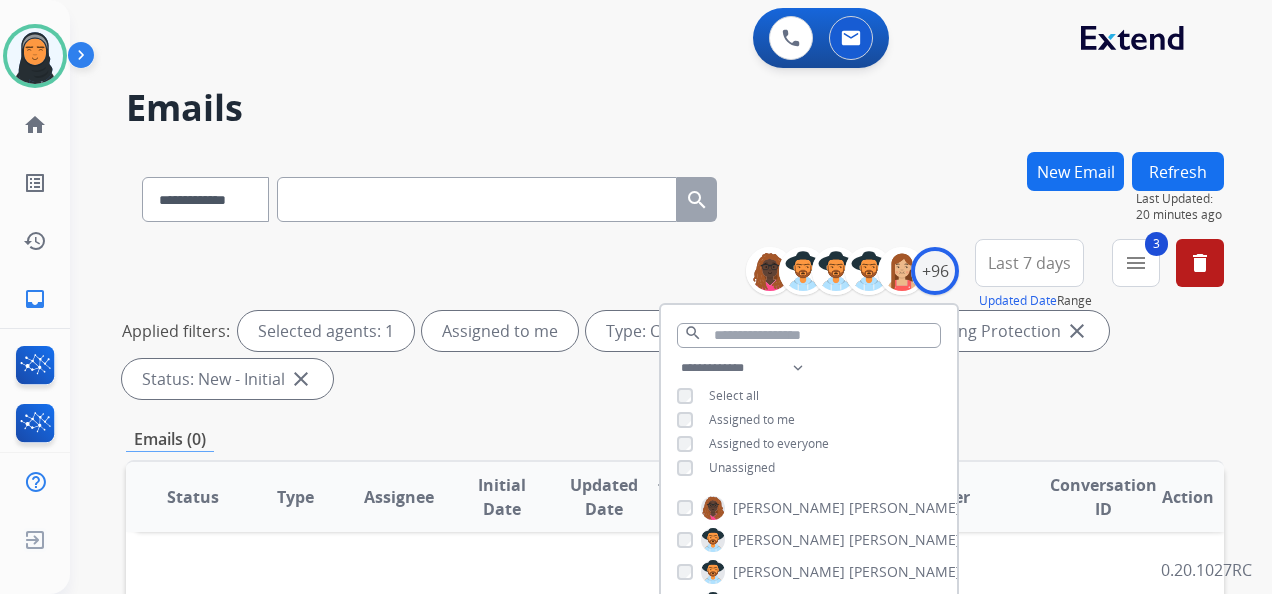 click on "**********" at bounding box center [675, 195] 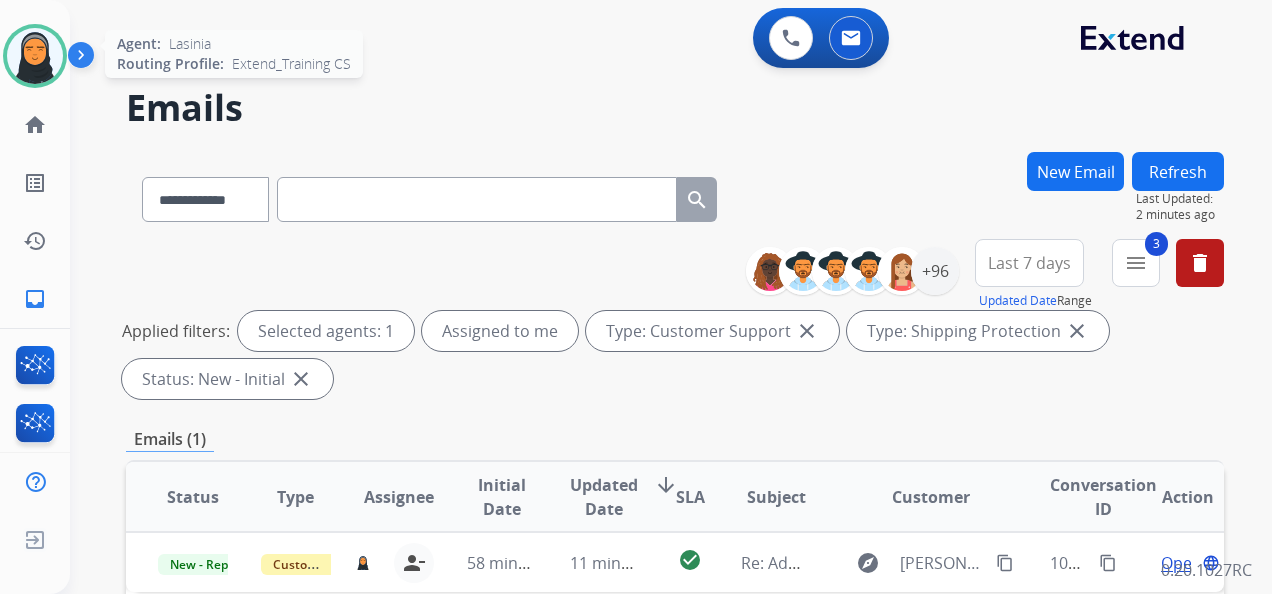 click at bounding box center [35, 56] 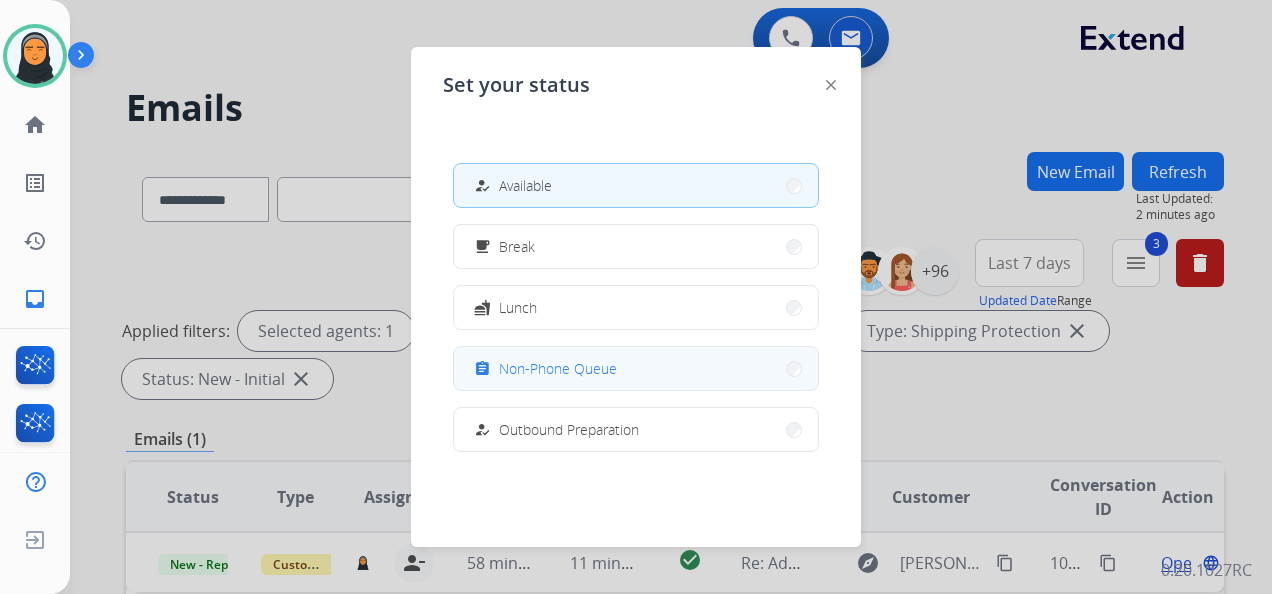 scroll, scrollTop: 200, scrollLeft: 0, axis: vertical 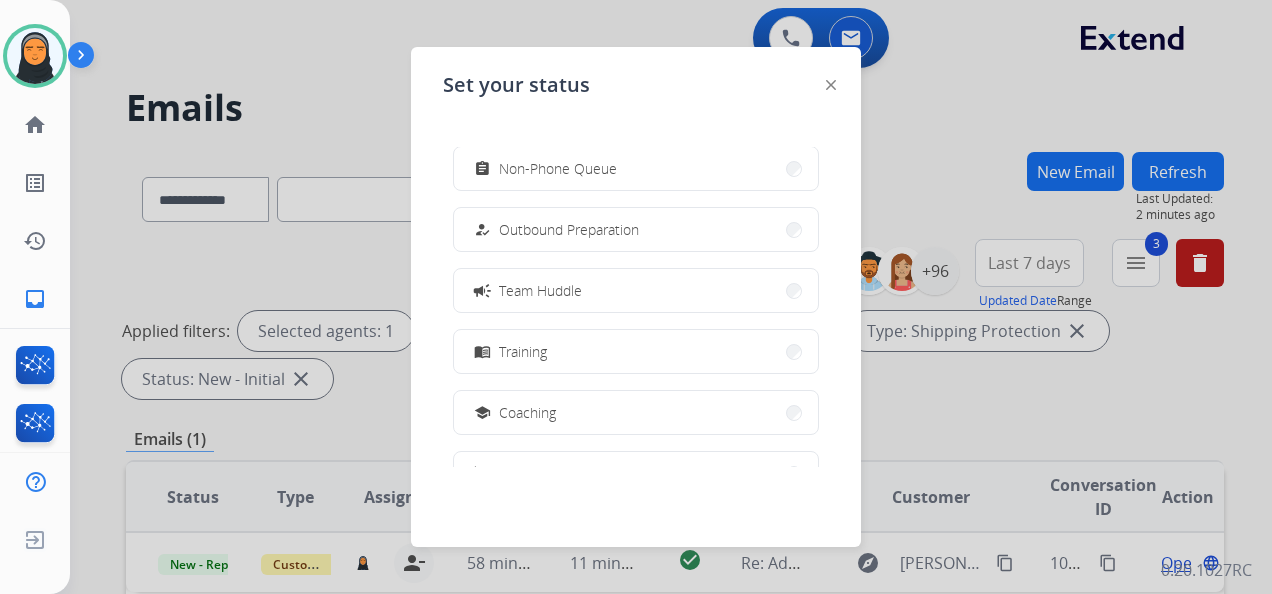 click on "campaign Team Huddle" at bounding box center (636, 290) 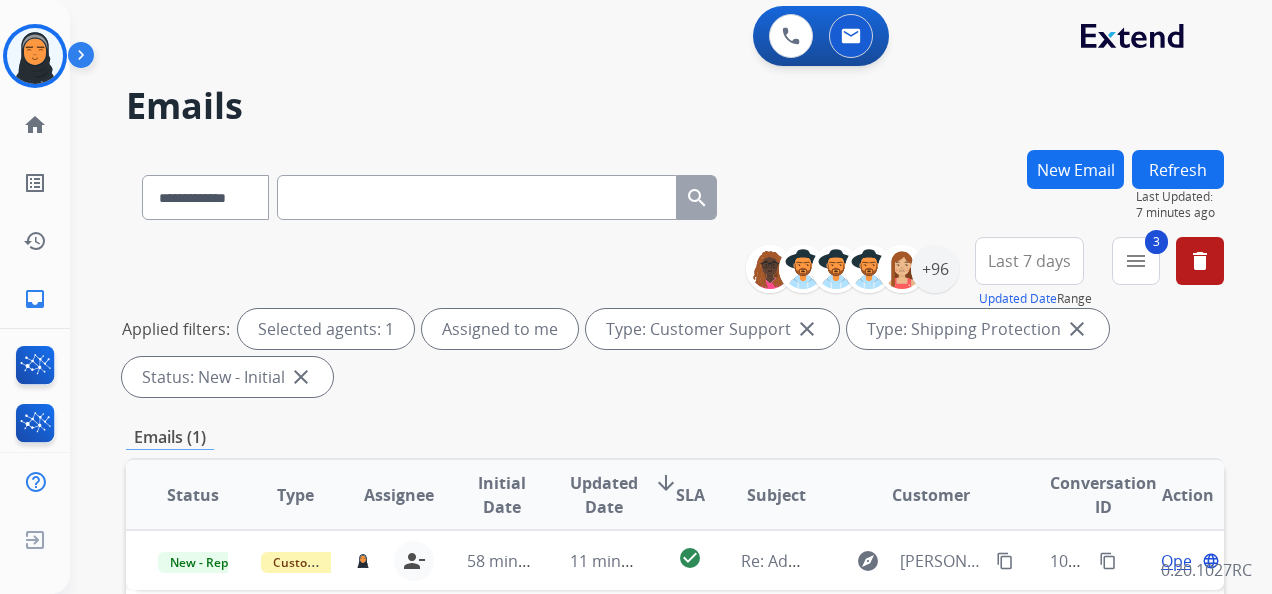 scroll, scrollTop: 0, scrollLeft: 0, axis: both 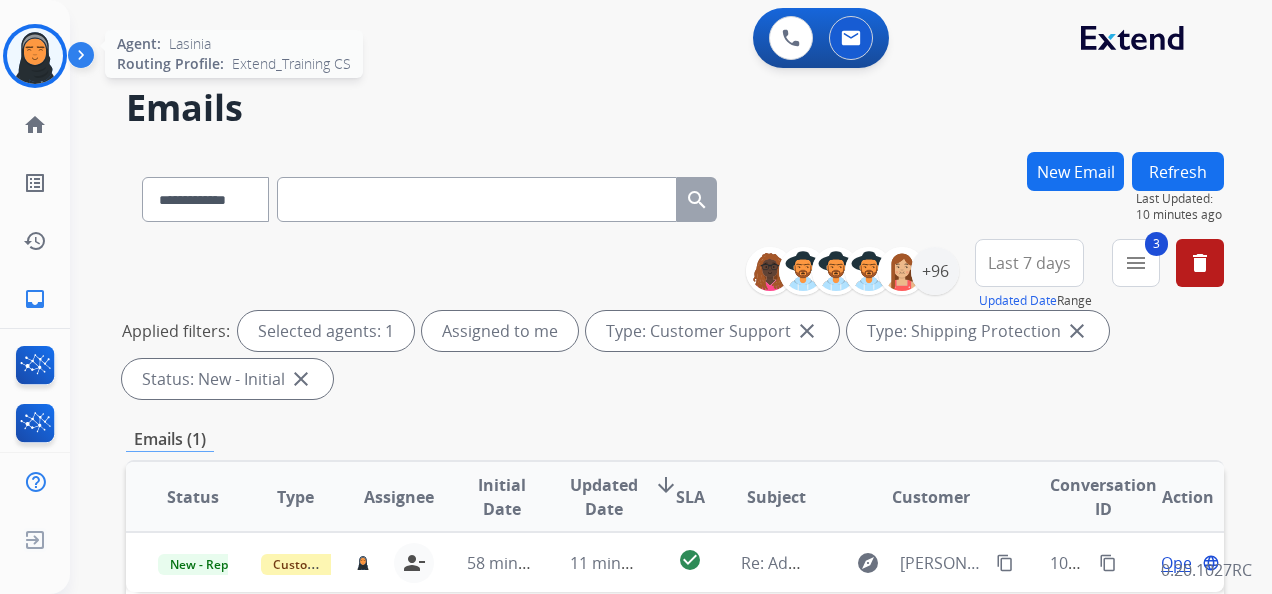 click at bounding box center [35, 56] 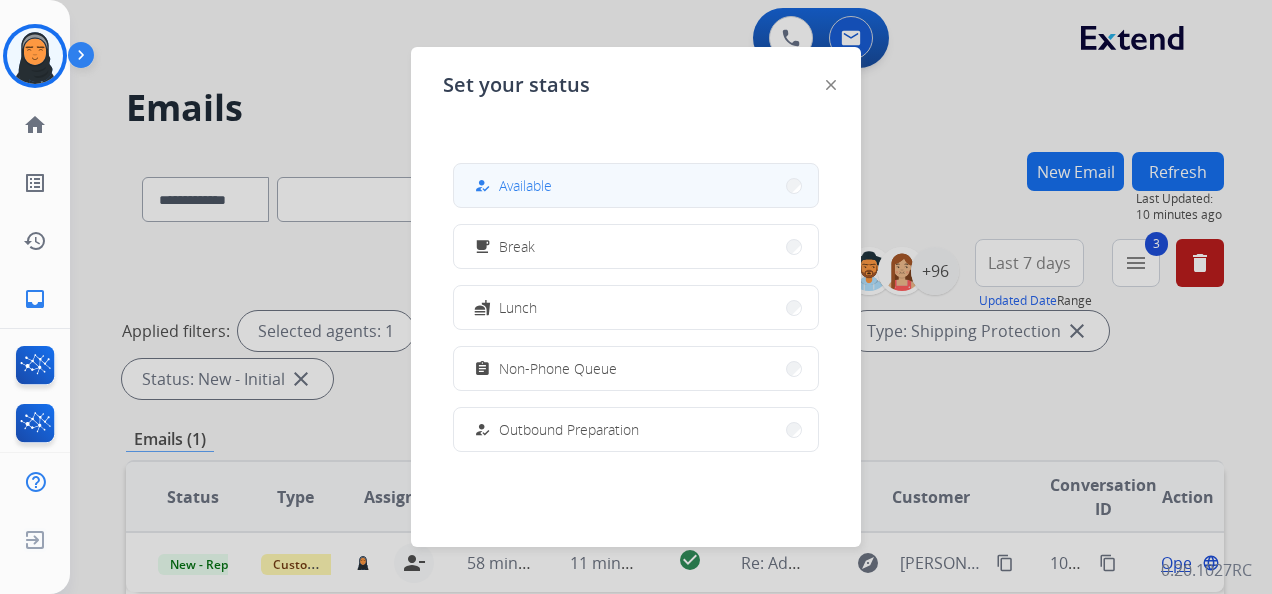 click on "how_to_reg Available" at bounding box center [636, 185] 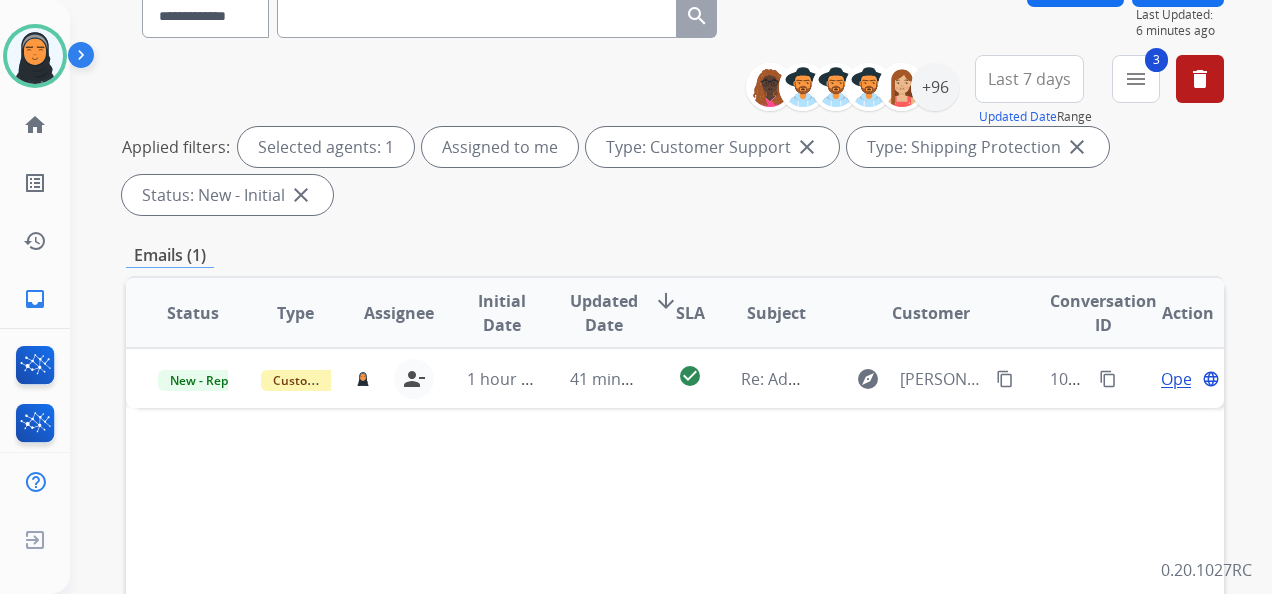 scroll, scrollTop: 200, scrollLeft: 0, axis: vertical 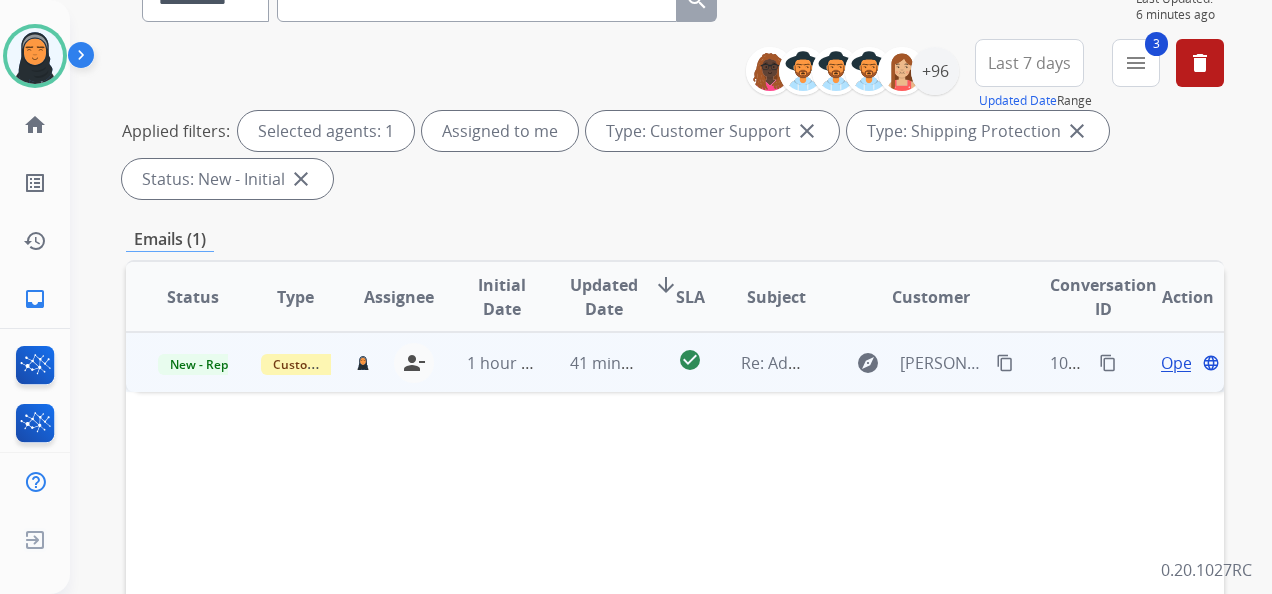 click on "Open" at bounding box center [1181, 363] 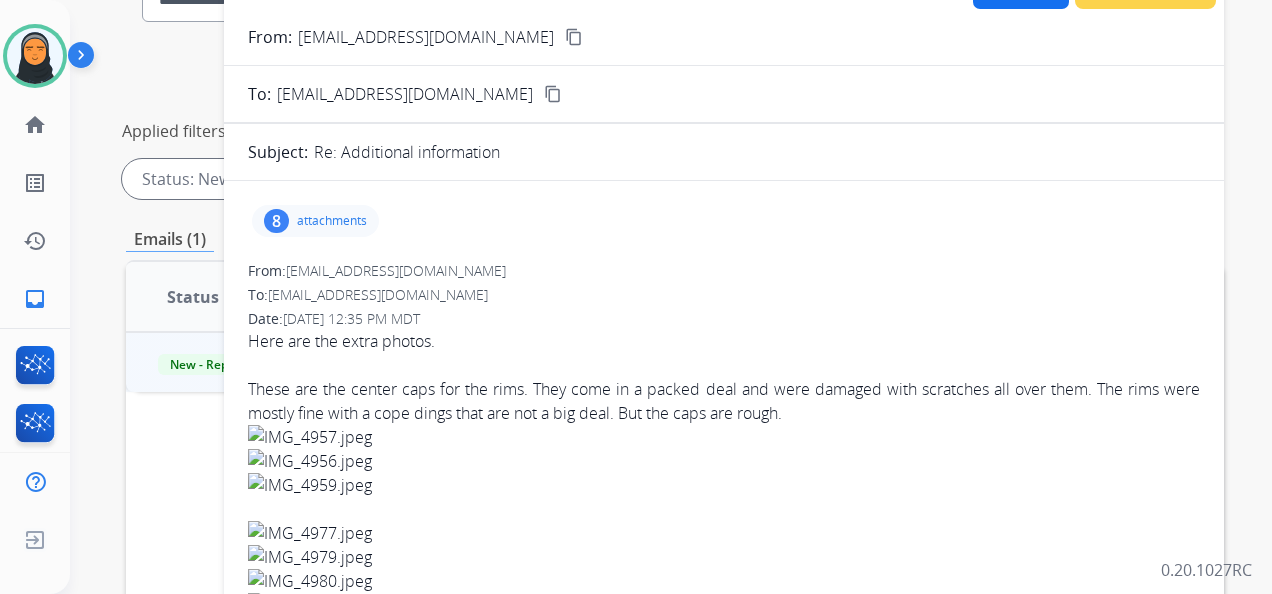 click on "attachments" at bounding box center (332, 221) 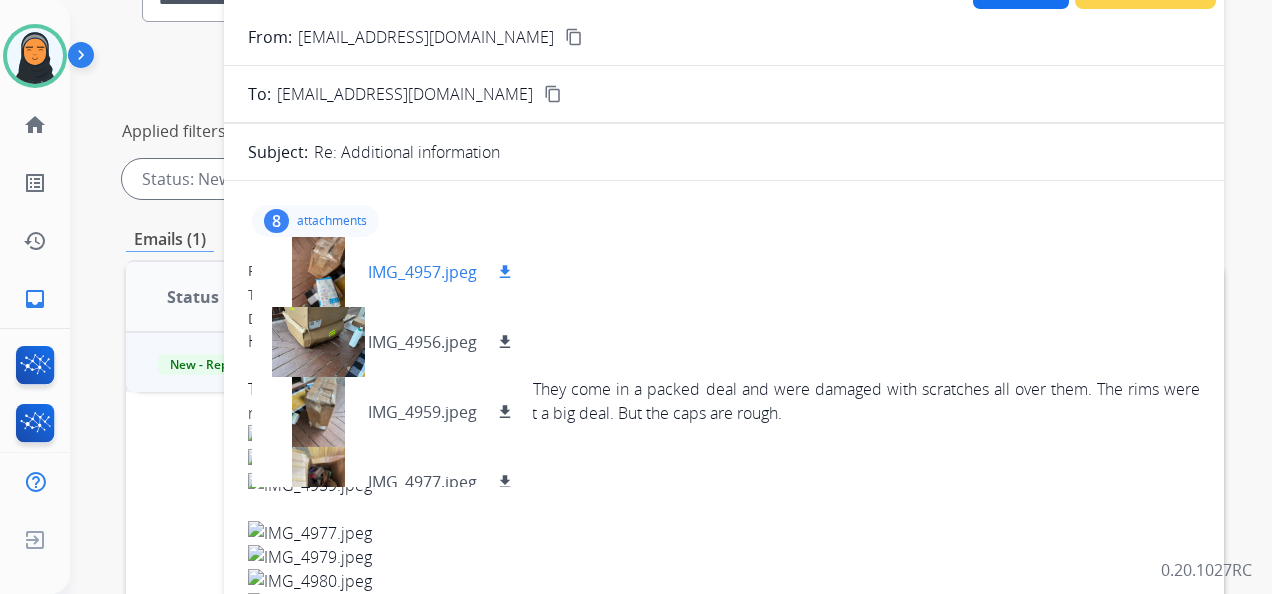 click at bounding box center (318, 272) 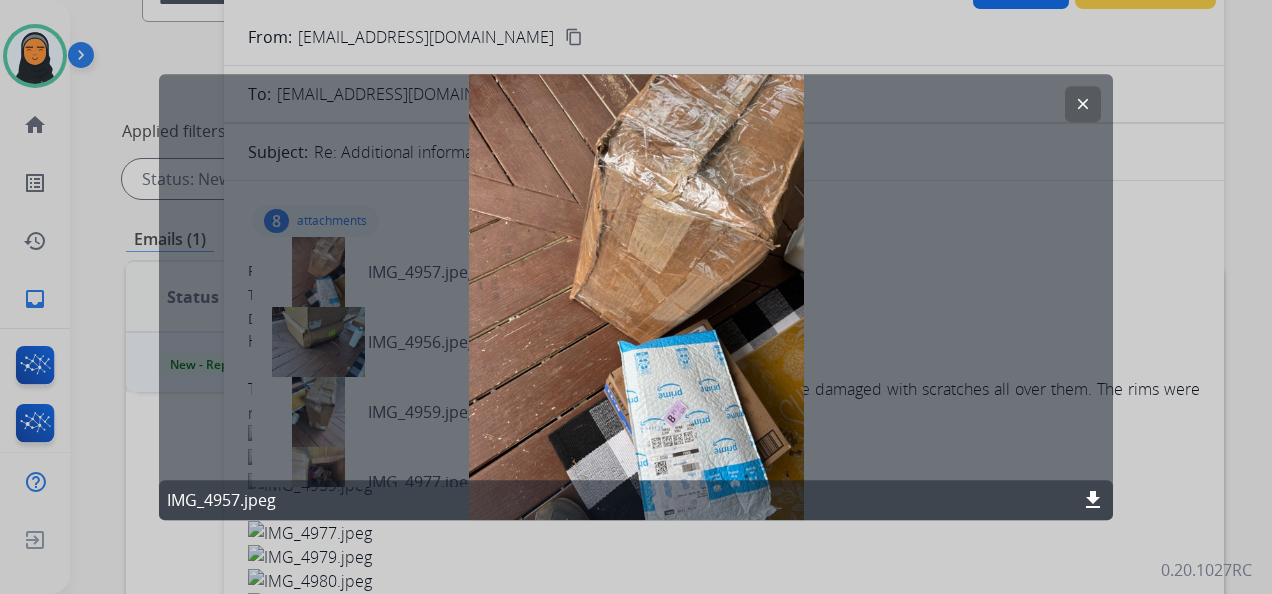 click on "clear" 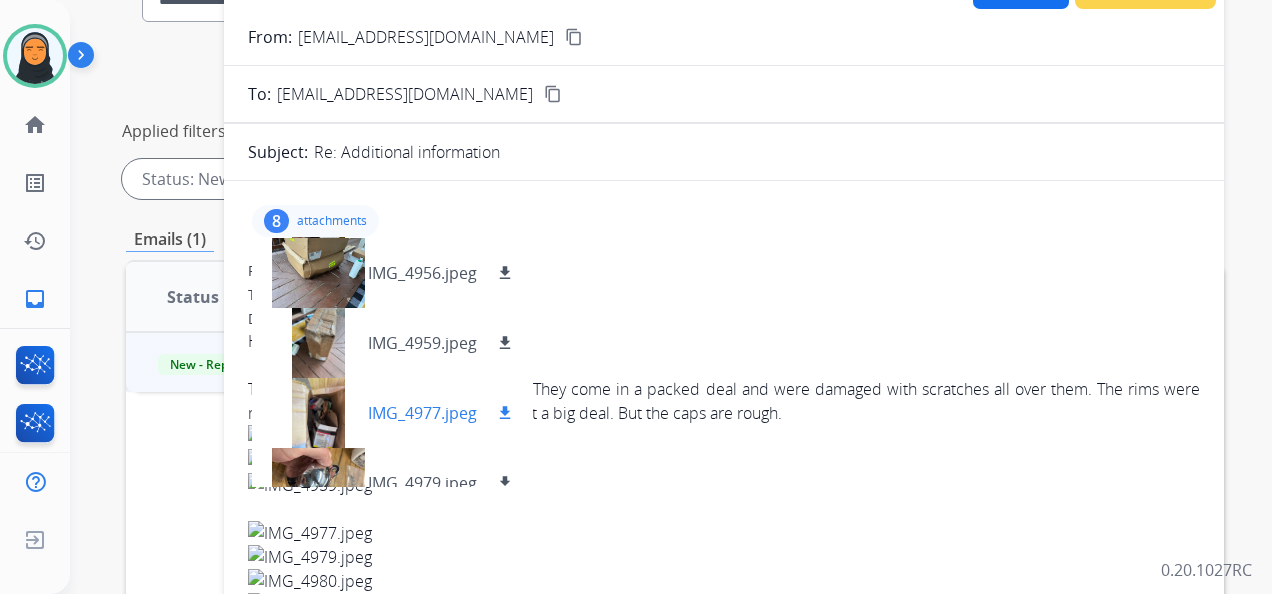 scroll, scrollTop: 200, scrollLeft: 0, axis: vertical 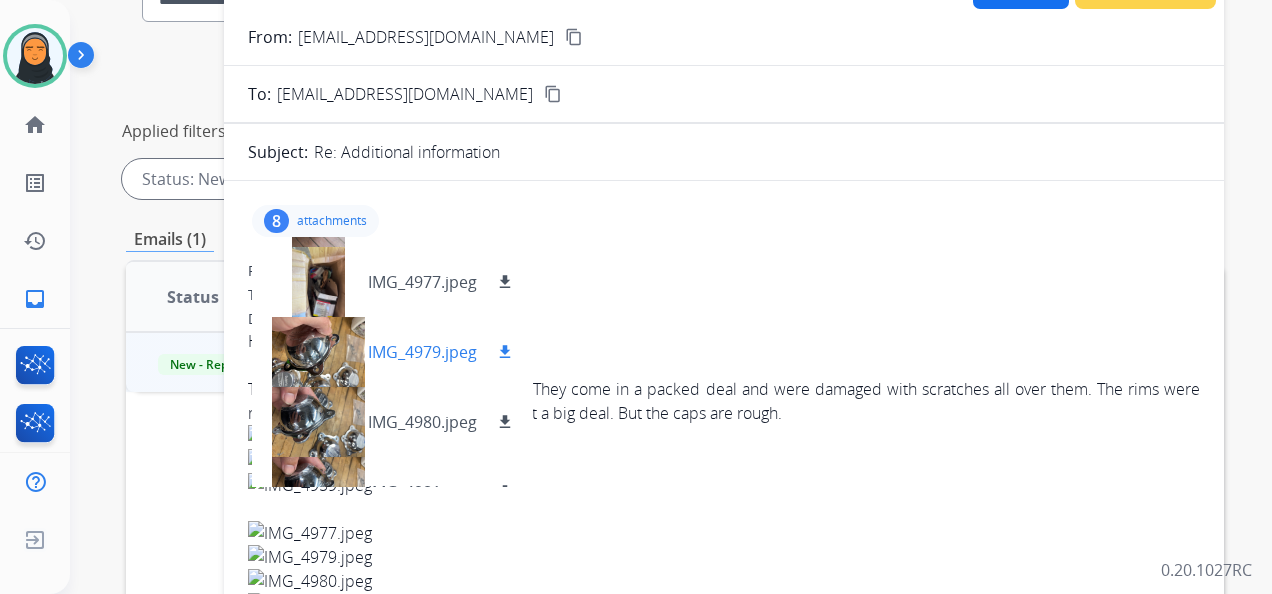 click at bounding box center (318, 352) 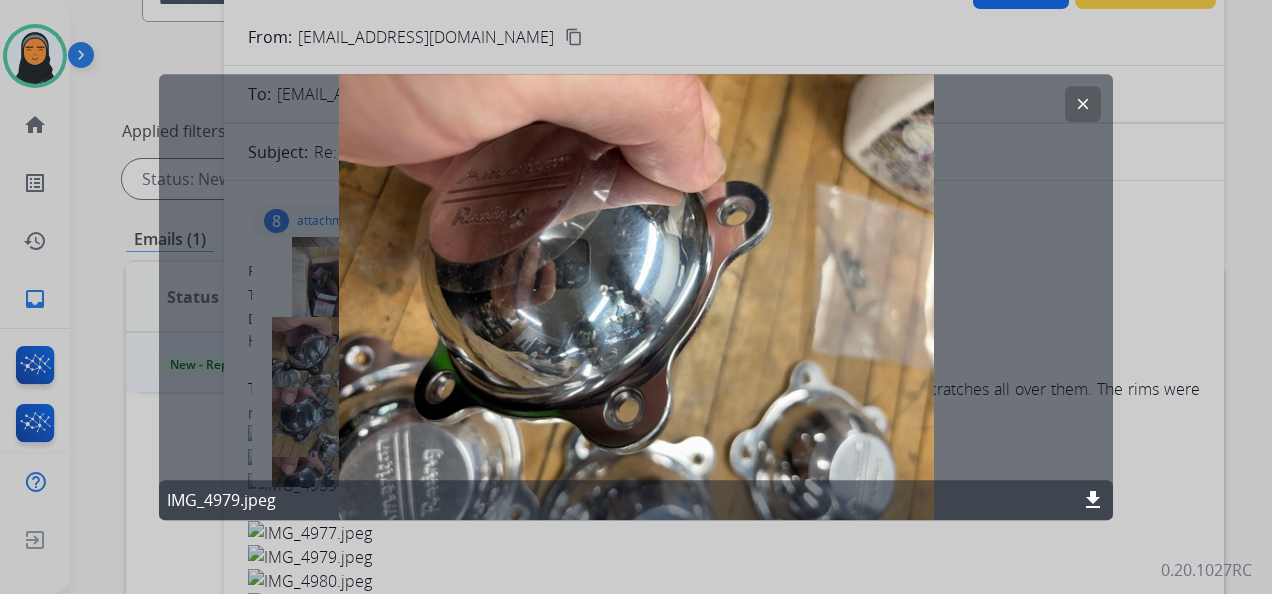 click on "clear" 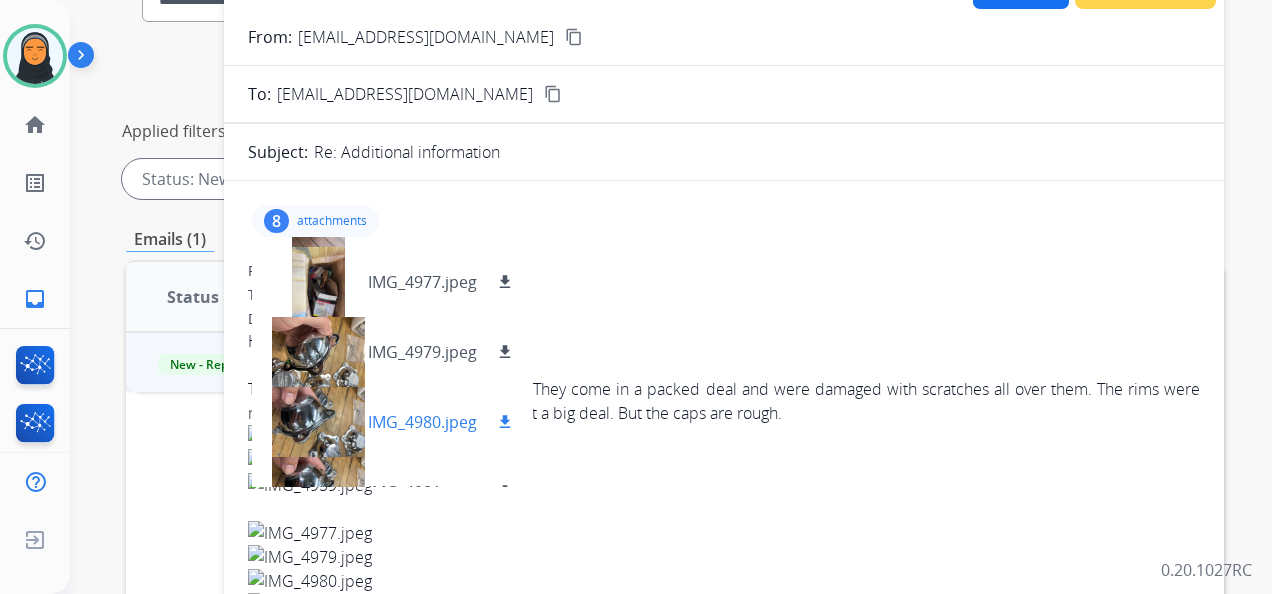 click at bounding box center [318, 422] 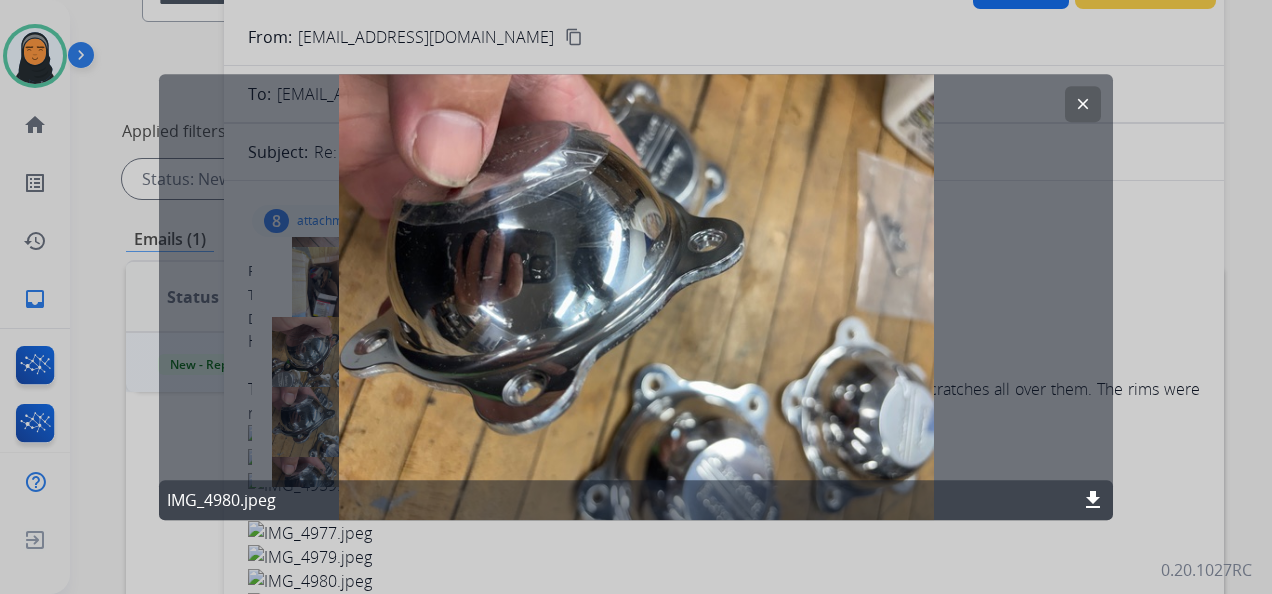 click on "clear" 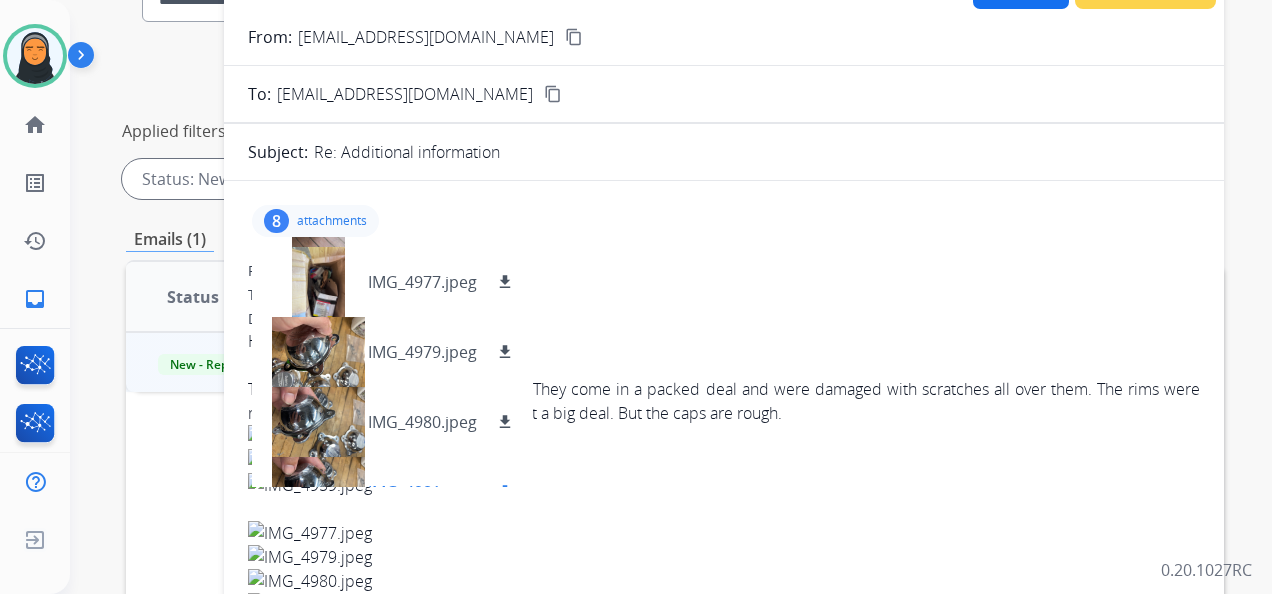 click at bounding box center (318, 492) 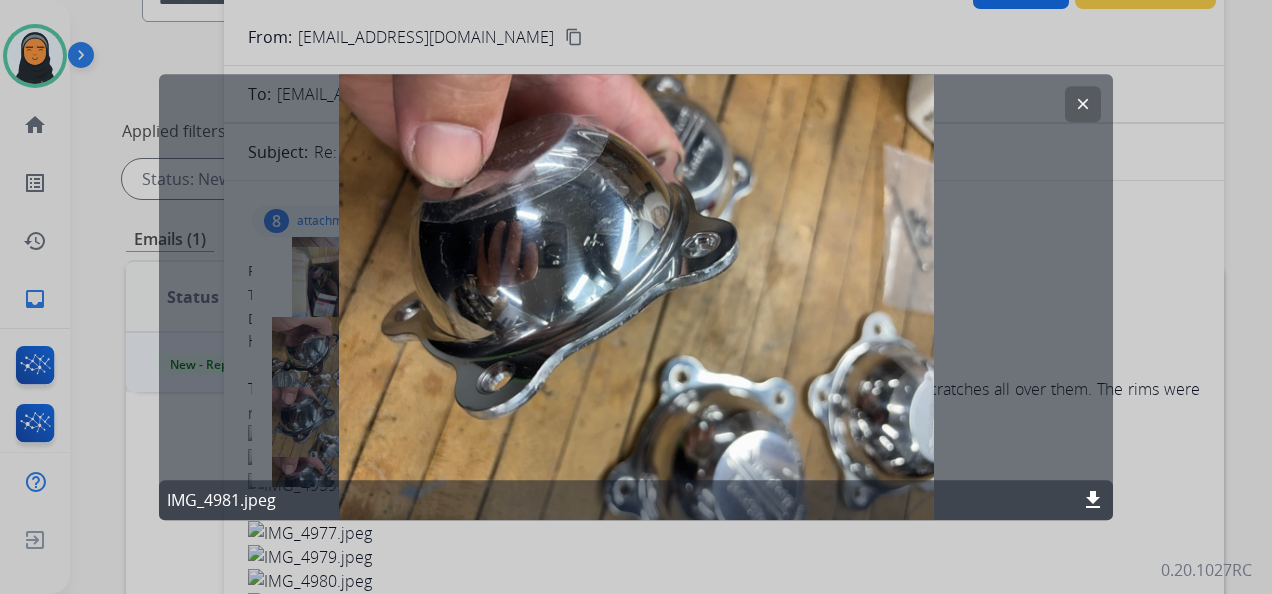 click on "clear" 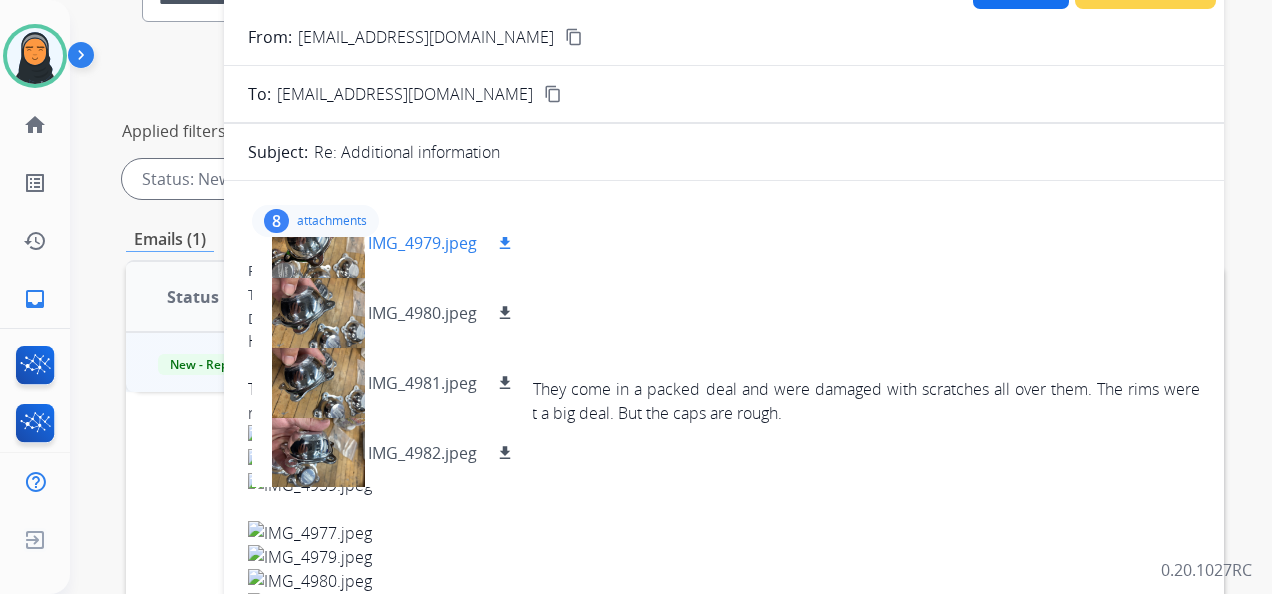 scroll, scrollTop: 310, scrollLeft: 0, axis: vertical 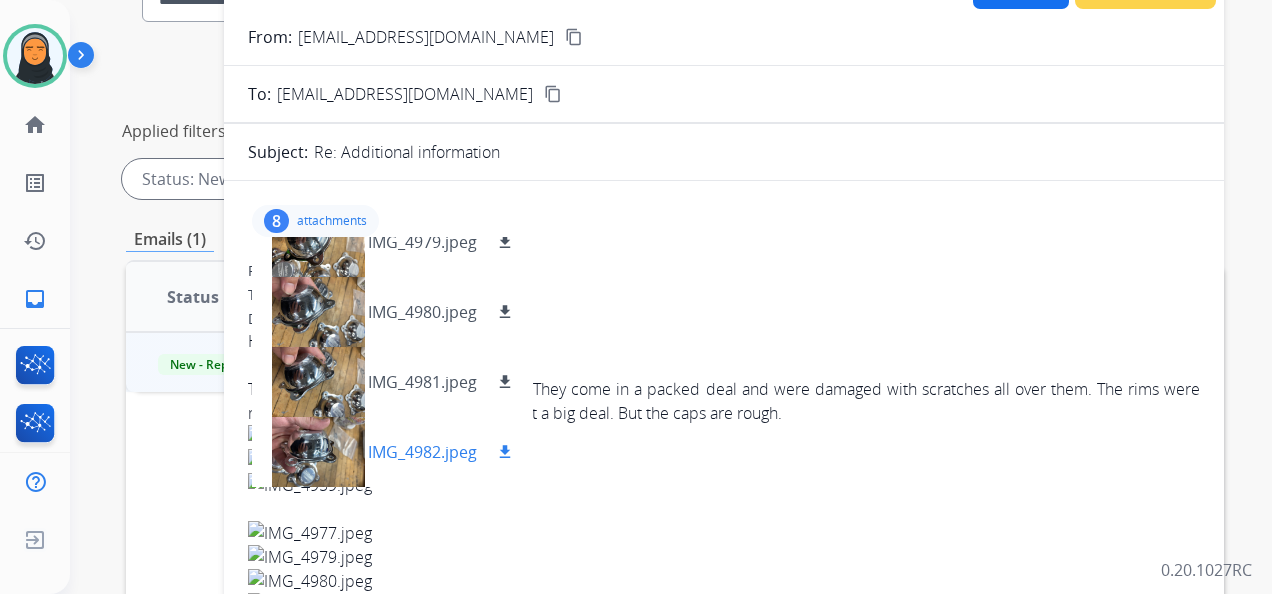 click at bounding box center (318, 452) 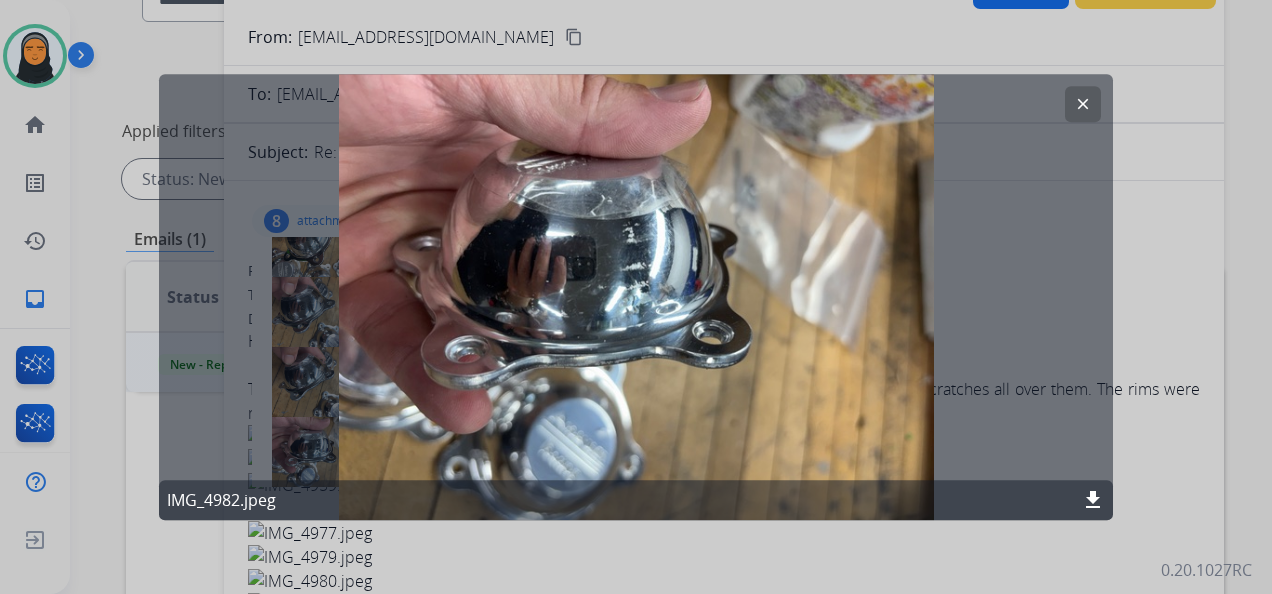 click on "clear" 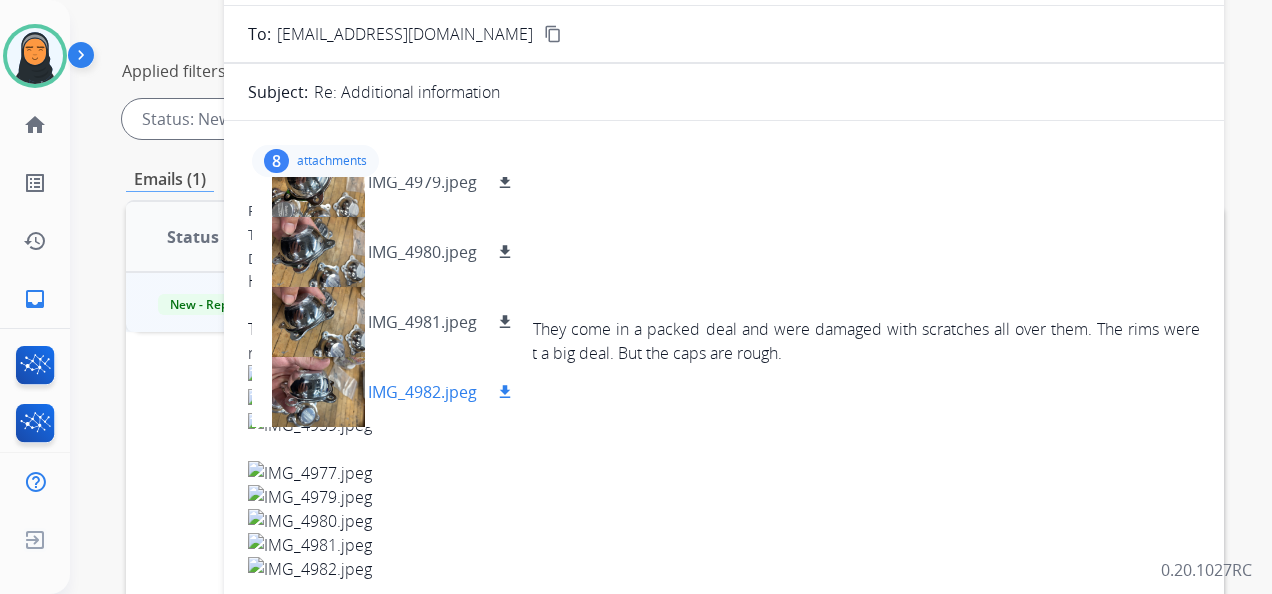 scroll, scrollTop: 300, scrollLeft: 0, axis: vertical 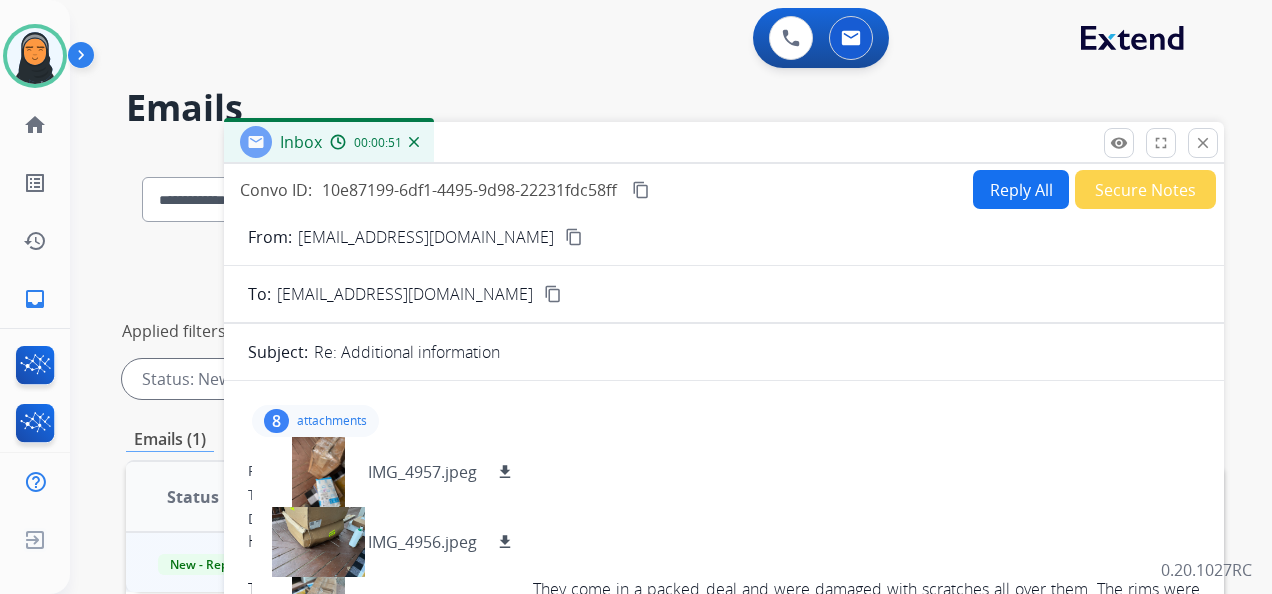 click on "content_copy" at bounding box center [574, 237] 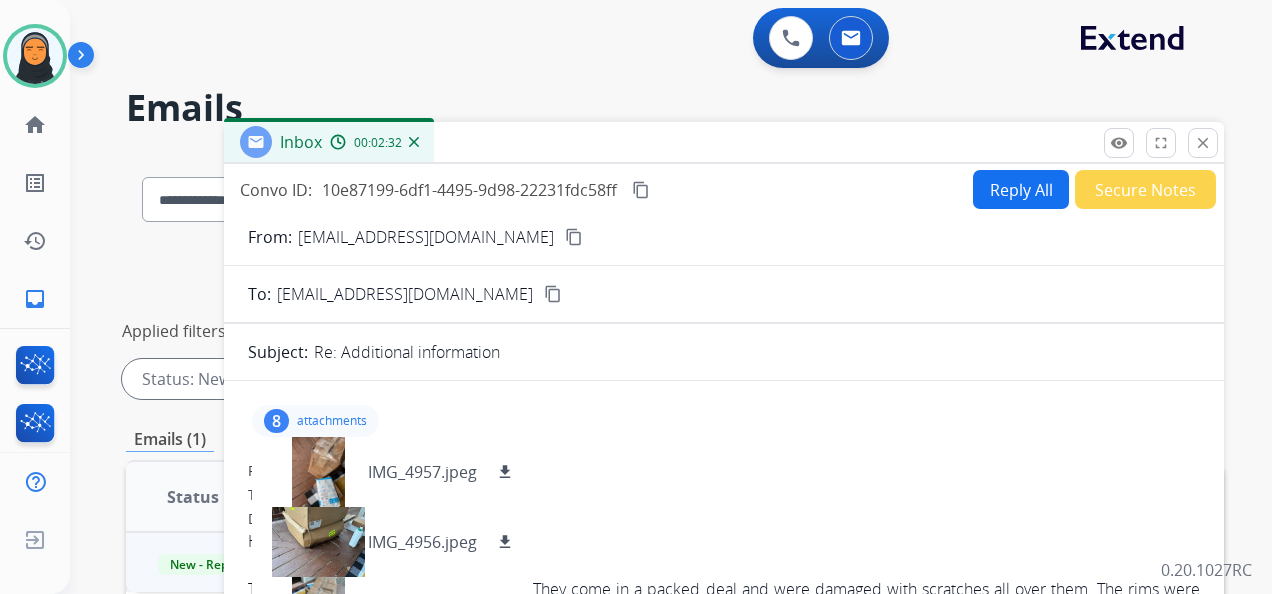 click on "content_copy" at bounding box center (574, 237) 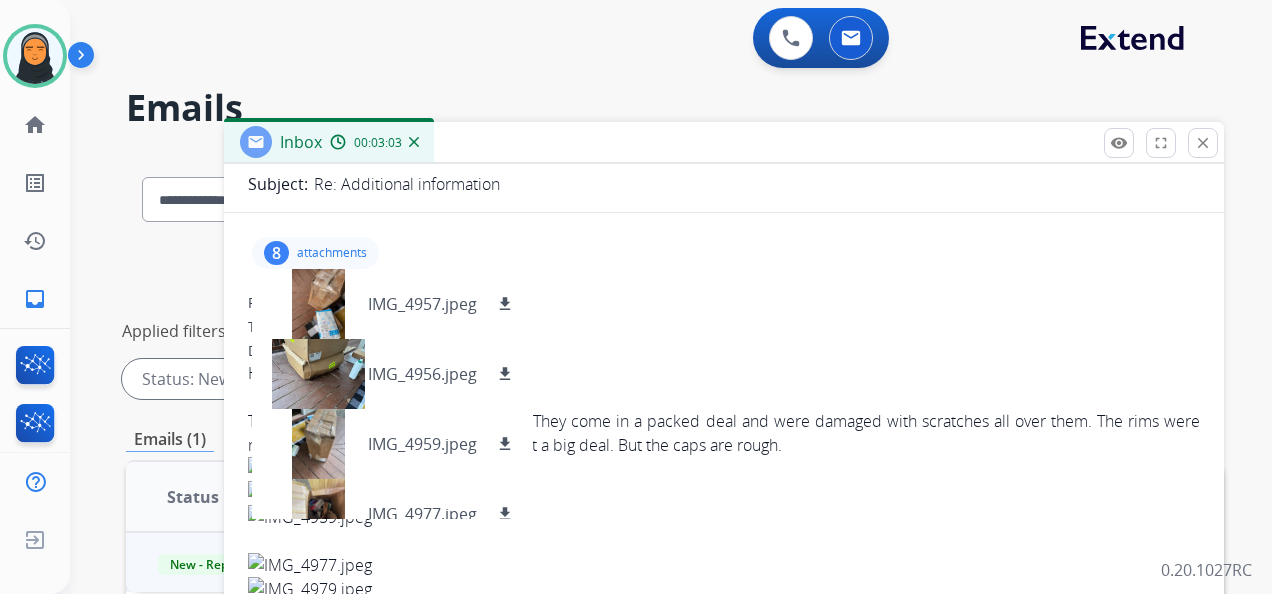 scroll, scrollTop: 200, scrollLeft: 0, axis: vertical 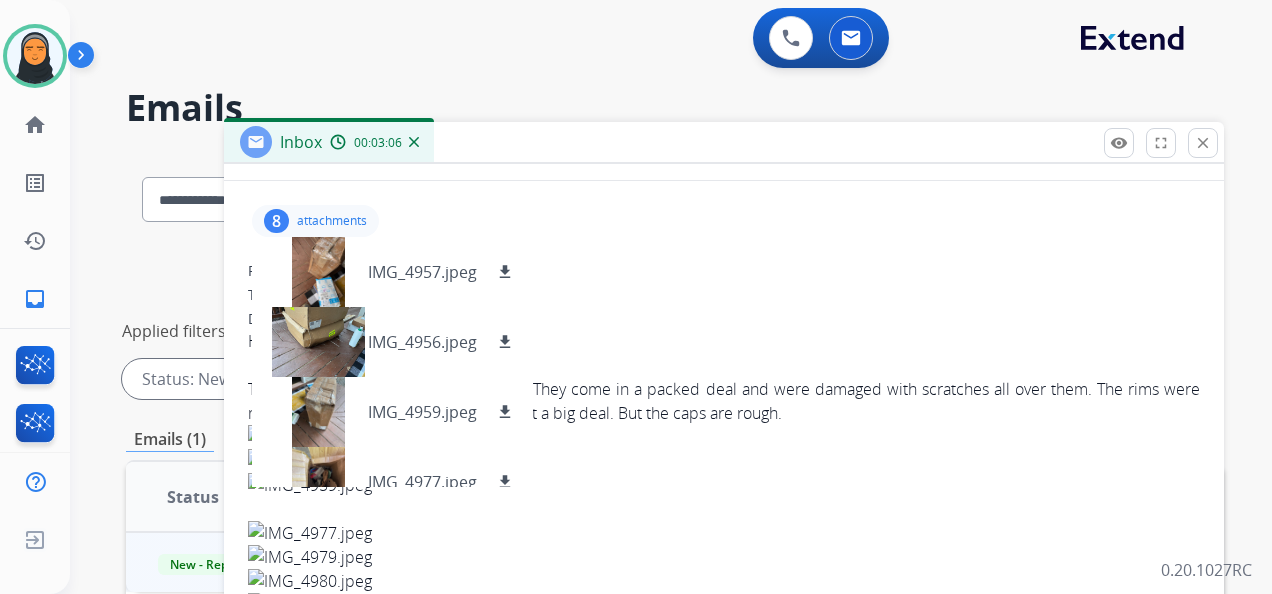 click on "attachments" at bounding box center [332, 221] 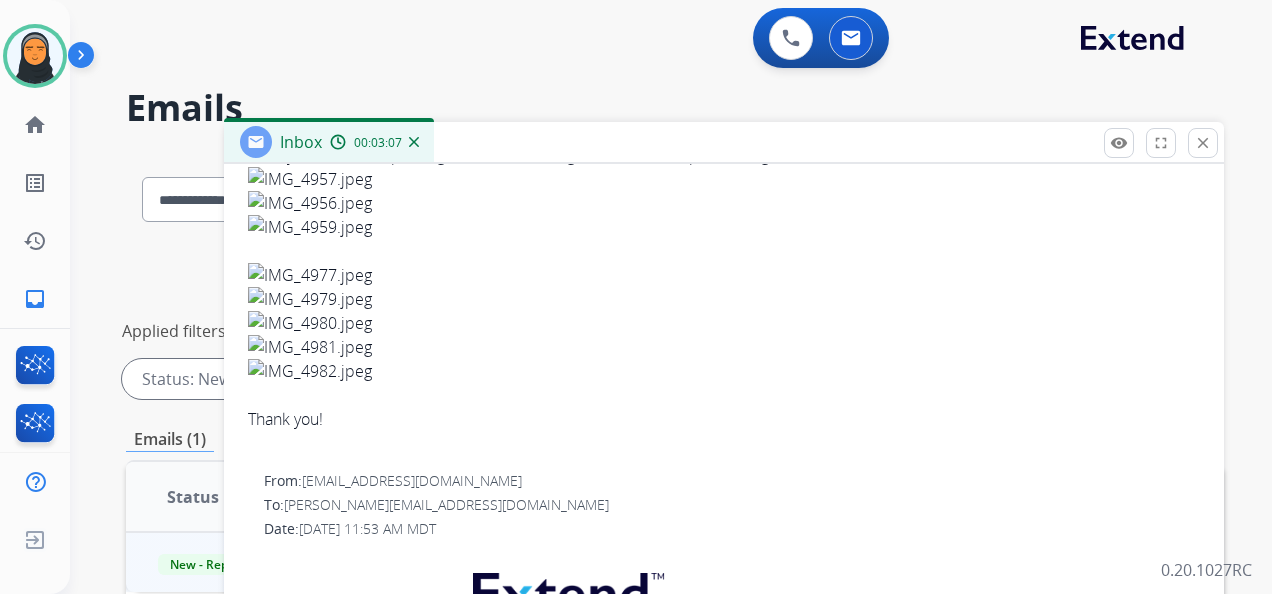 scroll, scrollTop: 584, scrollLeft: 0, axis: vertical 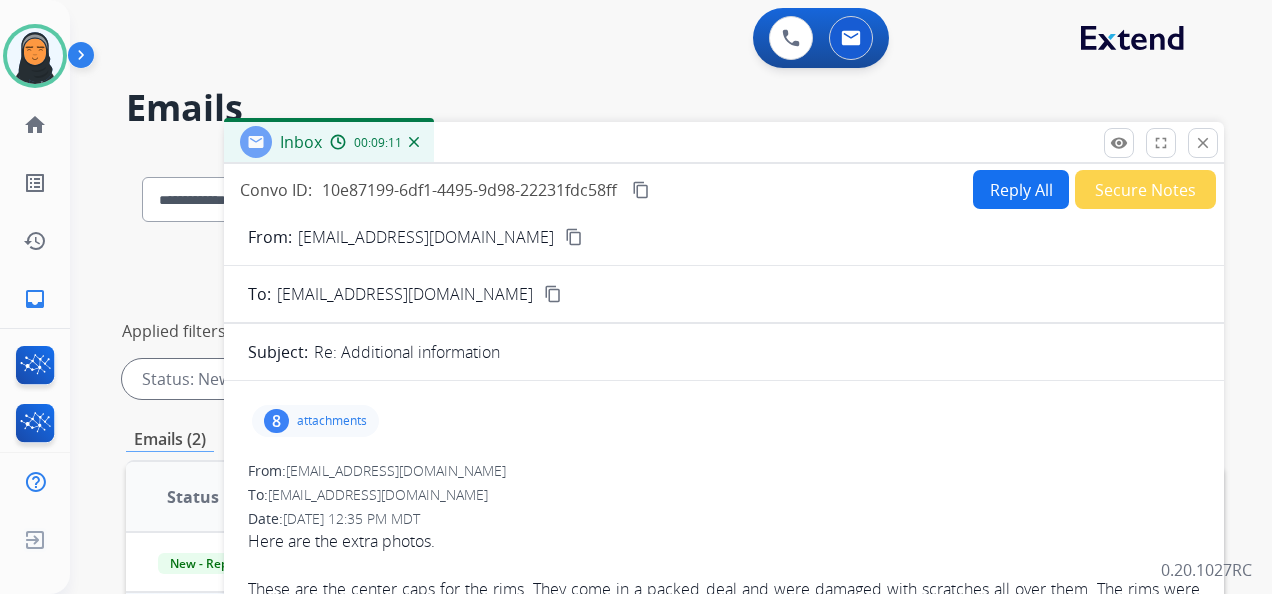 click on "attachments" at bounding box center [332, 421] 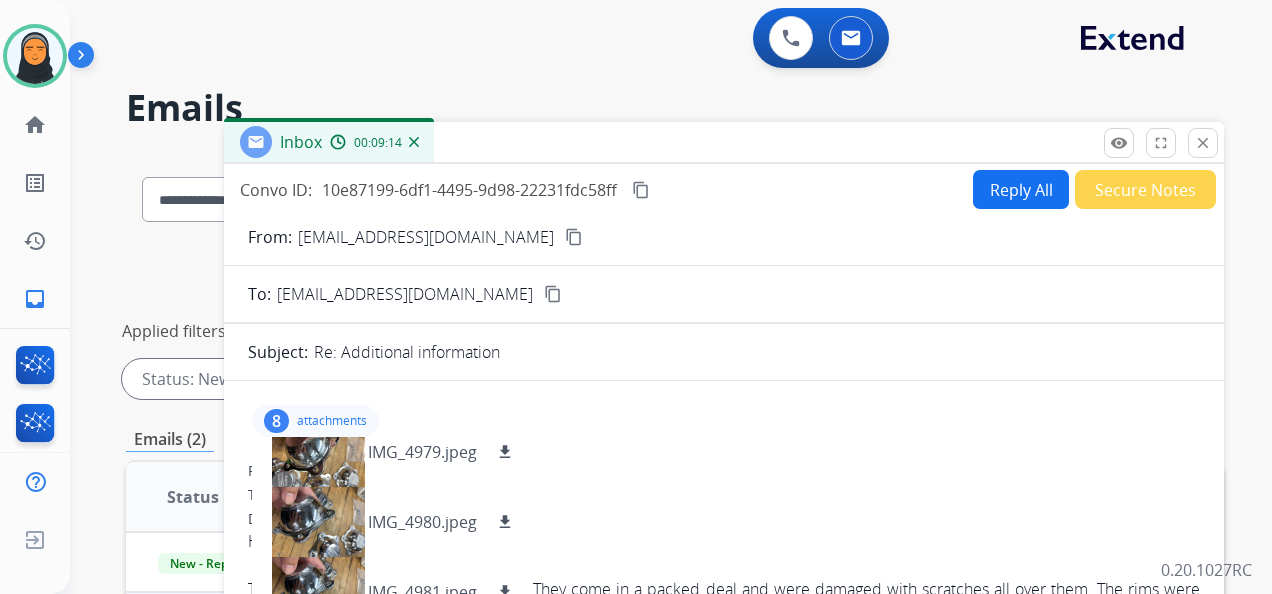 scroll, scrollTop: 310, scrollLeft: 0, axis: vertical 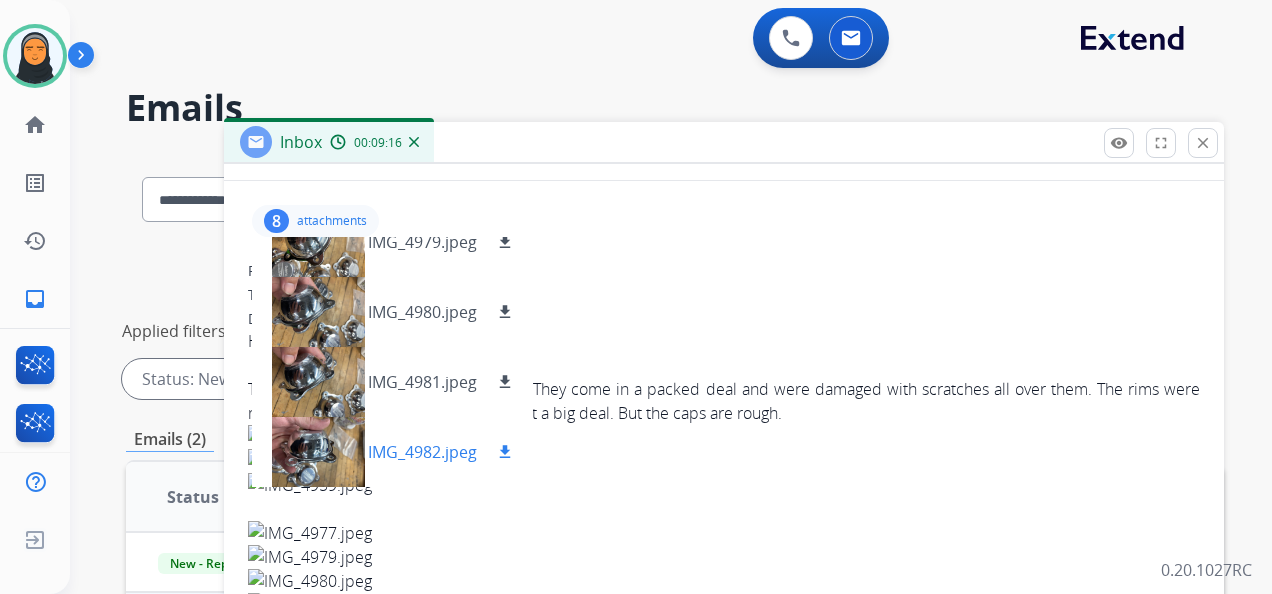 click at bounding box center [318, 452] 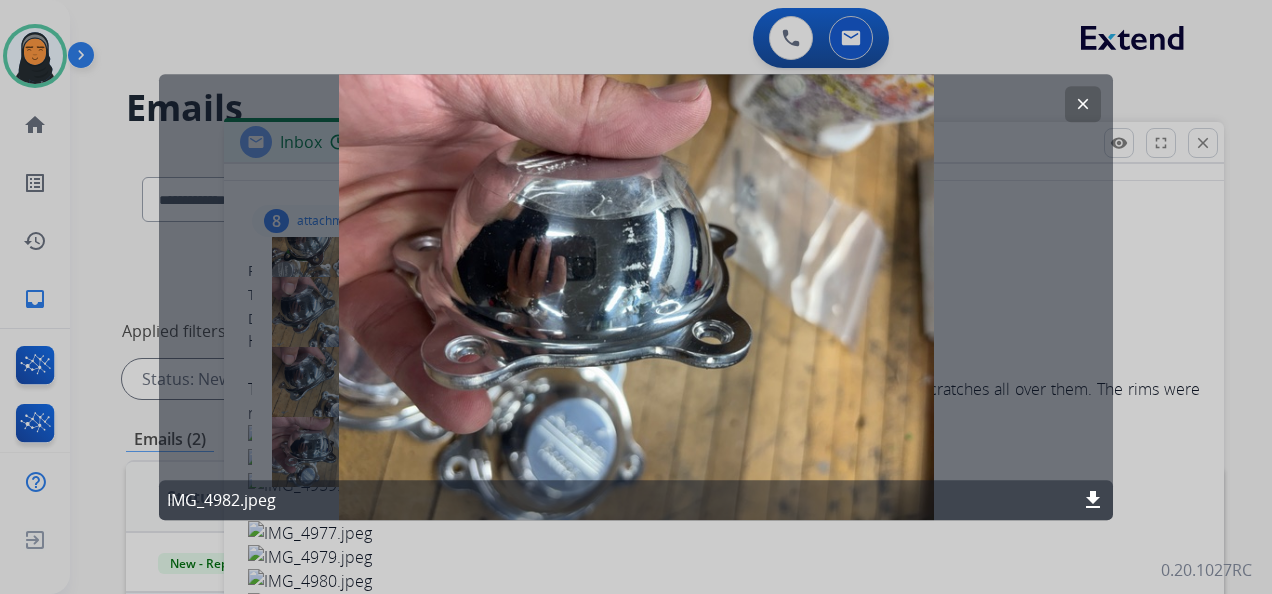 click on "download" 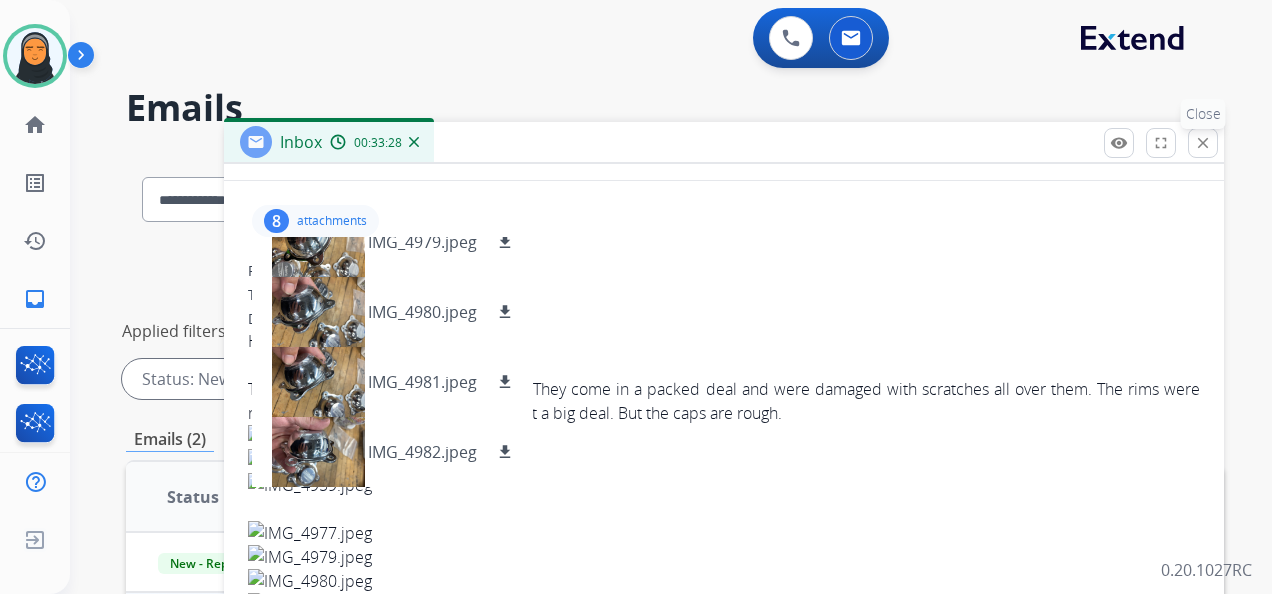 click on "close" at bounding box center [1203, 143] 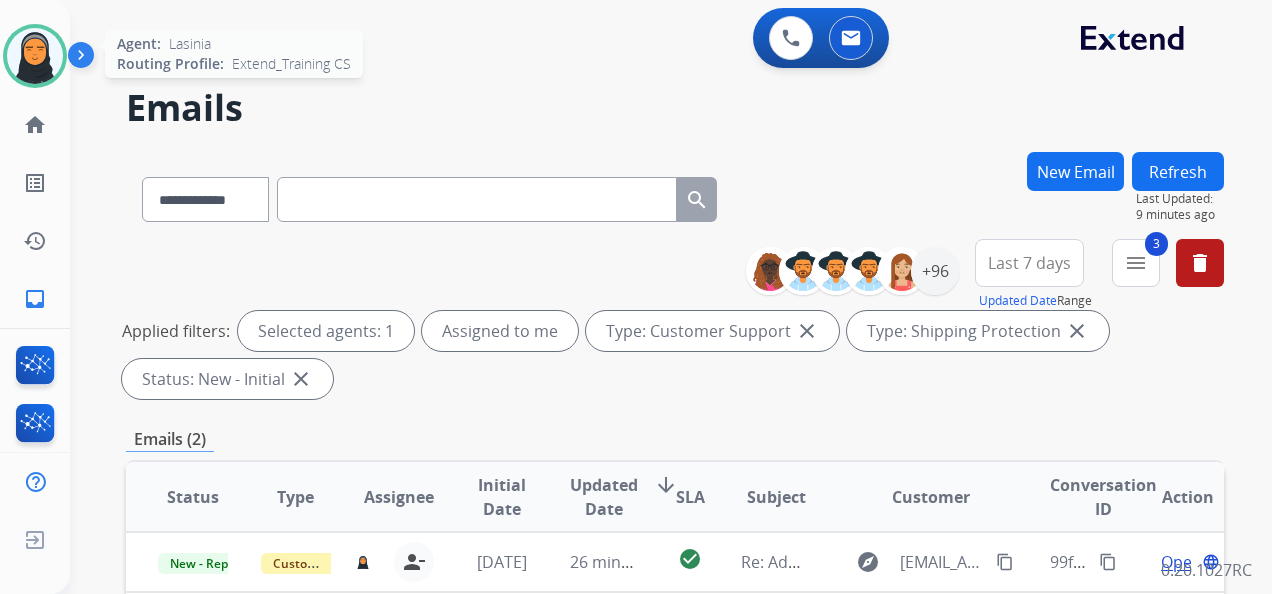 click at bounding box center (35, 56) 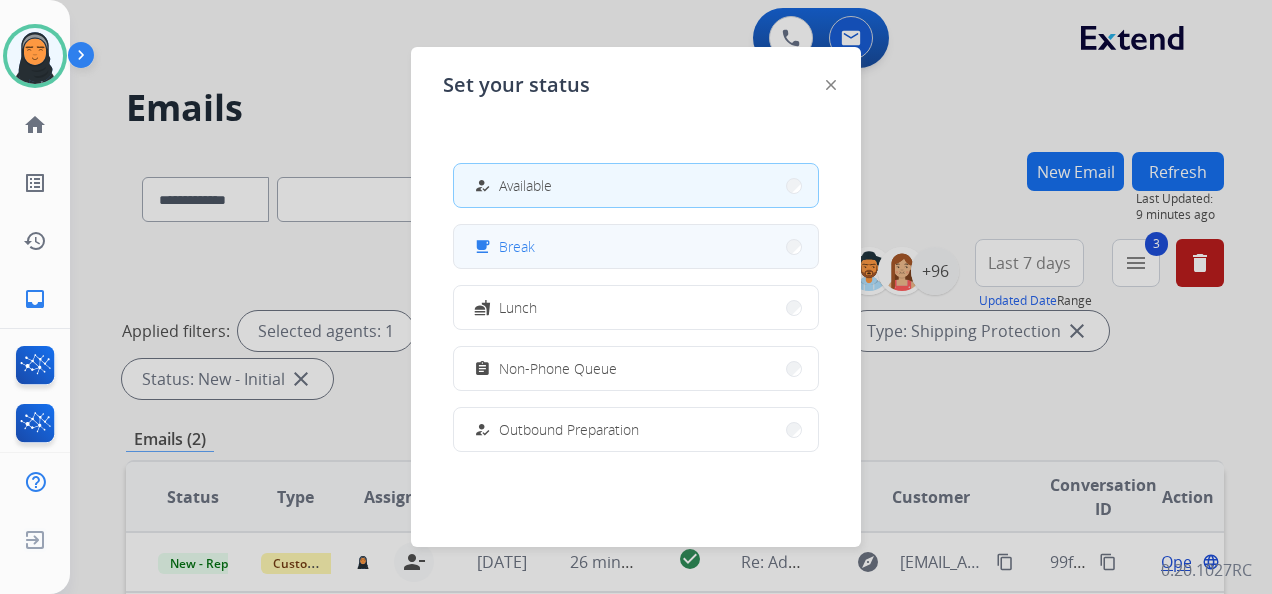 click on "free_breakfast Break" at bounding box center (636, 246) 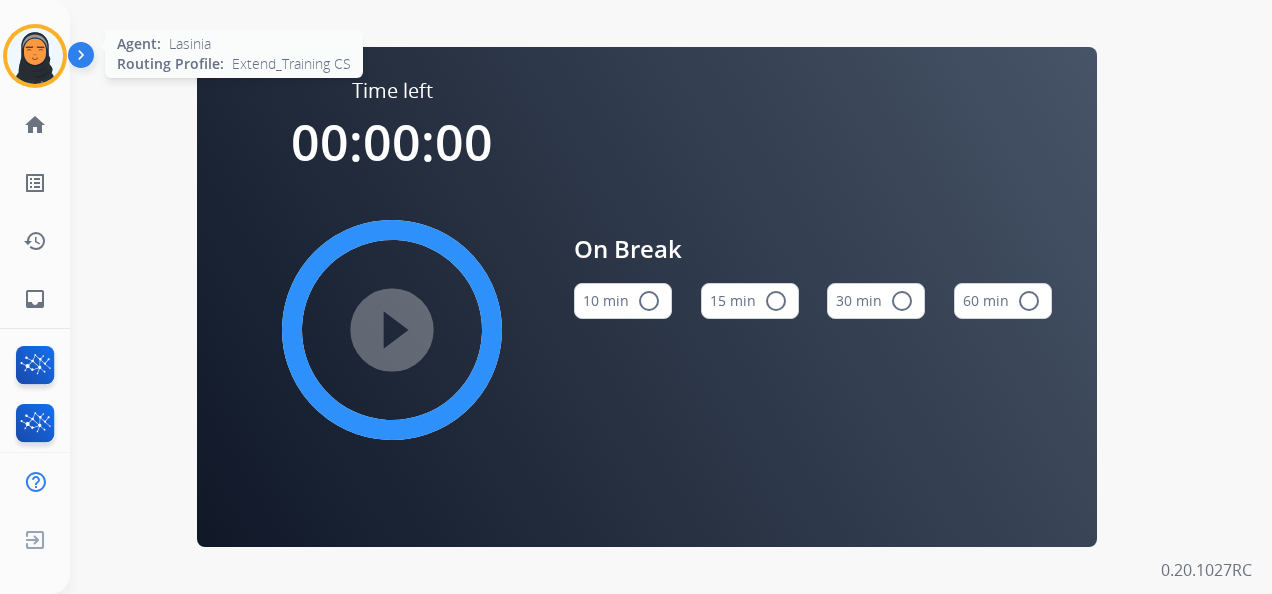 click at bounding box center (35, 56) 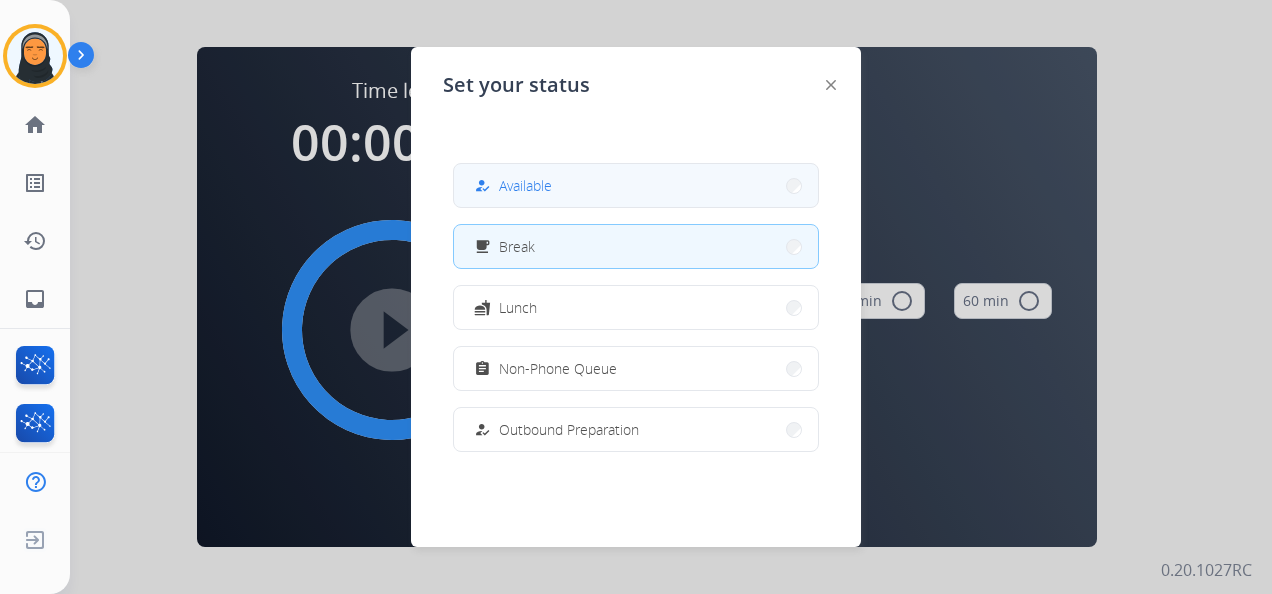 click on "Available" at bounding box center [525, 185] 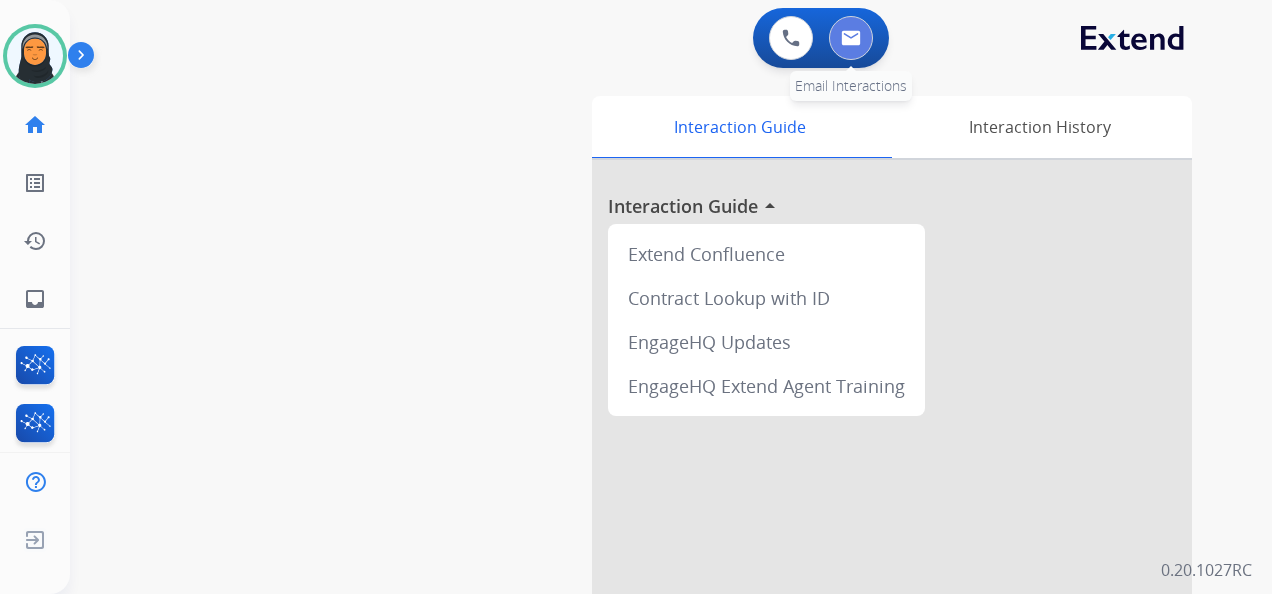 click at bounding box center [851, 38] 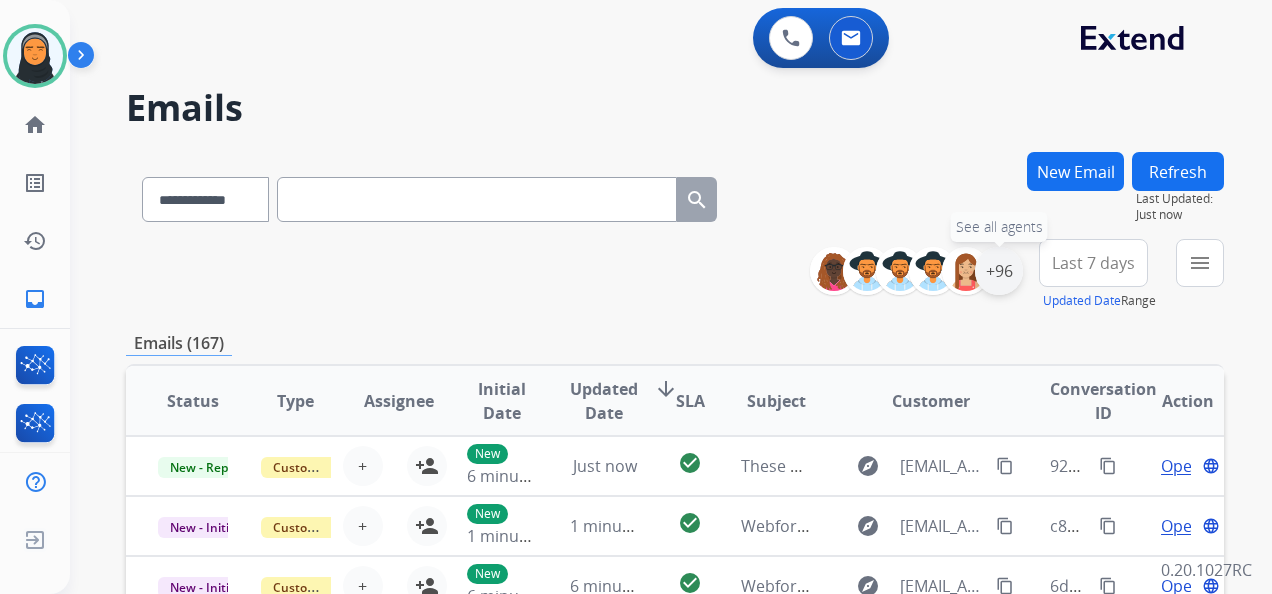 click on "+96" at bounding box center (999, 271) 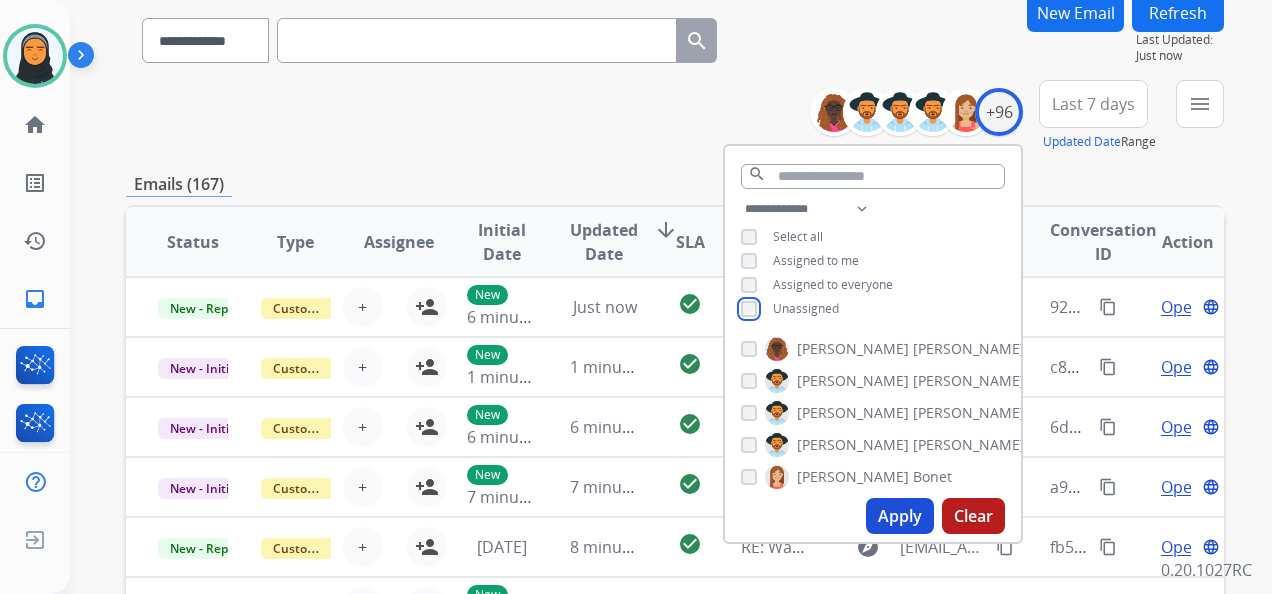 scroll, scrollTop: 200, scrollLeft: 0, axis: vertical 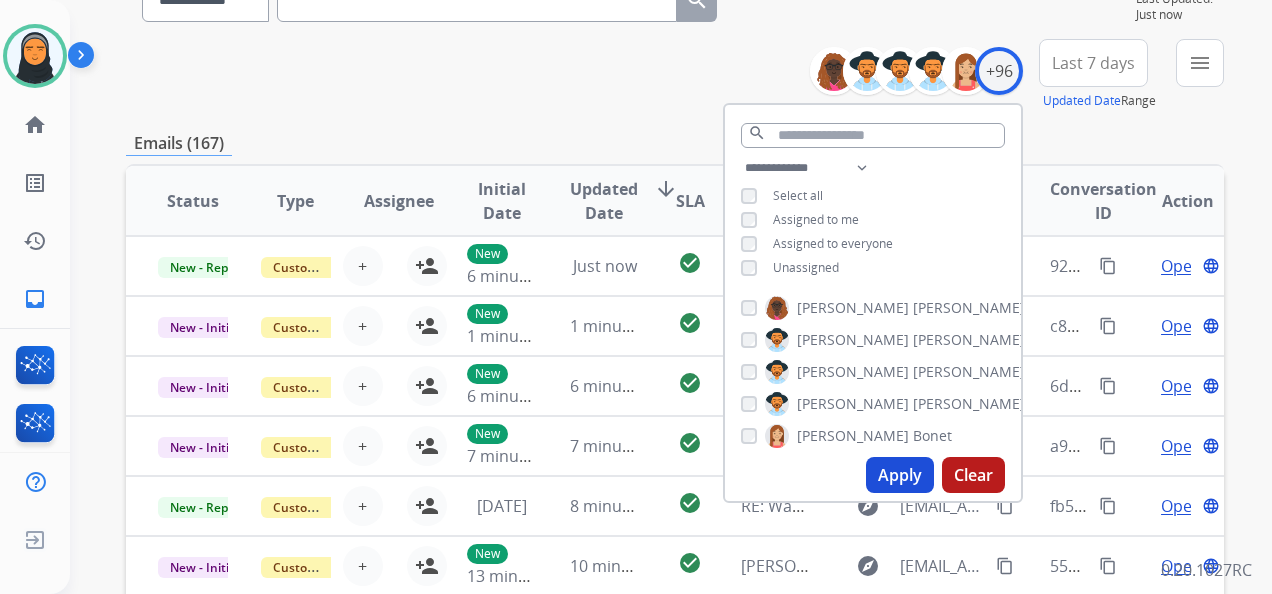 click on "Apply" at bounding box center [900, 475] 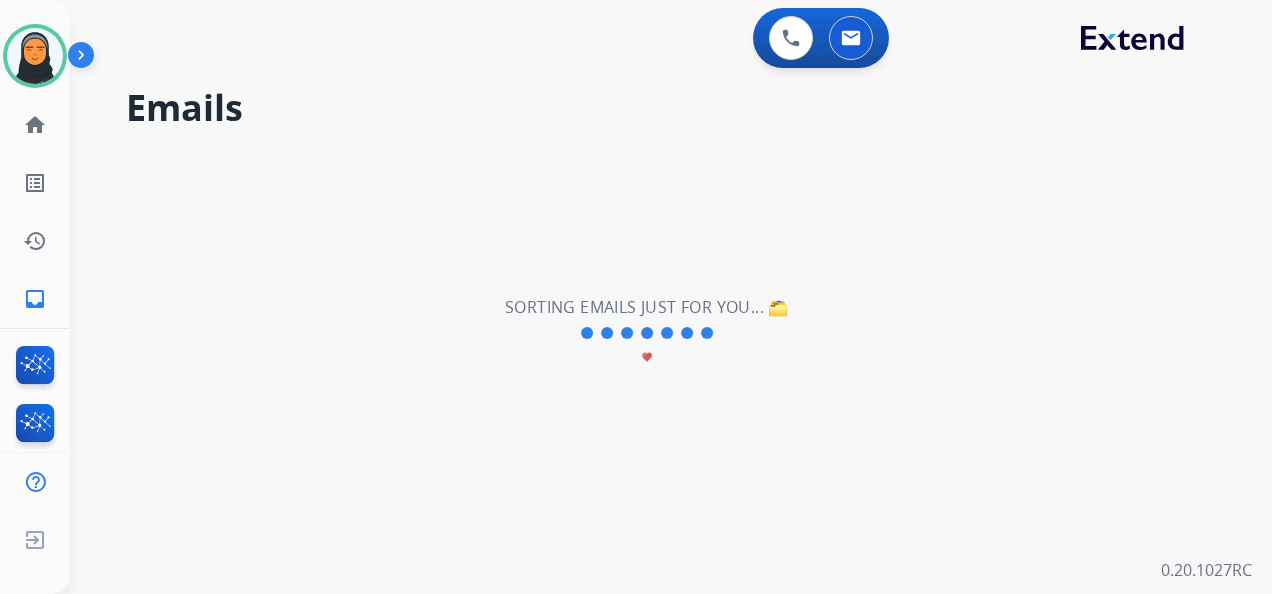 scroll, scrollTop: 0, scrollLeft: 0, axis: both 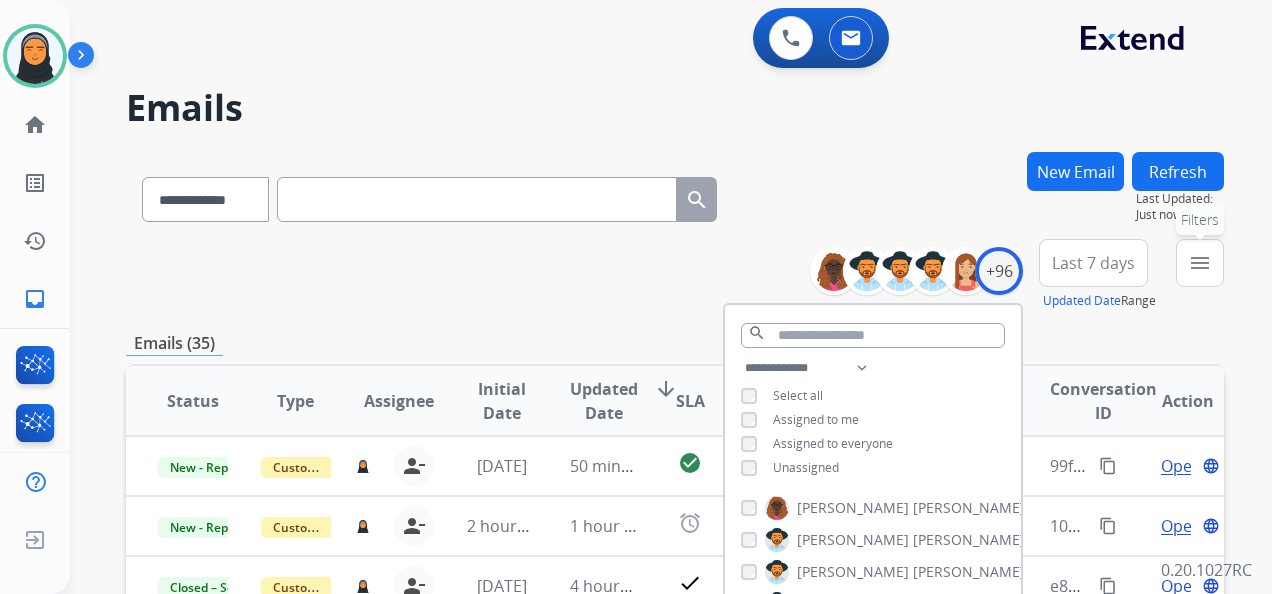 click on "menu  Filters" at bounding box center [1200, 263] 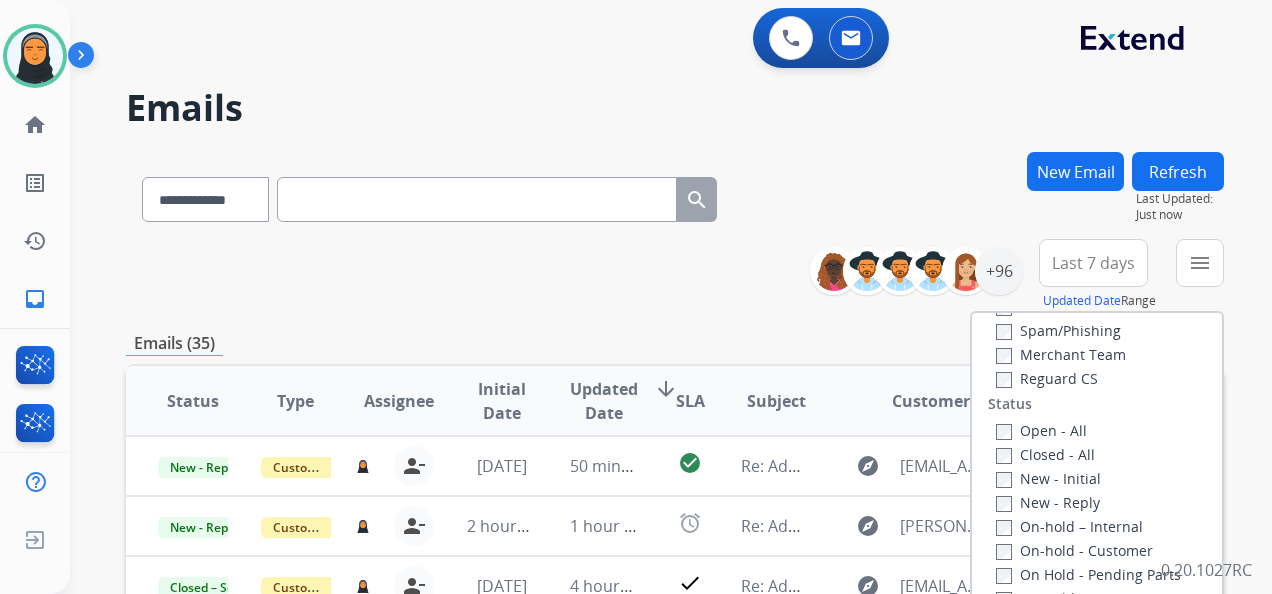scroll, scrollTop: 200, scrollLeft: 0, axis: vertical 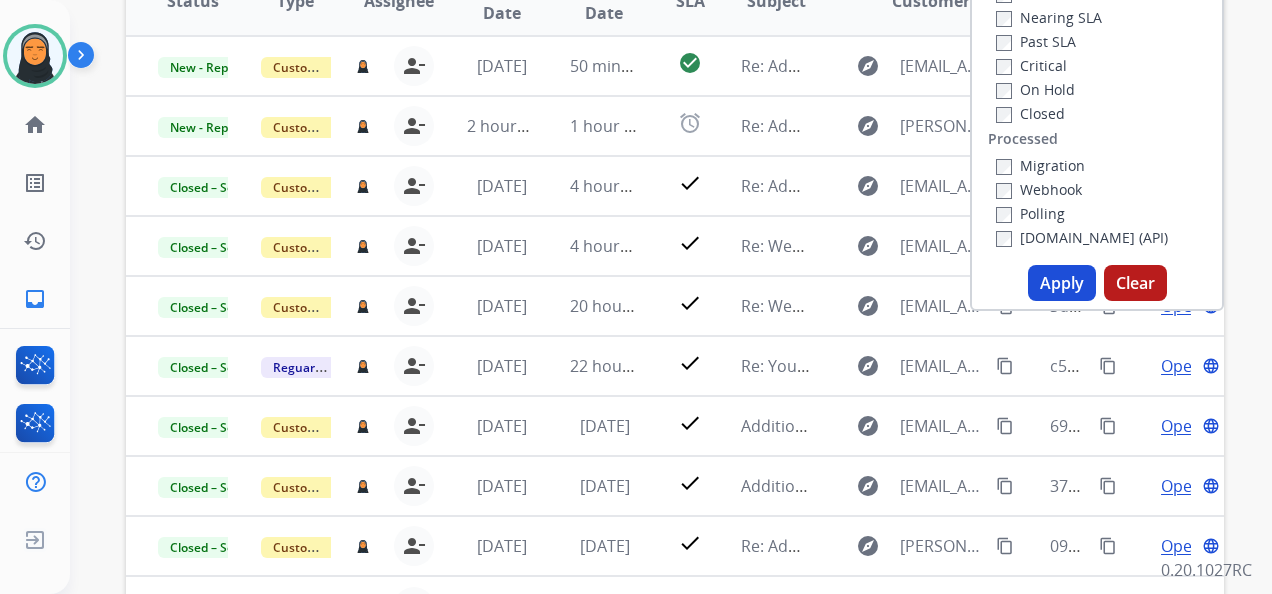click on "Apply" at bounding box center (1062, 283) 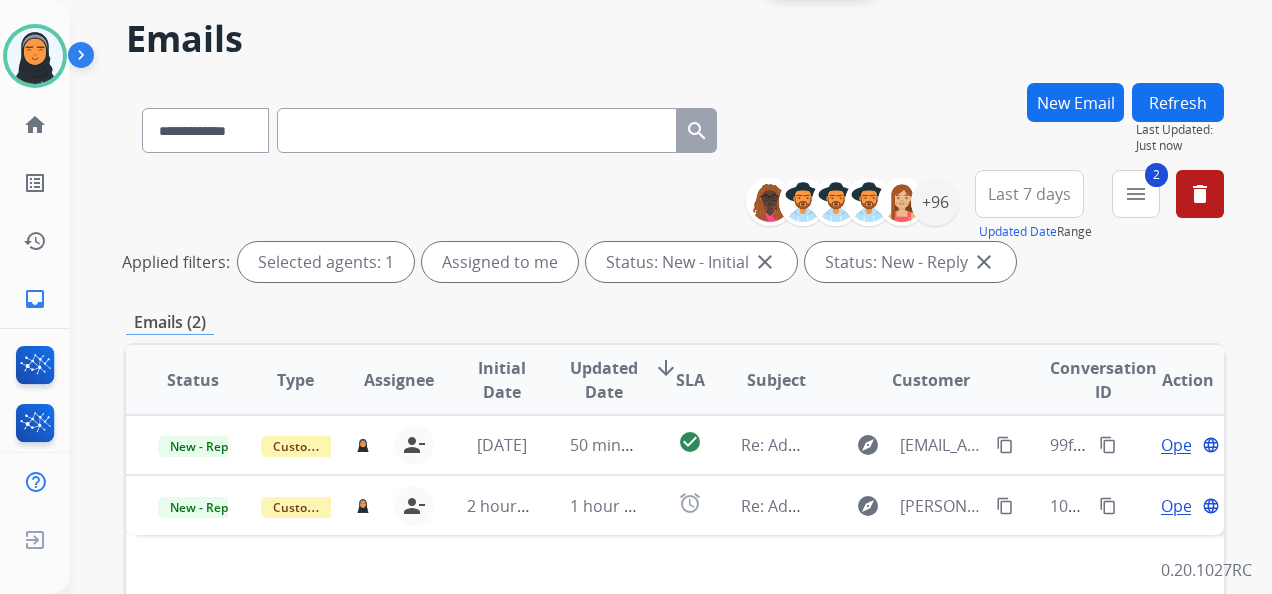 scroll, scrollTop: 100, scrollLeft: 0, axis: vertical 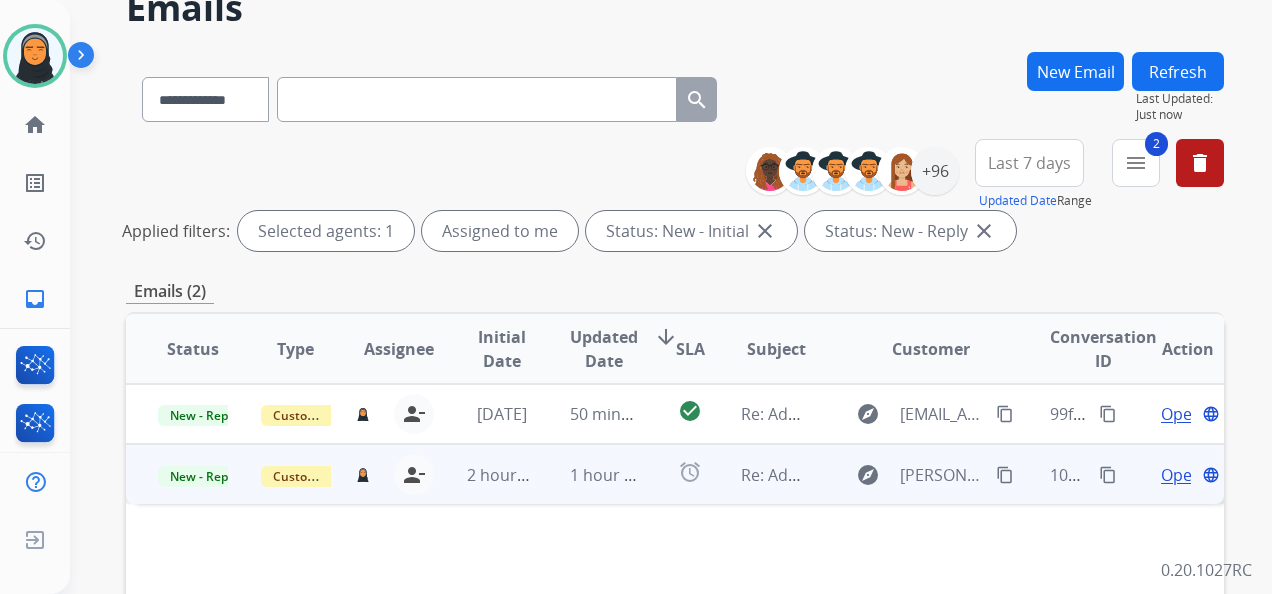 click on "Open" at bounding box center (1181, 475) 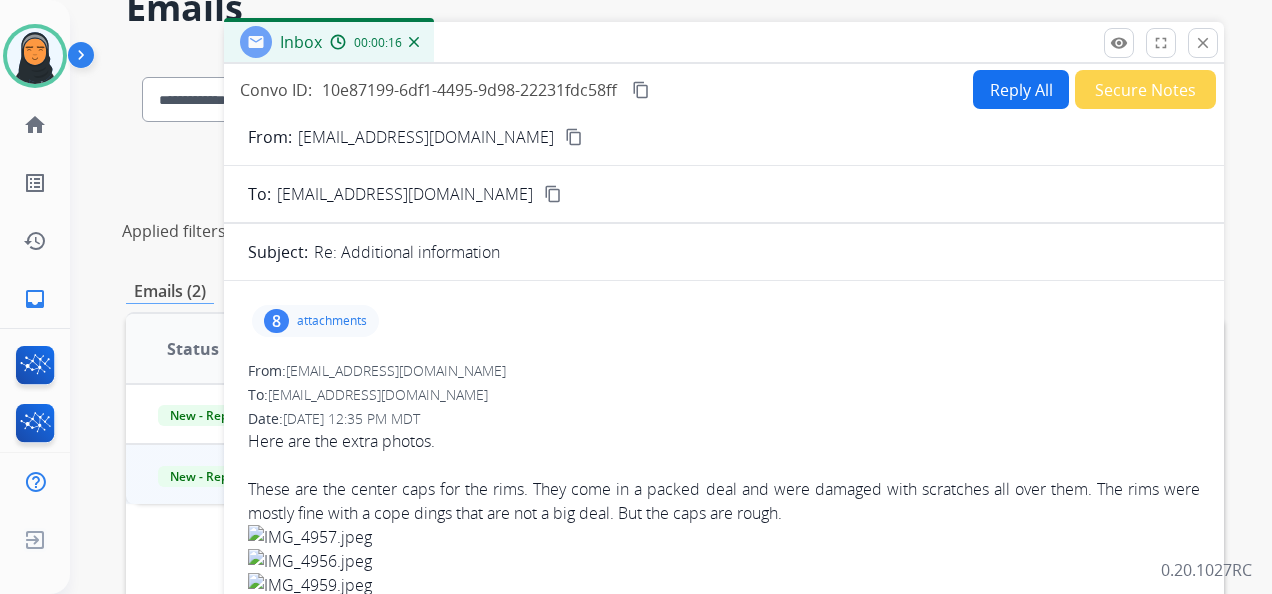 click on "Reply All" at bounding box center [1021, 89] 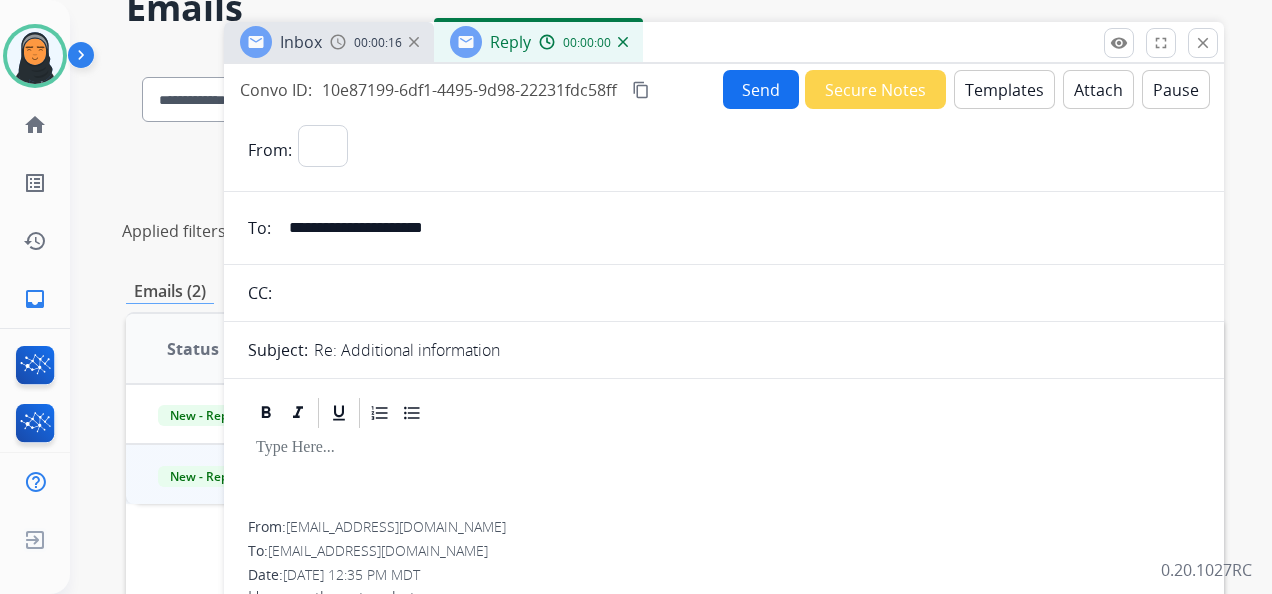 select on "**********" 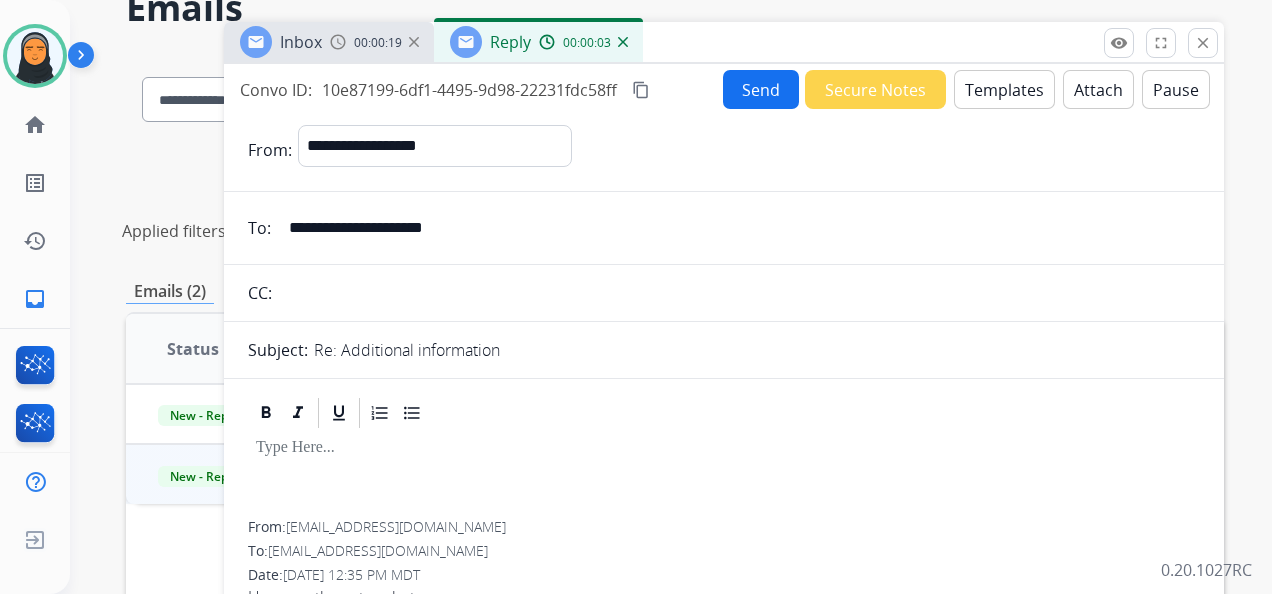 click on "Templates" at bounding box center [1004, 89] 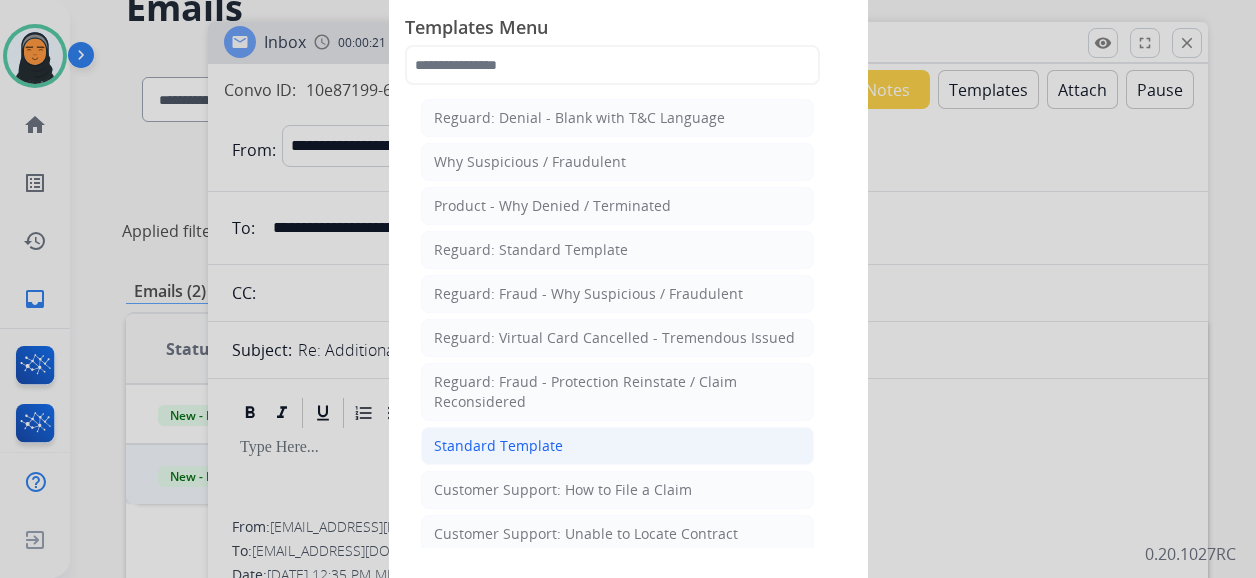 click on "Standard Template" 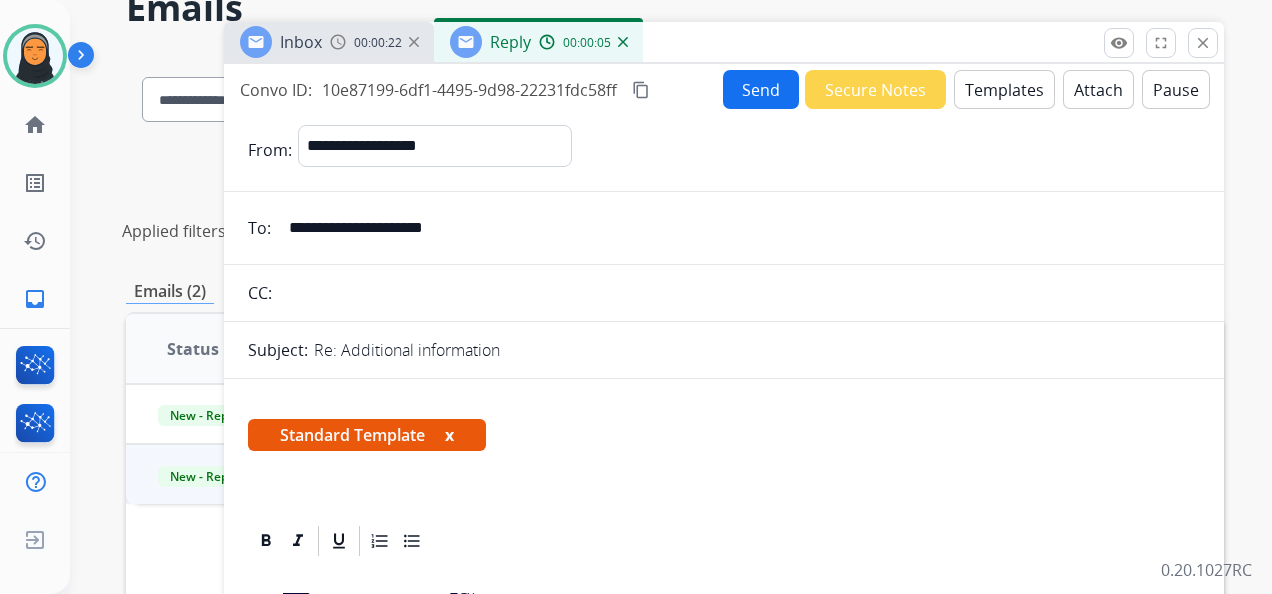 scroll, scrollTop: 200, scrollLeft: 0, axis: vertical 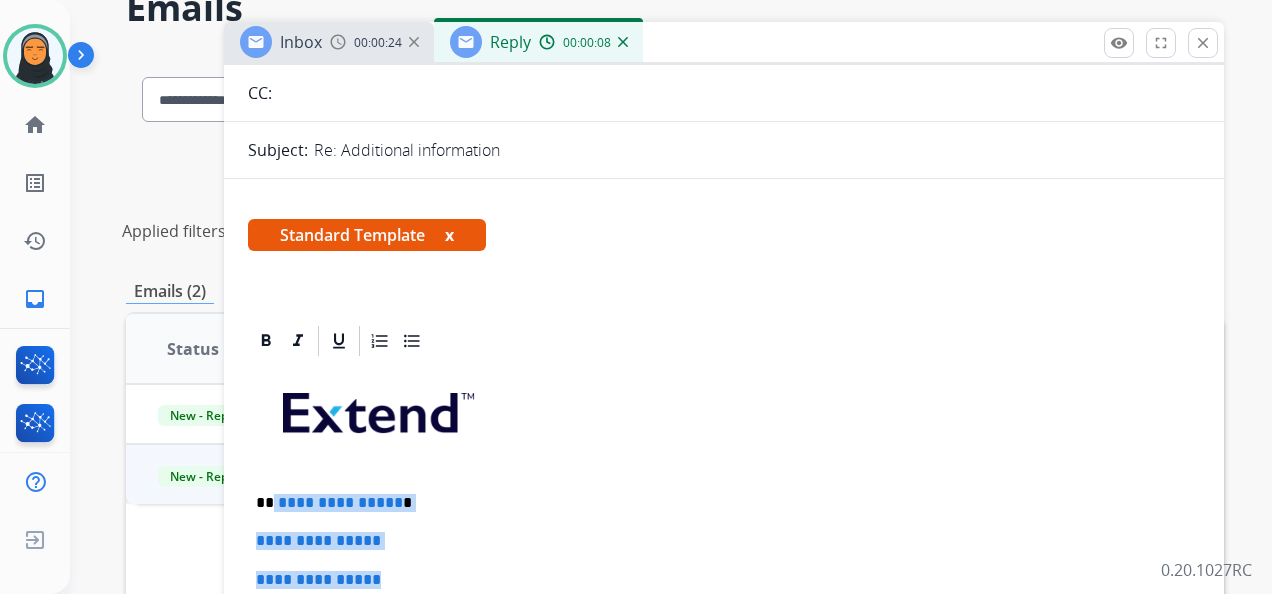 drag, startPoint x: 274, startPoint y: 496, endPoint x: 406, endPoint y: 558, distance: 145.83553 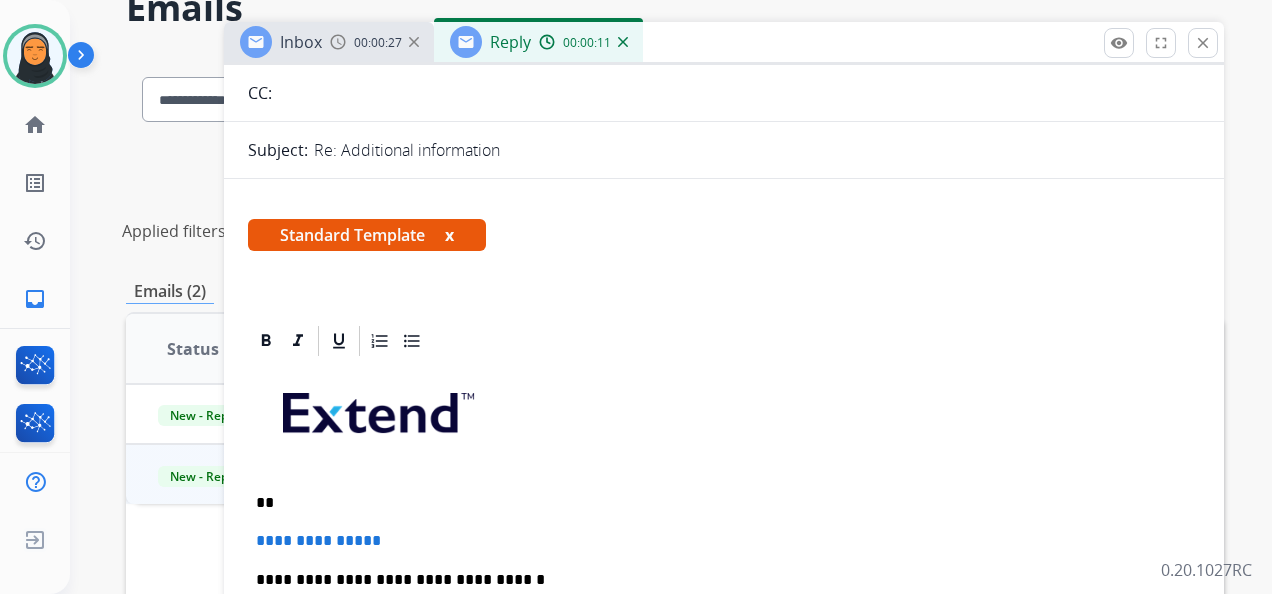 type 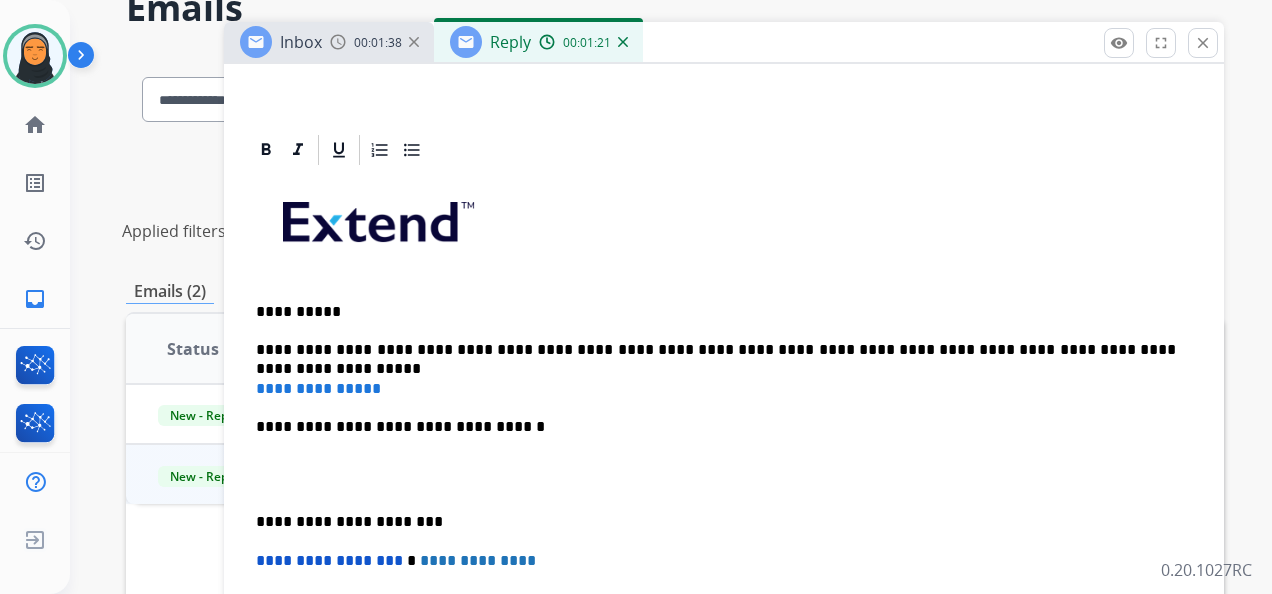 scroll, scrollTop: 400, scrollLeft: 0, axis: vertical 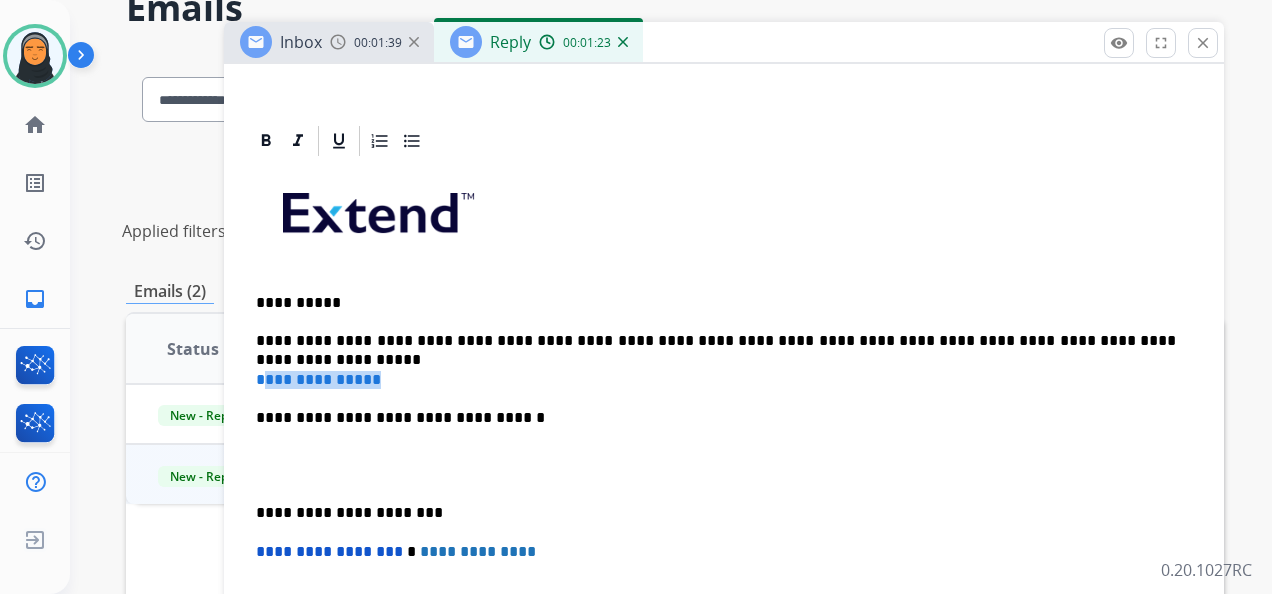 drag, startPoint x: 408, startPoint y: 374, endPoint x: 260, endPoint y: 368, distance: 148.12157 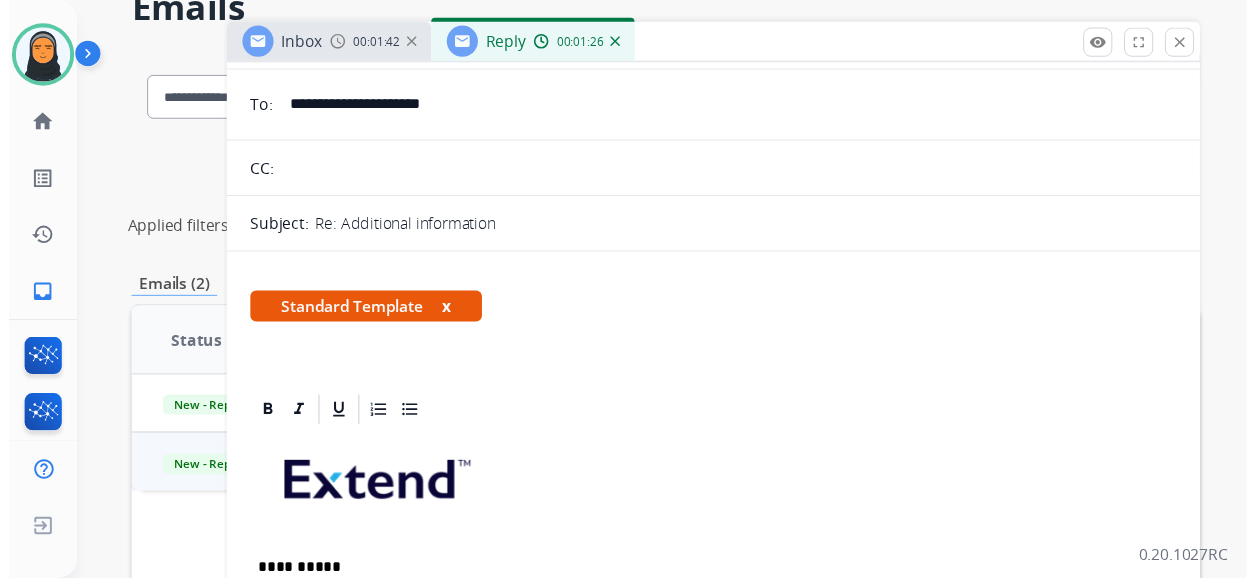 scroll, scrollTop: 0, scrollLeft: 0, axis: both 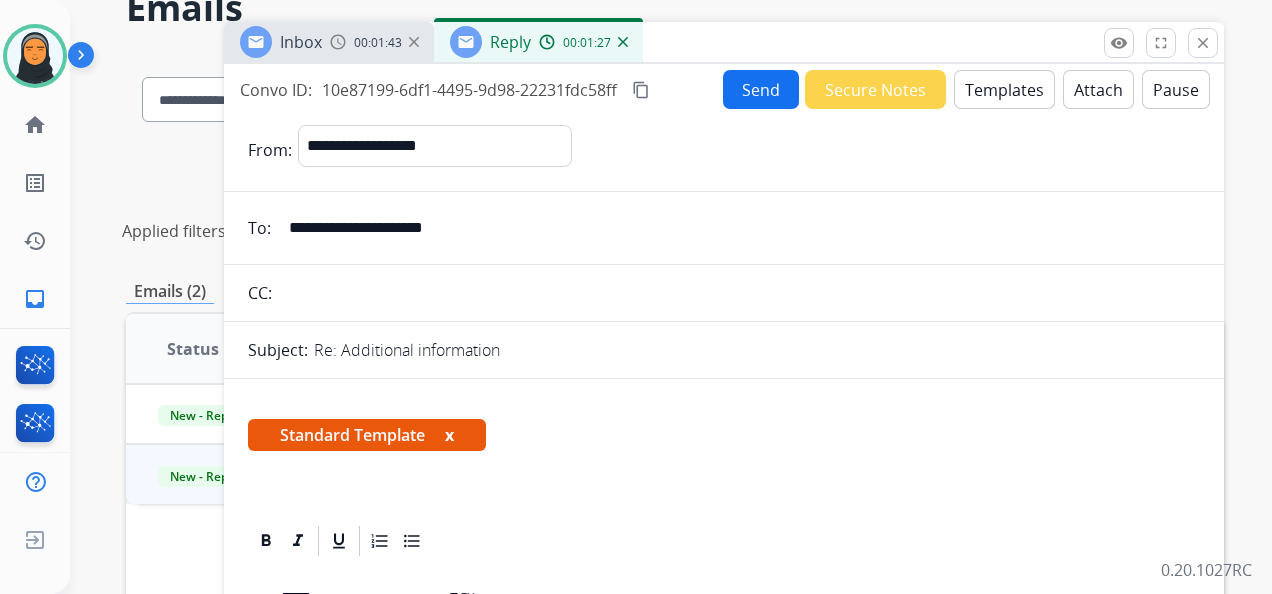 click on "Send" at bounding box center (761, 89) 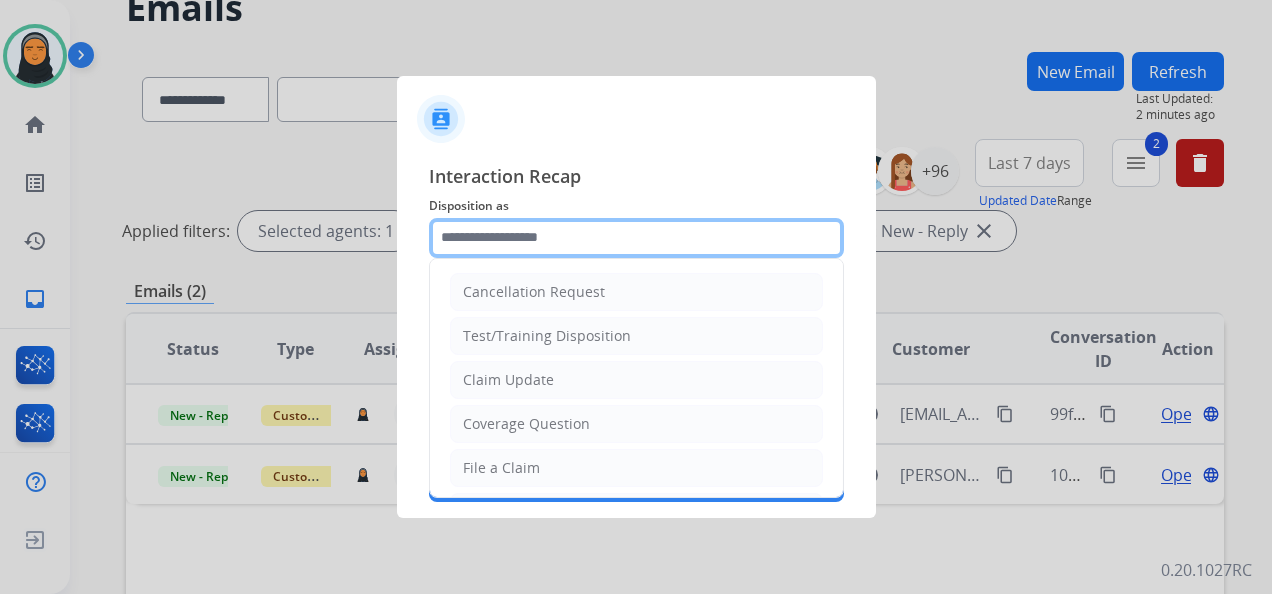click 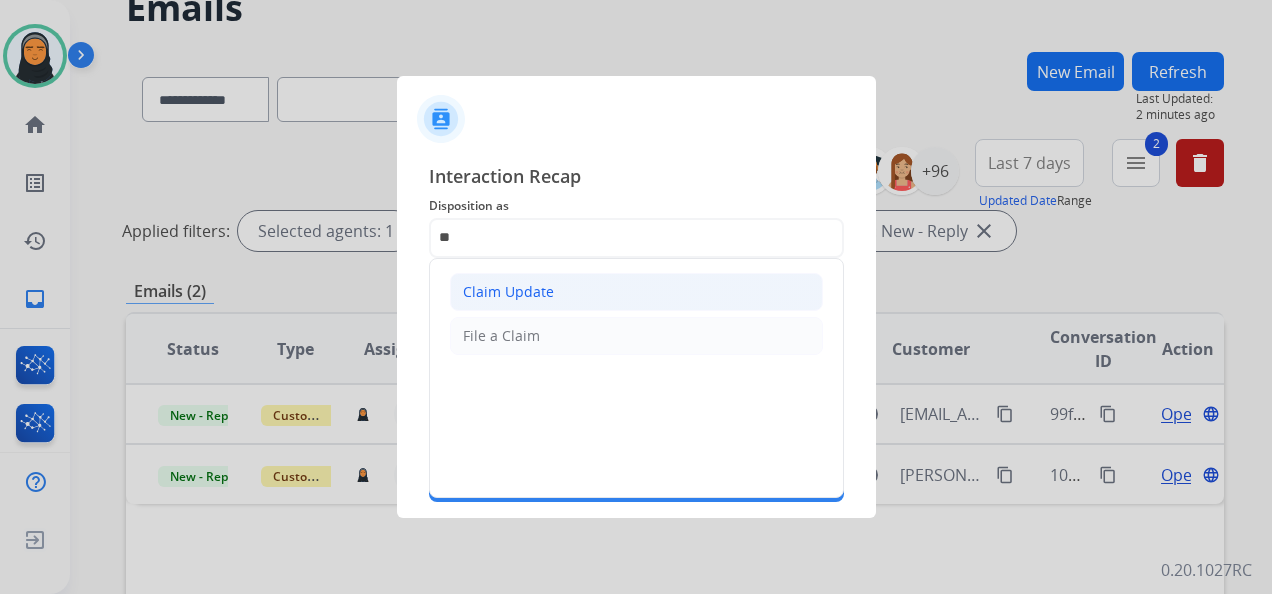 click on "Claim Update" 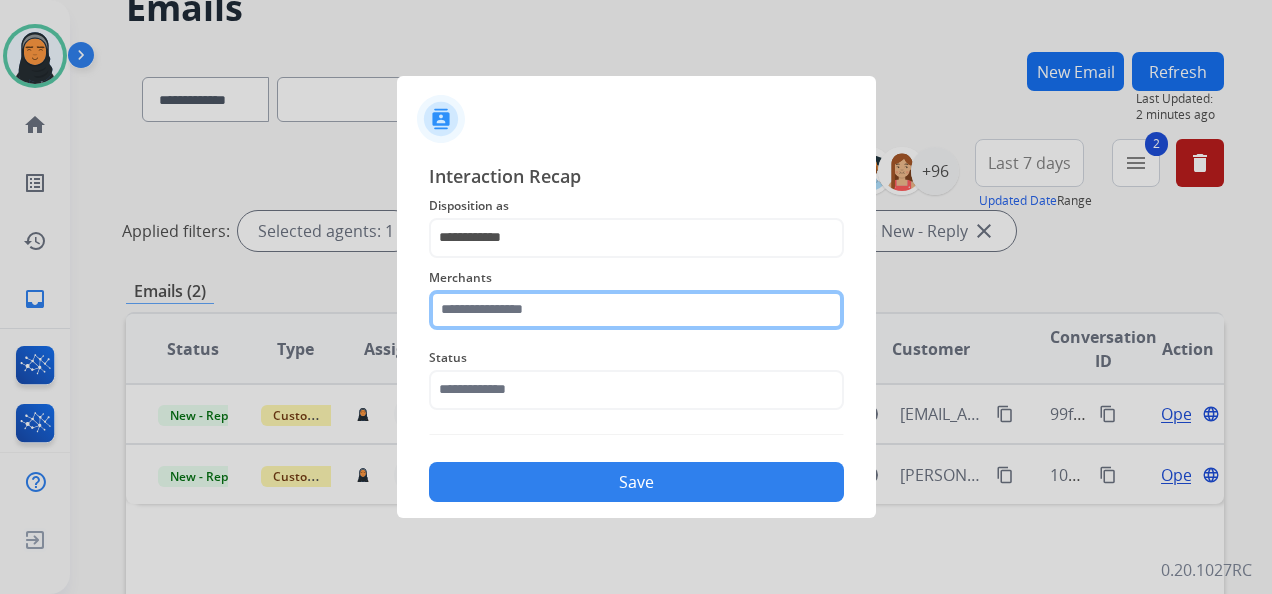 click 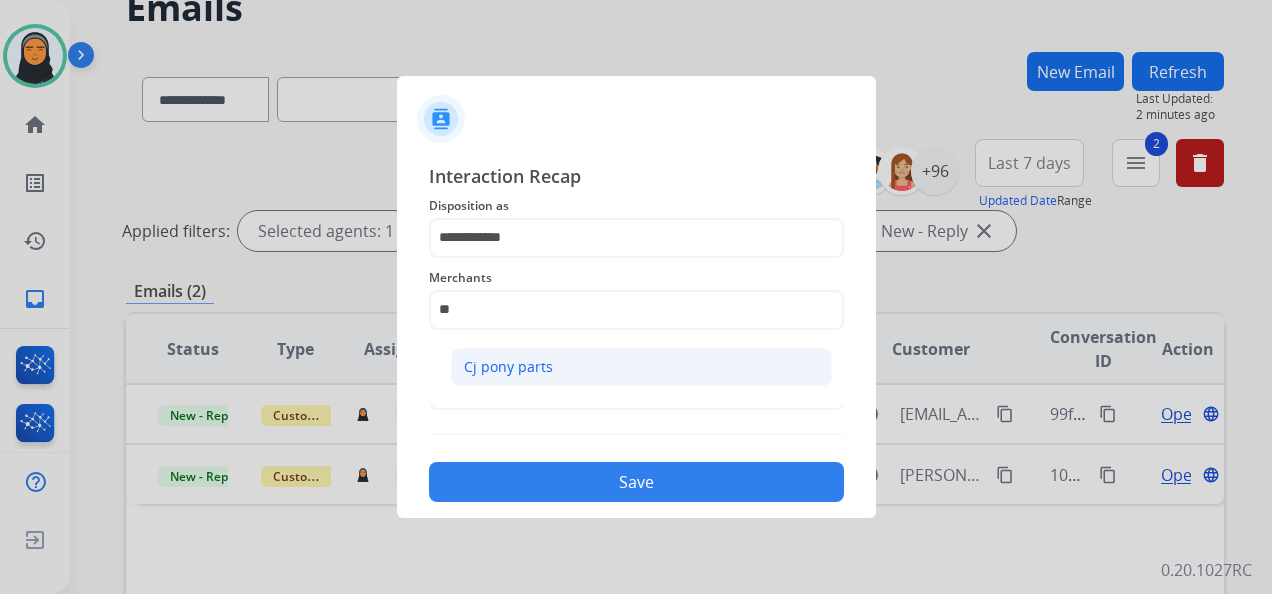 click on "Cj pony parts" 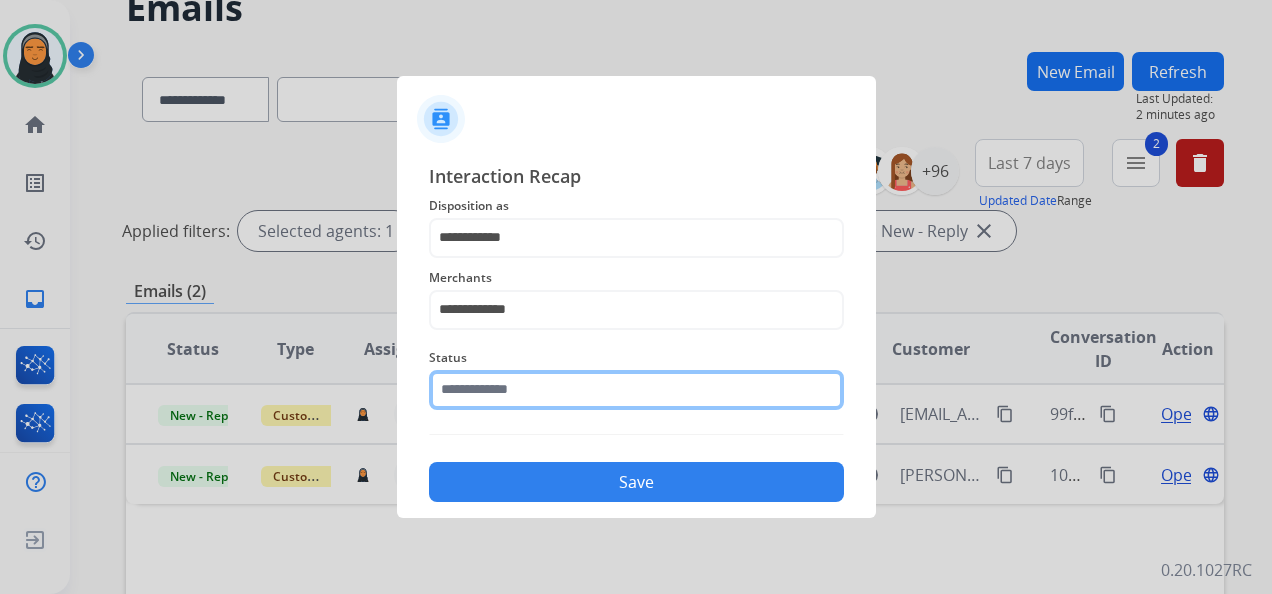 click 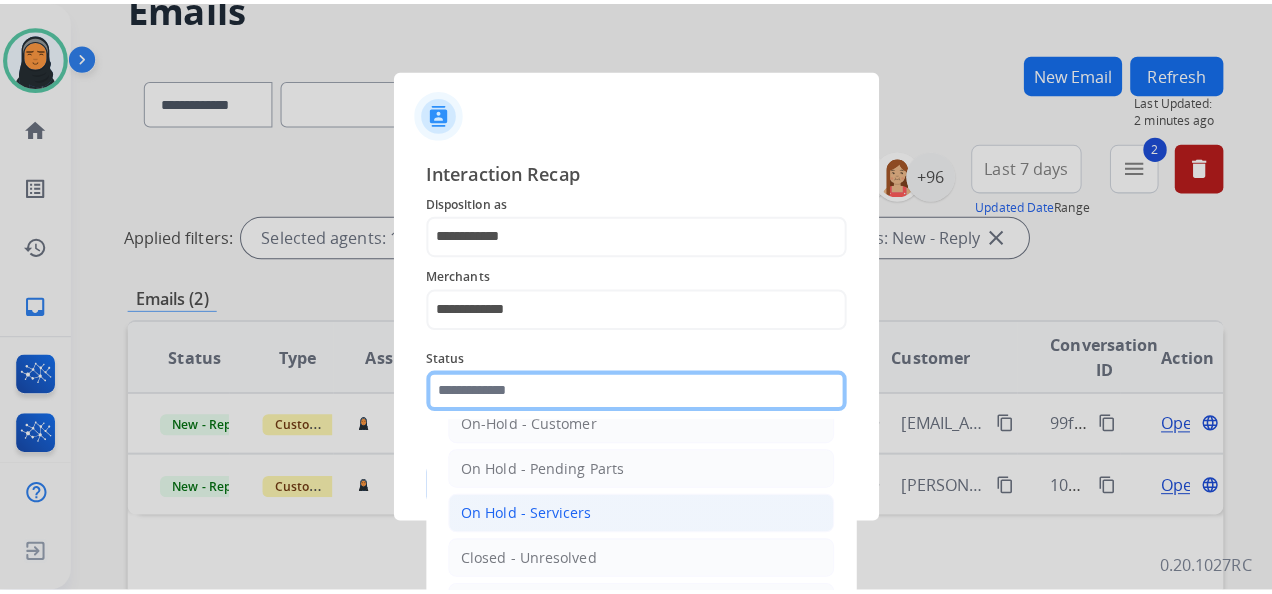 scroll, scrollTop: 114, scrollLeft: 0, axis: vertical 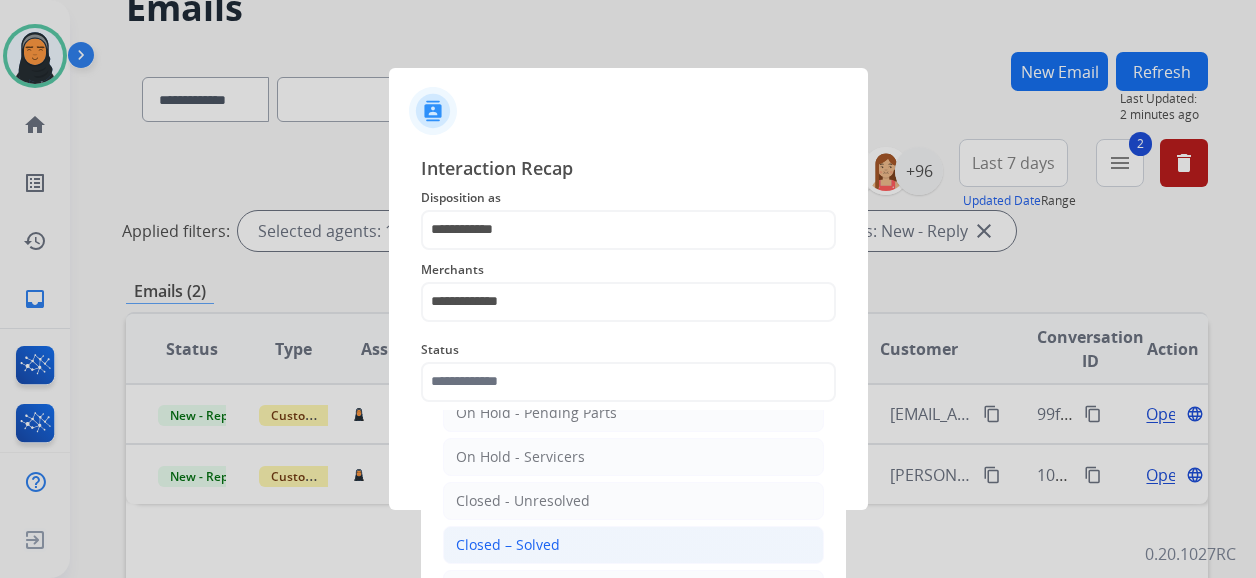 click on "Closed – Solved" 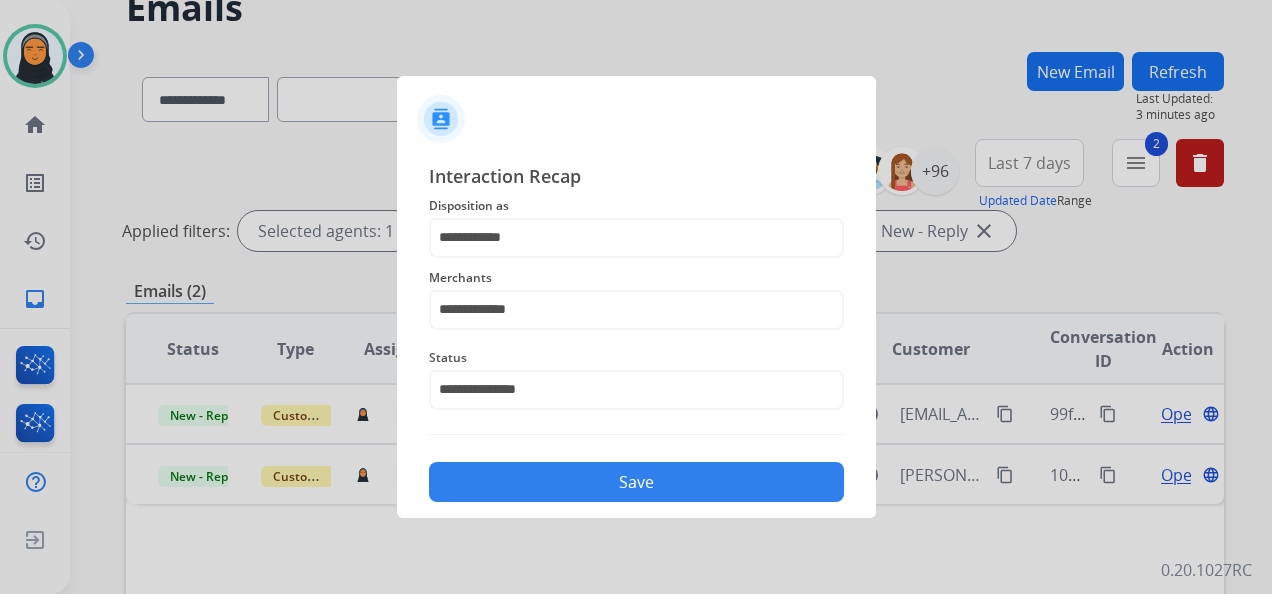 click on "Save" 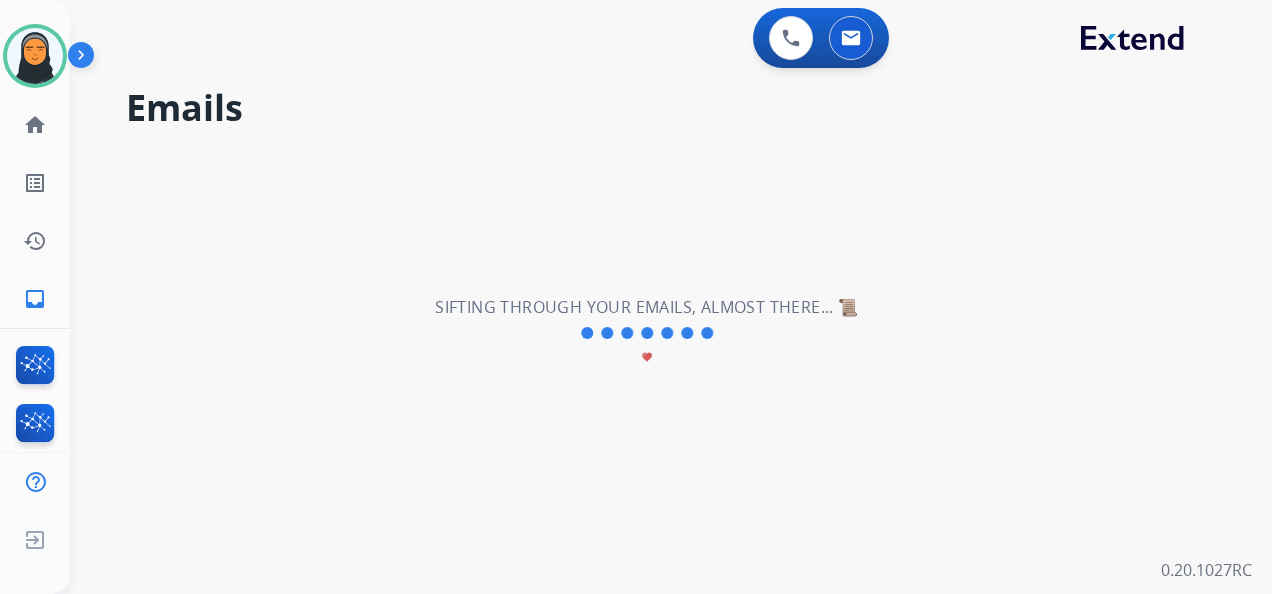 scroll, scrollTop: 0, scrollLeft: 0, axis: both 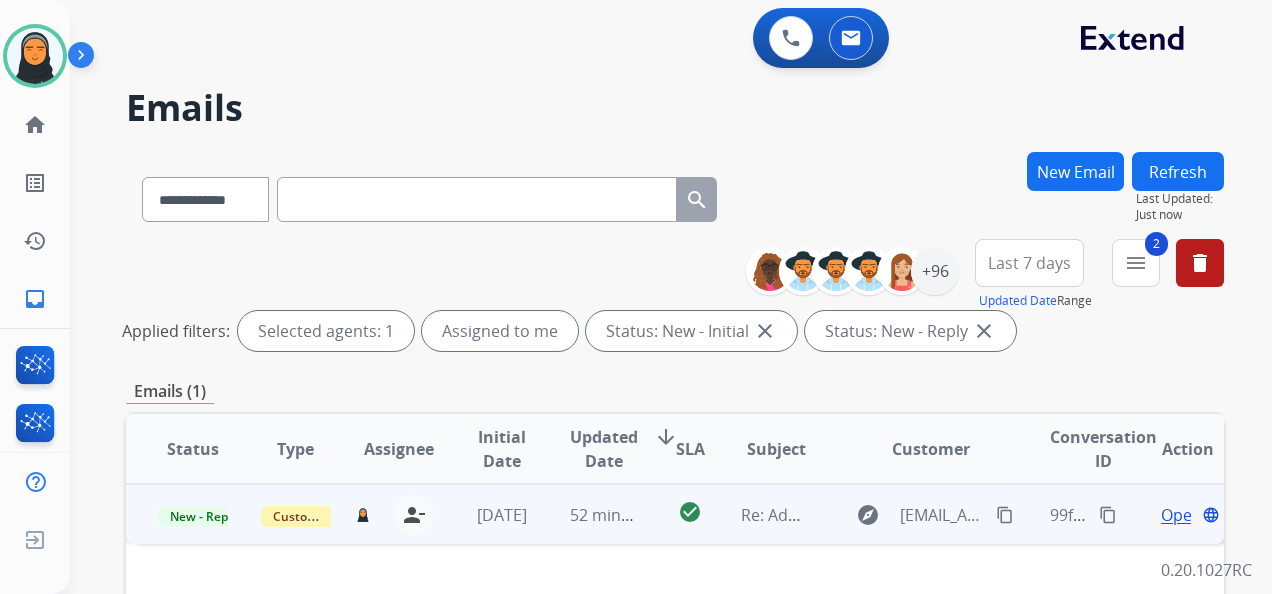 click on "Open" at bounding box center [1181, 515] 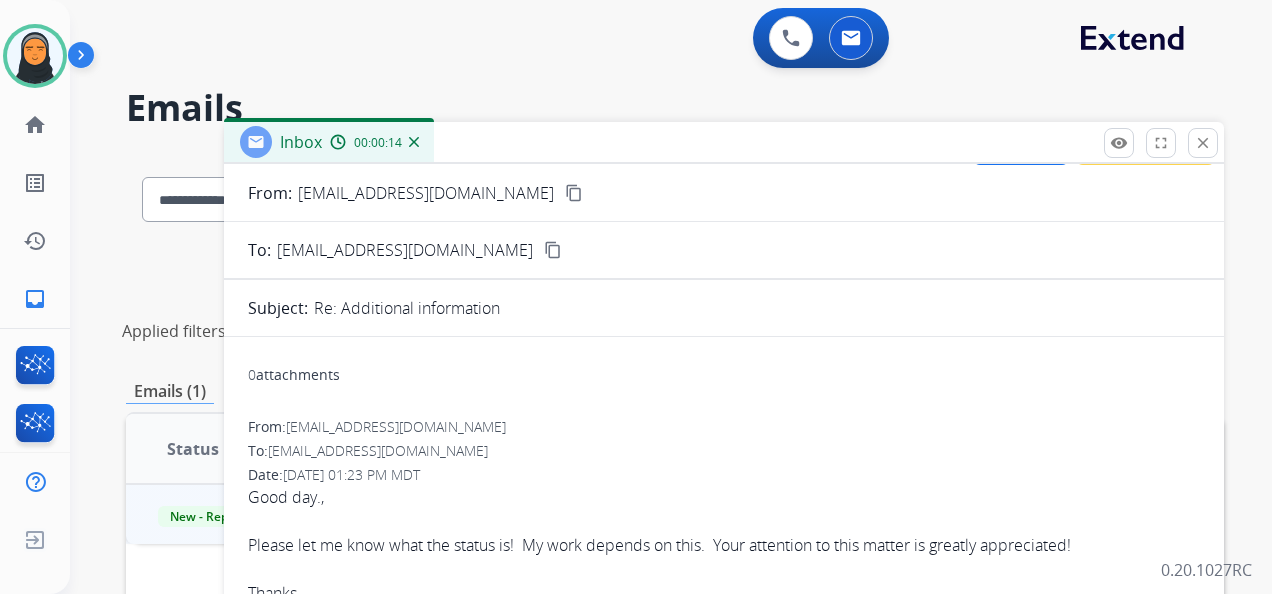 scroll, scrollTop: 0, scrollLeft: 0, axis: both 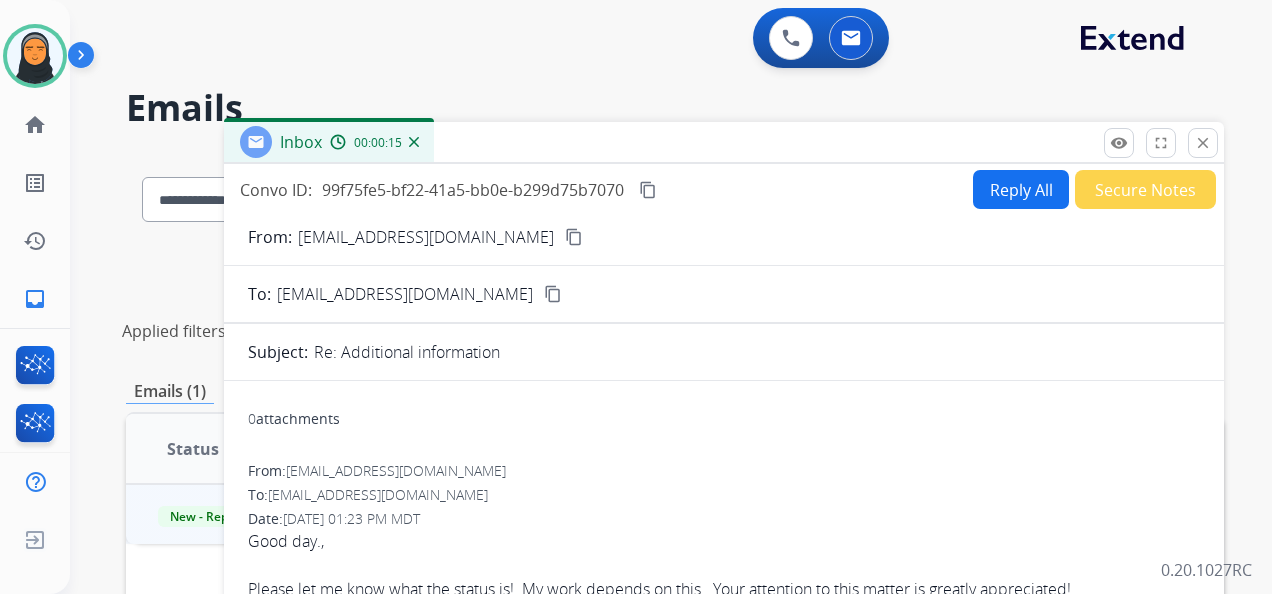 click on "content_copy" at bounding box center [574, 237] 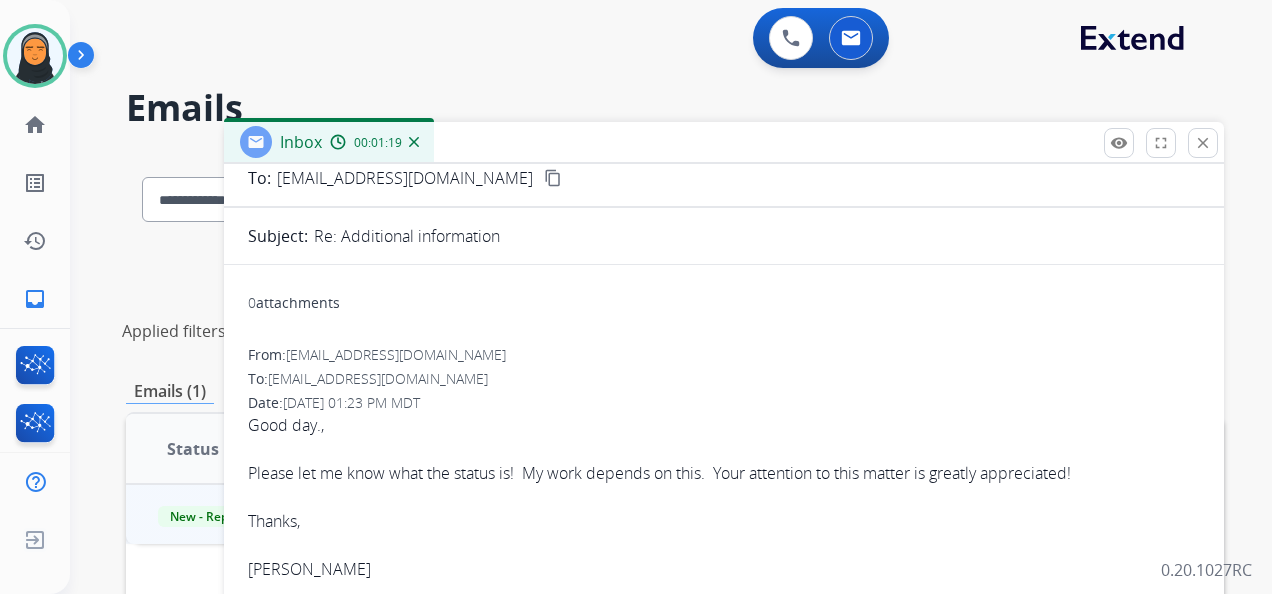 scroll, scrollTop: 0, scrollLeft: 0, axis: both 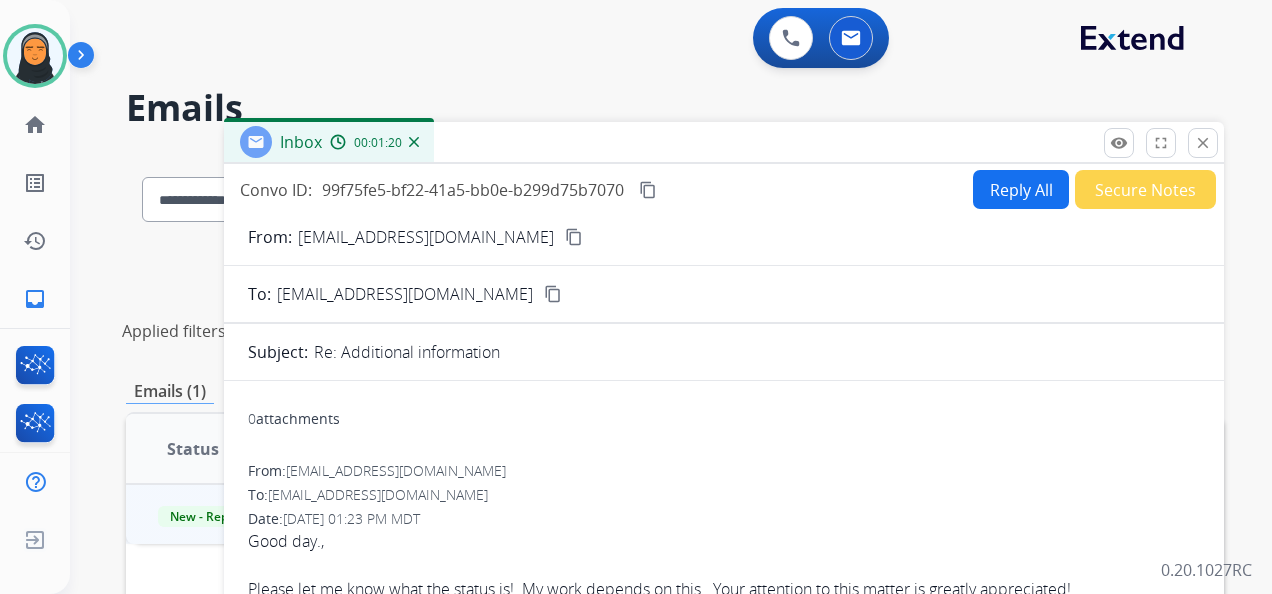 drag, startPoint x: 480, startPoint y: 238, endPoint x: 494, endPoint y: 238, distance: 14 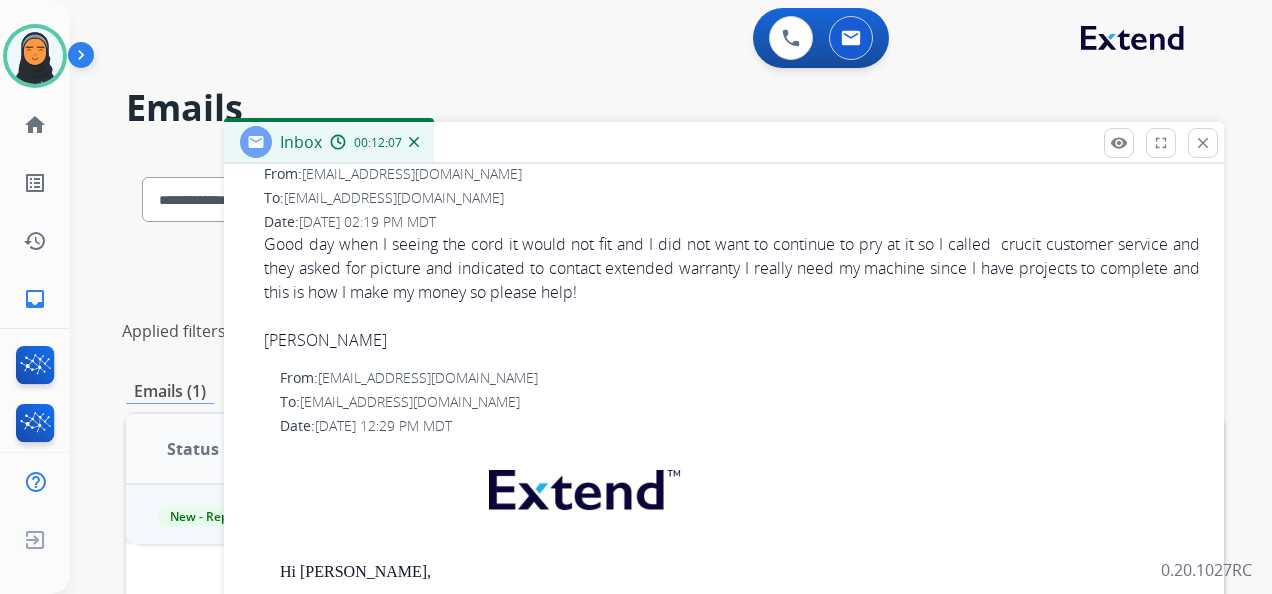 scroll, scrollTop: 590, scrollLeft: 0, axis: vertical 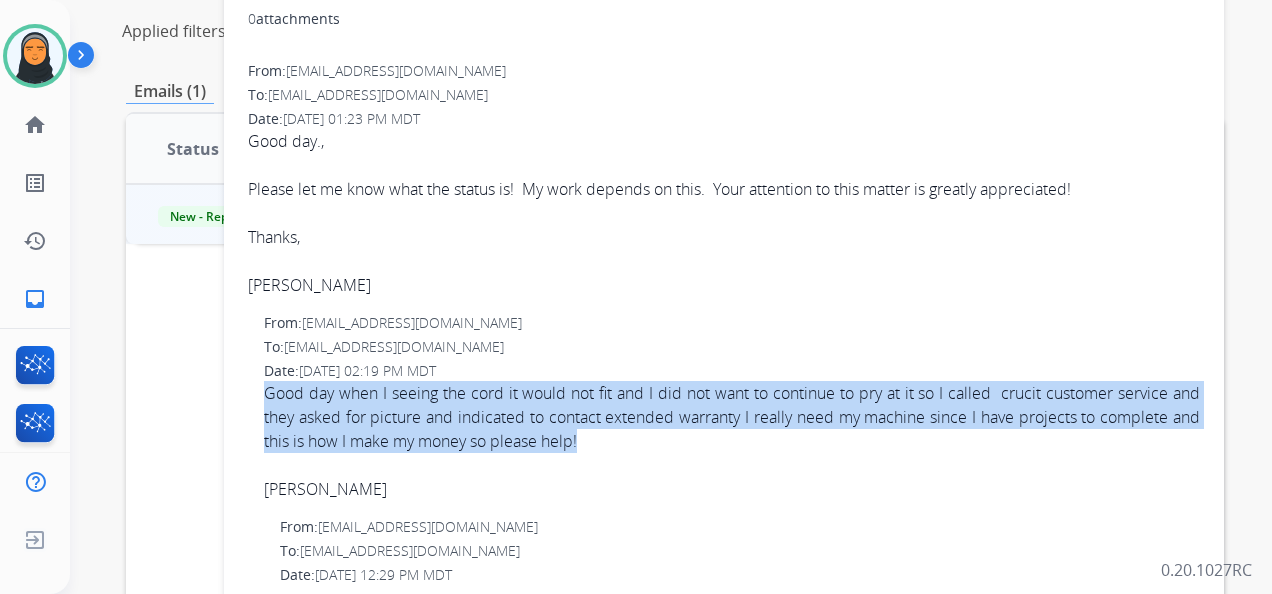 drag, startPoint x: 268, startPoint y: 396, endPoint x: 712, endPoint y: 446, distance: 446.80646 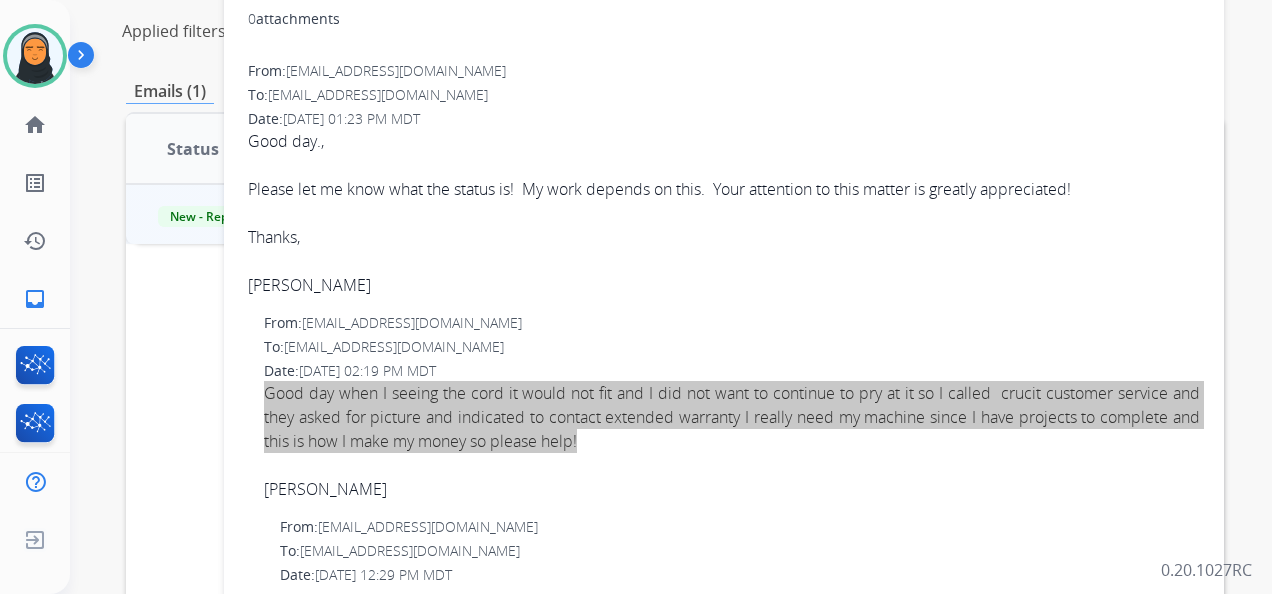 scroll, scrollTop: 0, scrollLeft: 0, axis: both 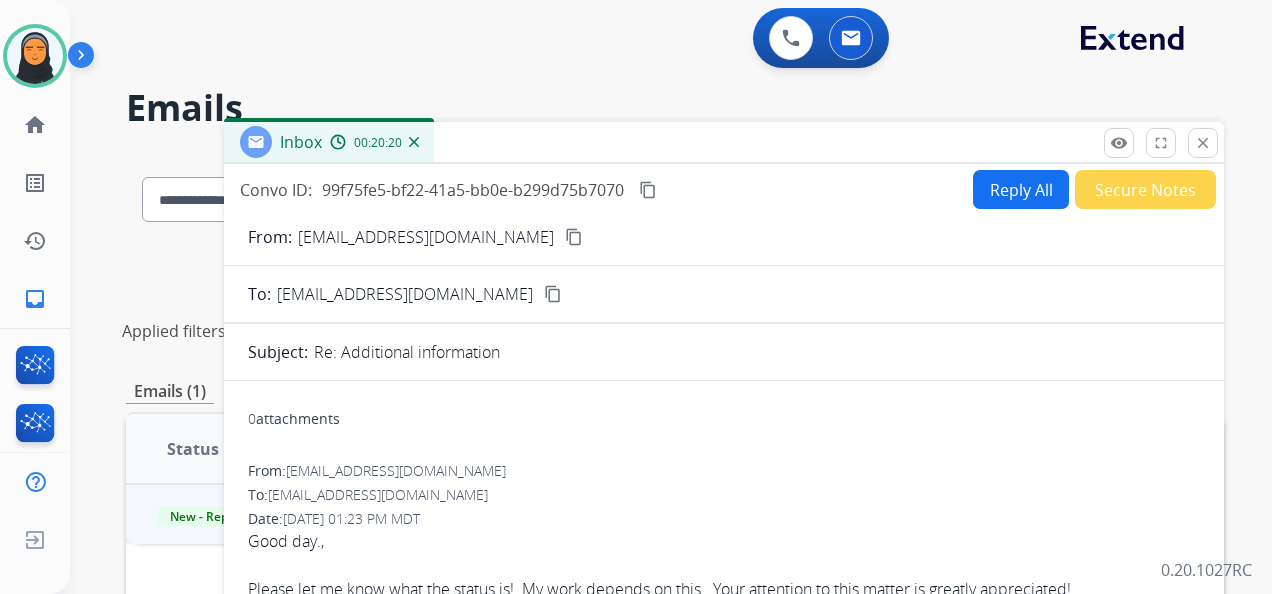 click on "Reply All" at bounding box center (1021, 189) 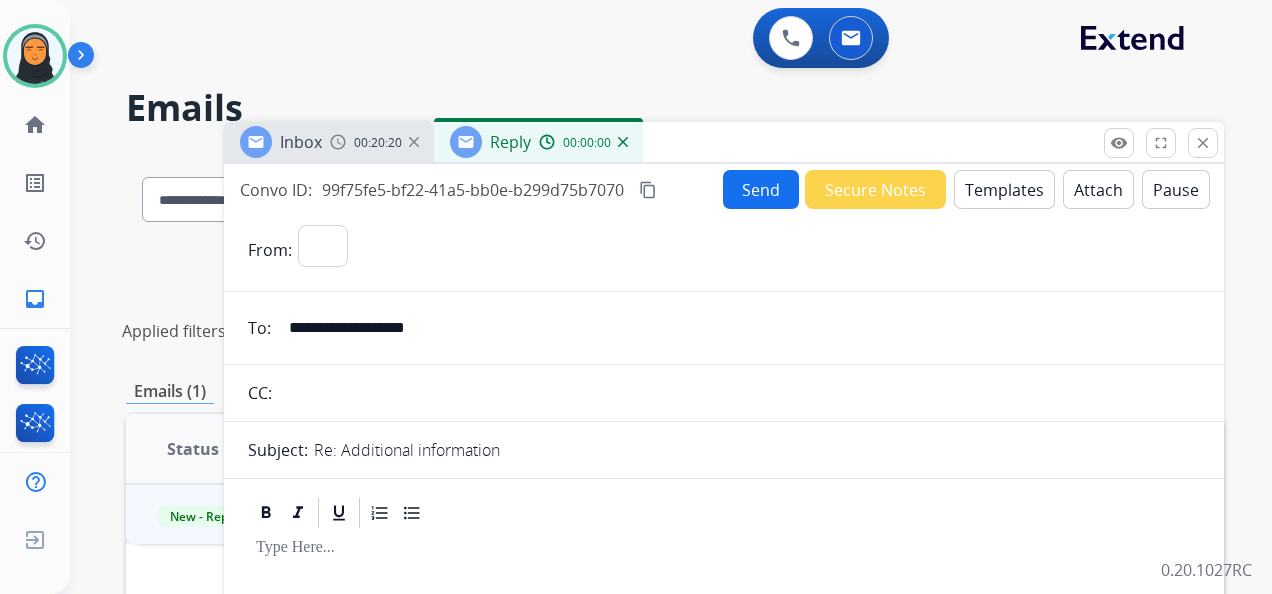 select on "**********" 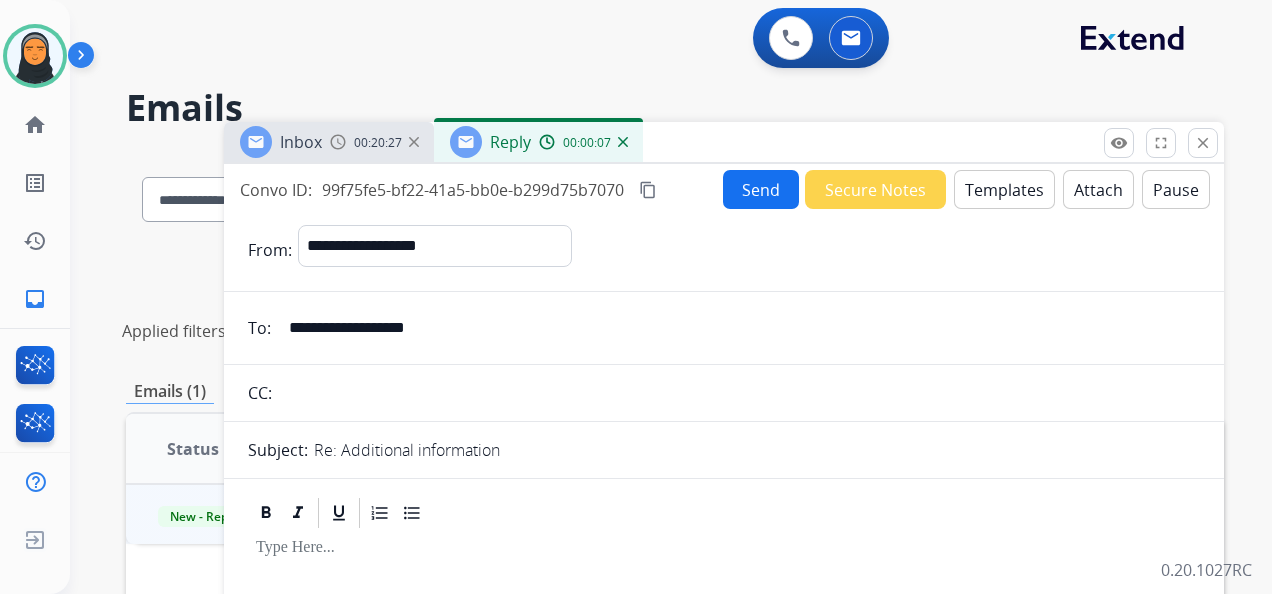 click on "Templates" at bounding box center [1004, 189] 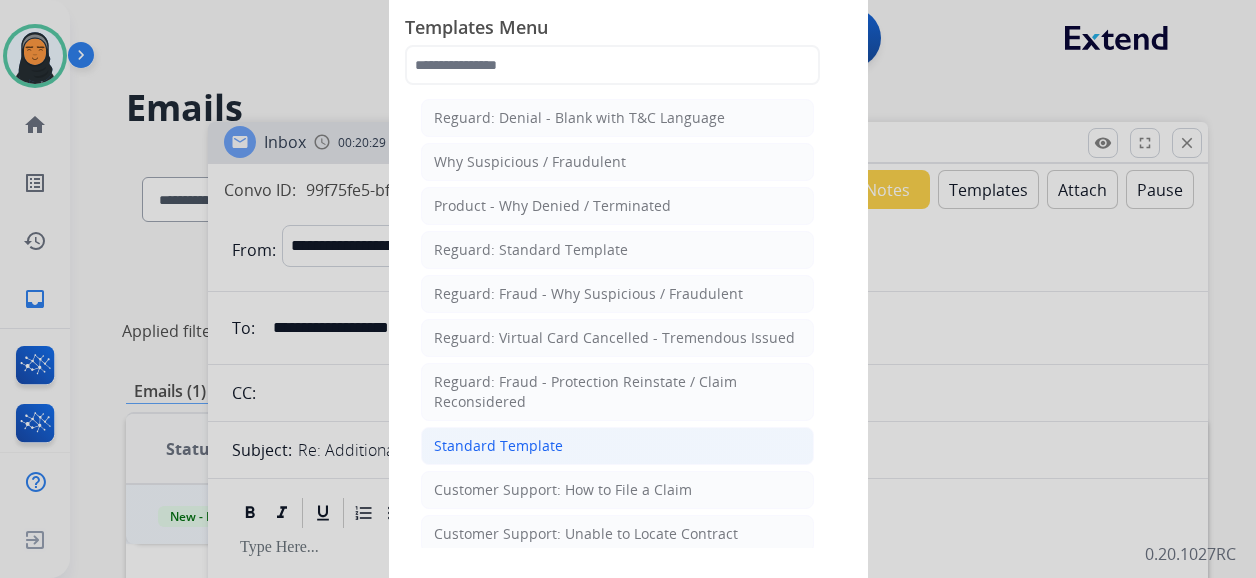 click on "Standard Template" 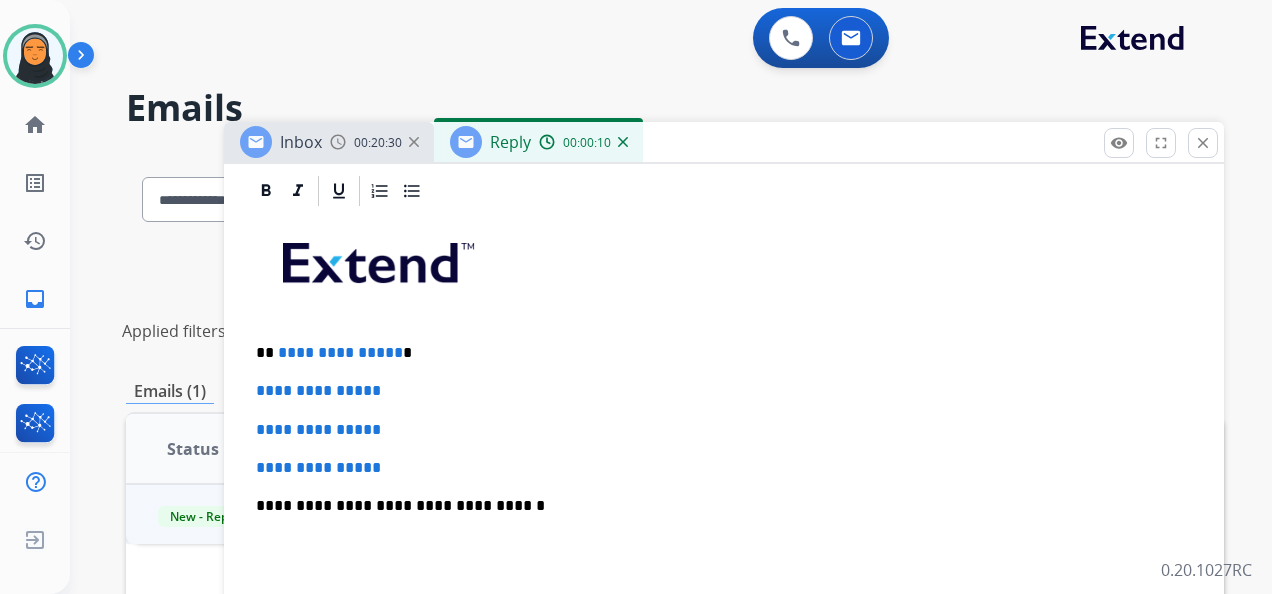 scroll, scrollTop: 500, scrollLeft: 0, axis: vertical 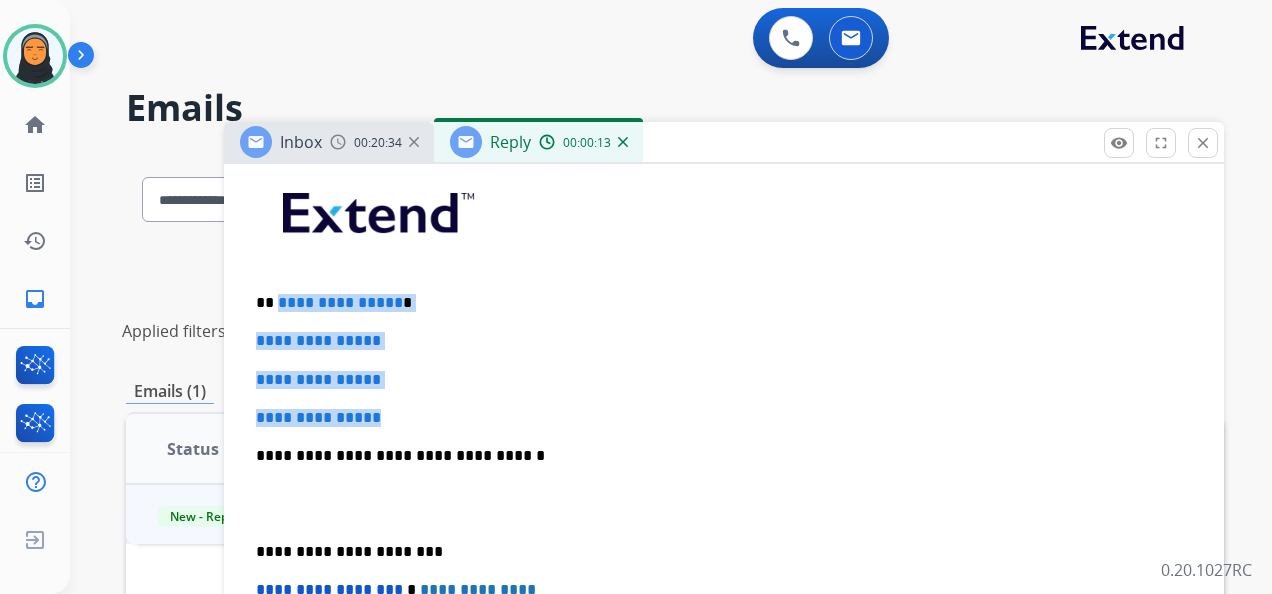 drag, startPoint x: 276, startPoint y: 296, endPoint x: 450, endPoint y: 402, distance: 203.74493 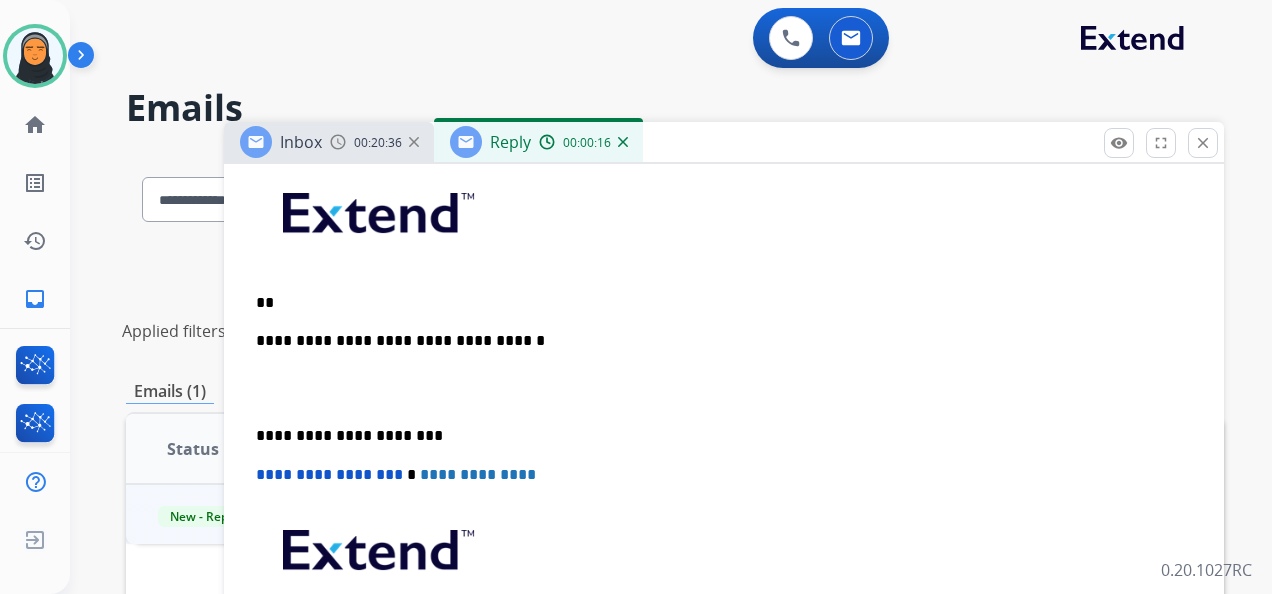 type 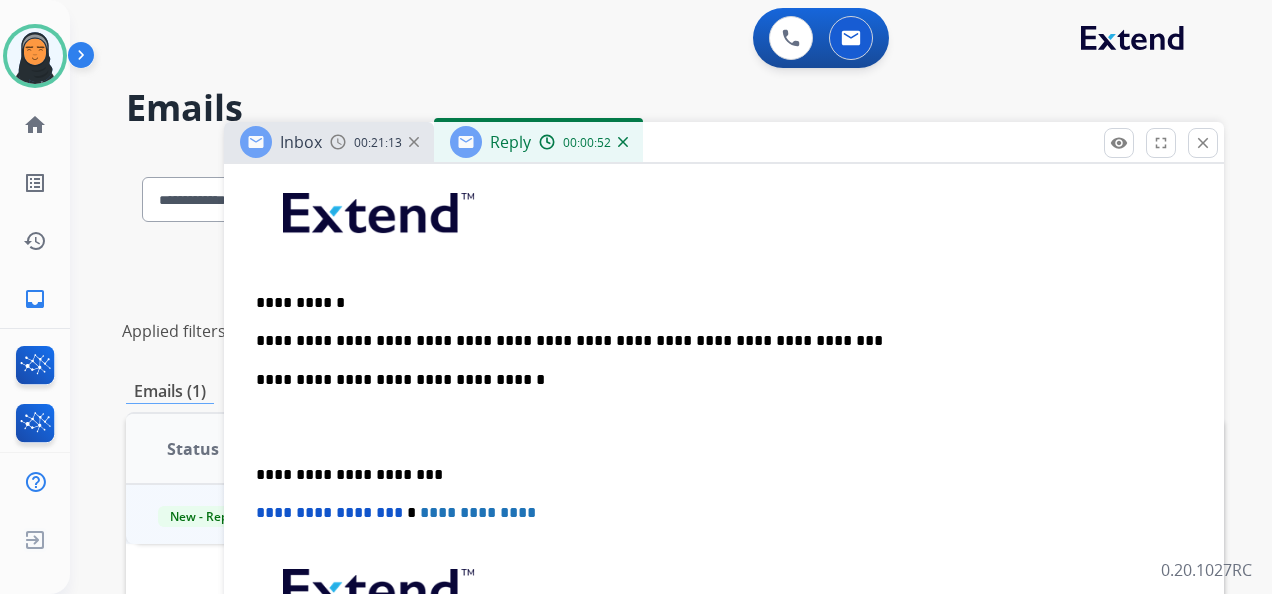 click on "**********" at bounding box center [716, 341] 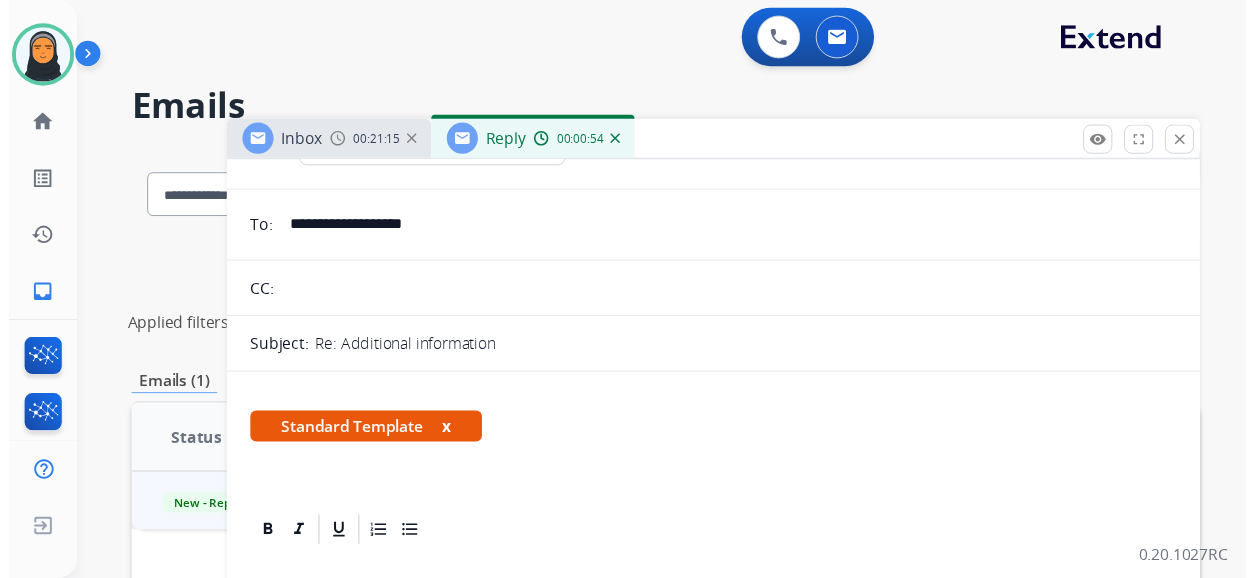 scroll, scrollTop: 0, scrollLeft: 0, axis: both 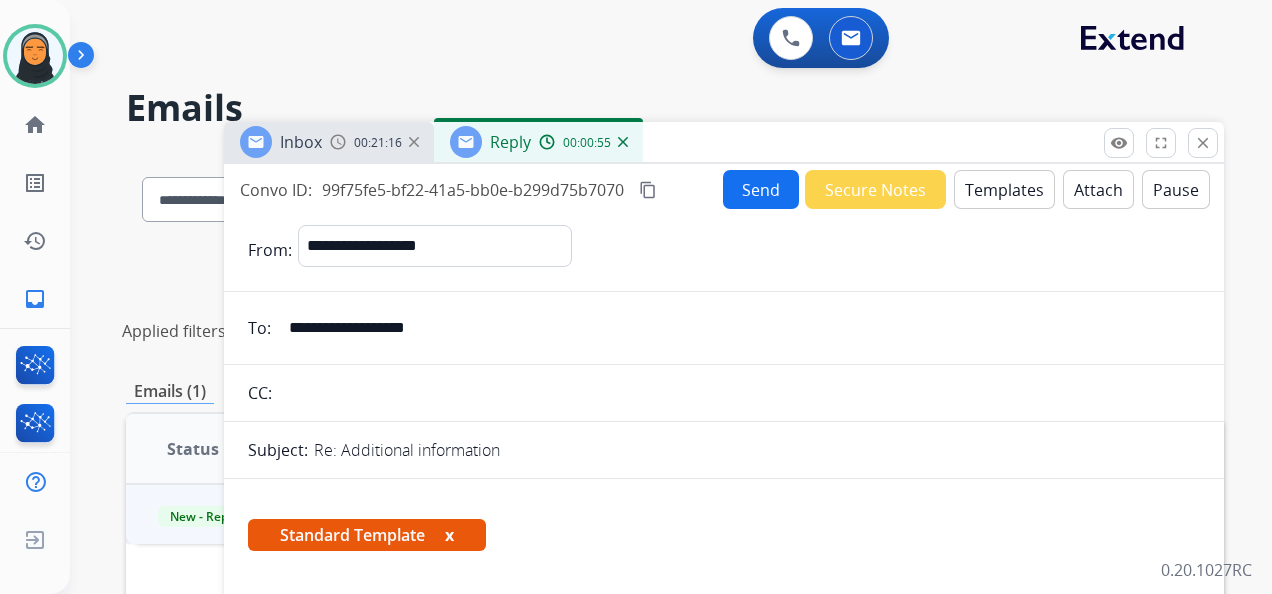 click on "Send" at bounding box center (761, 189) 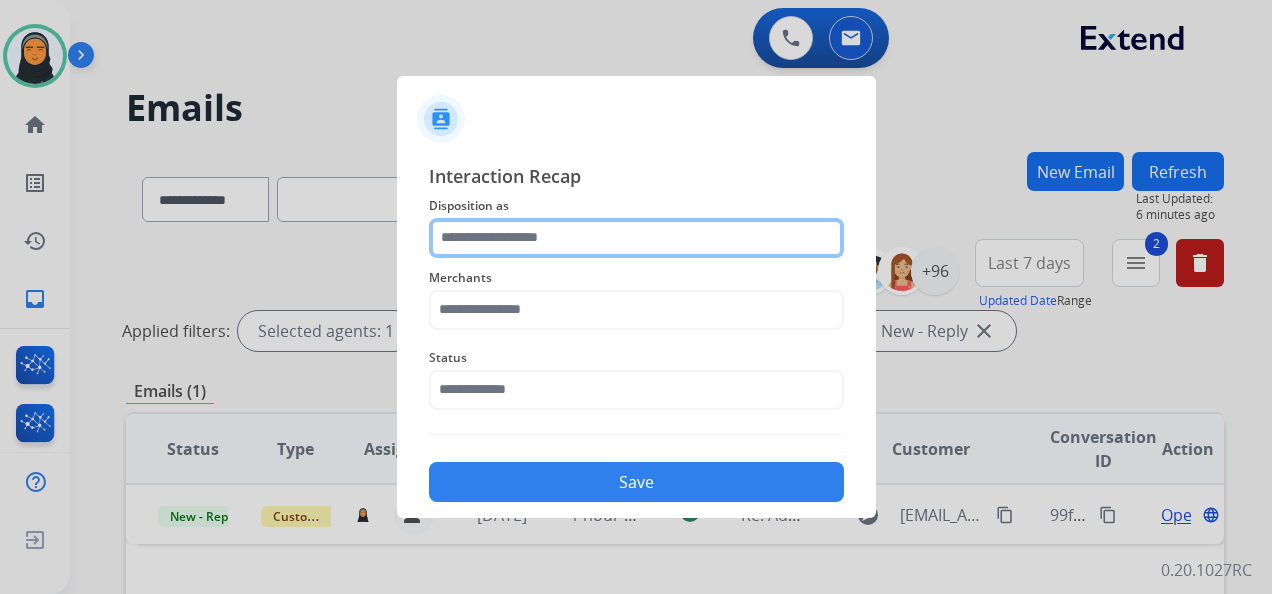 click 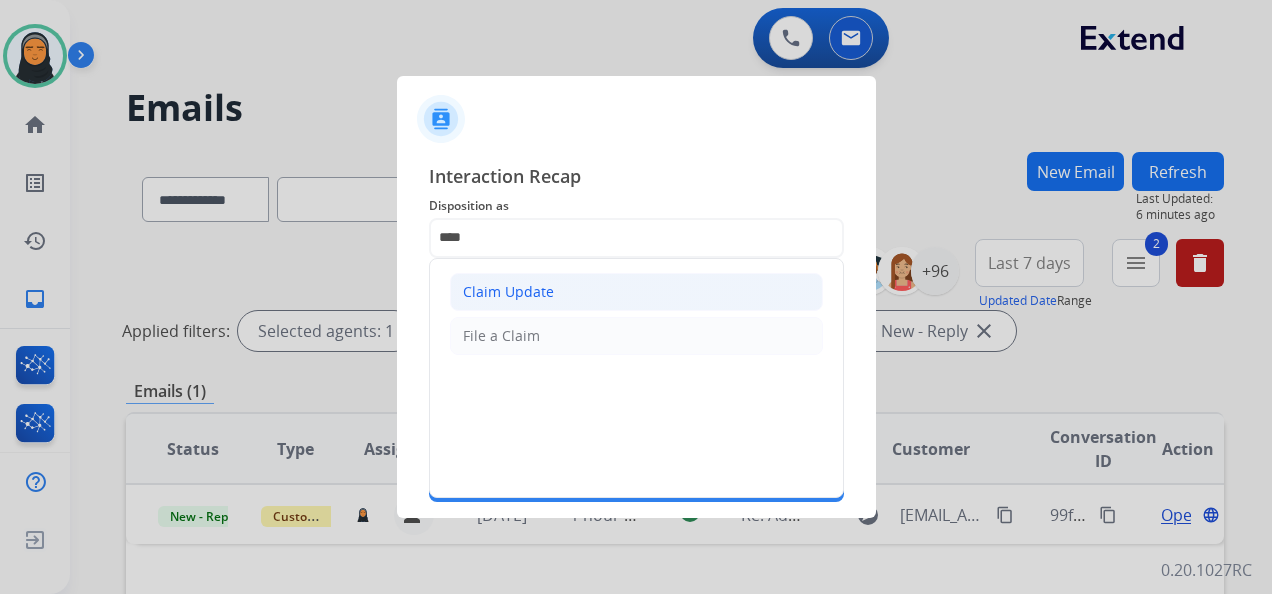 click on "Claim Update" 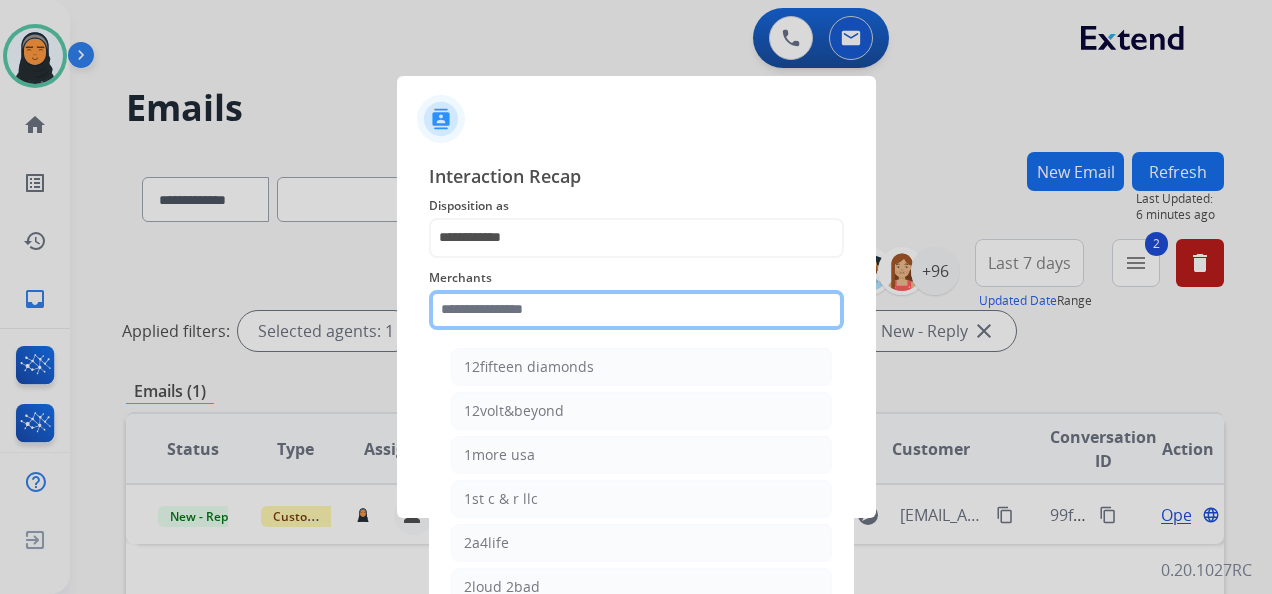 click 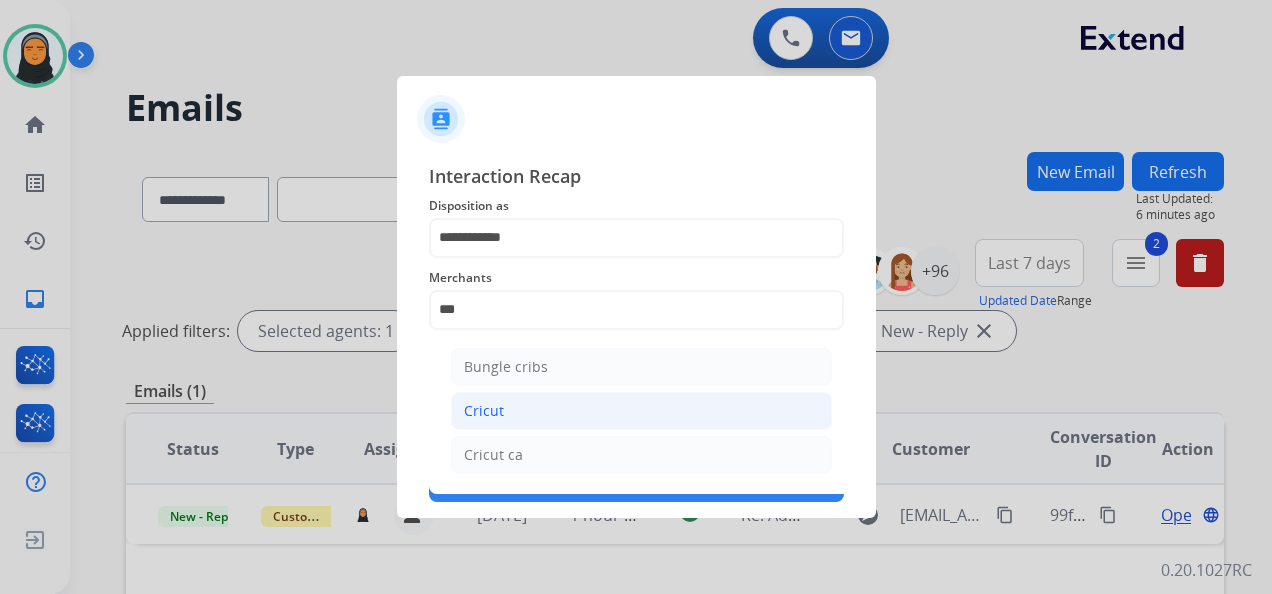 click on "Cricut" 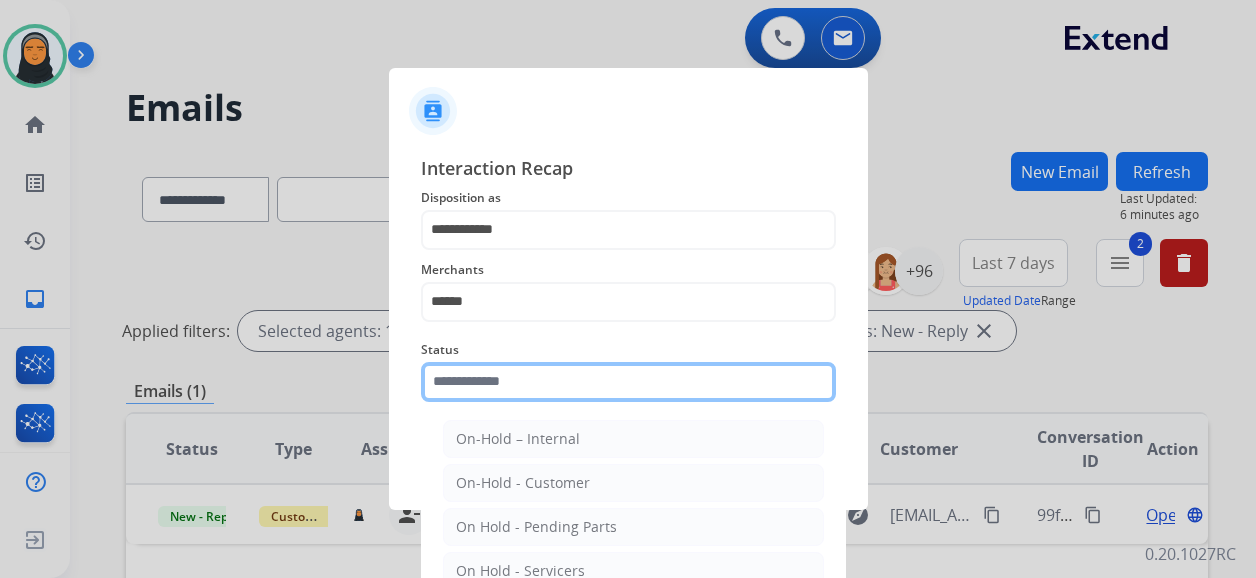 click 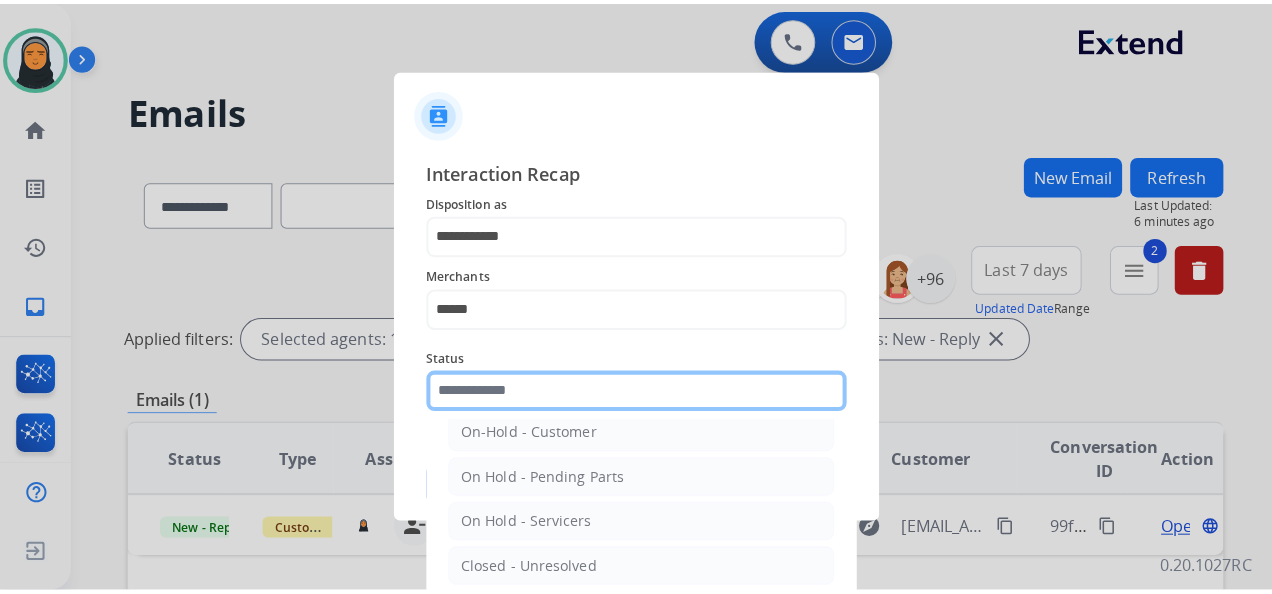 scroll, scrollTop: 114, scrollLeft: 0, axis: vertical 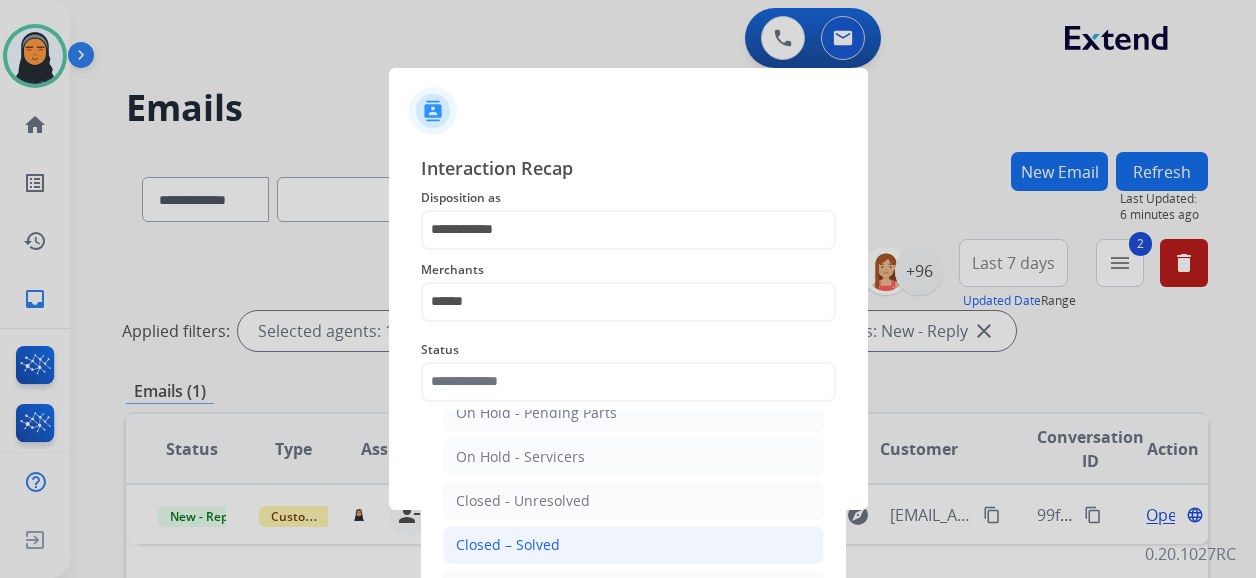 click on "Closed – Solved" 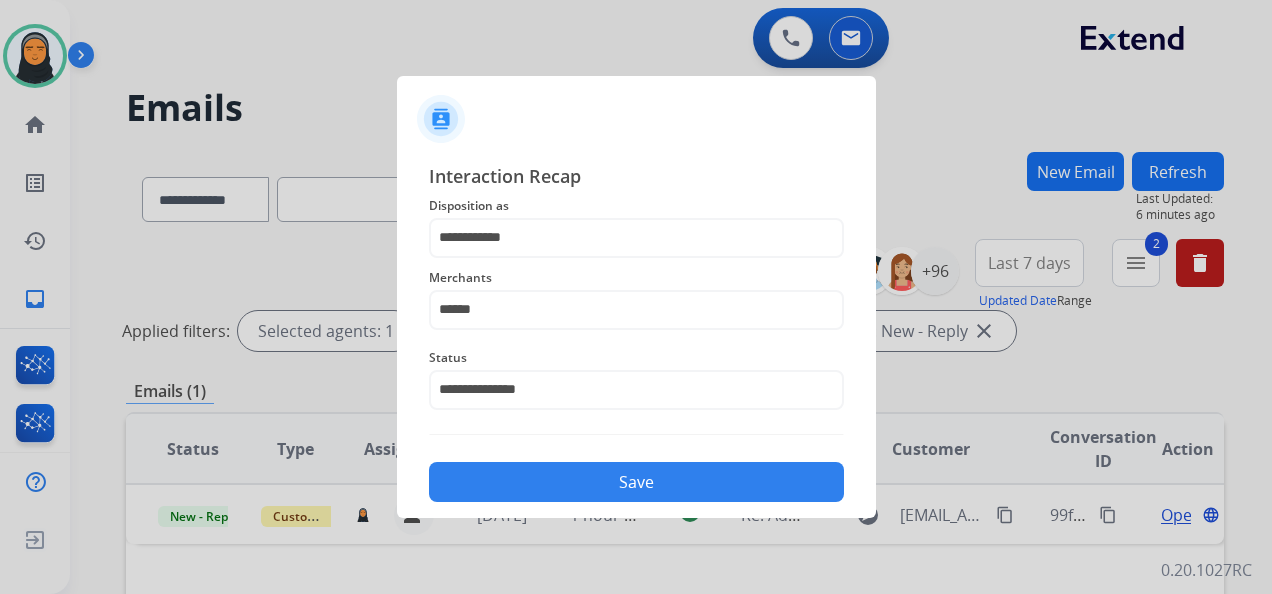 click on "Save" 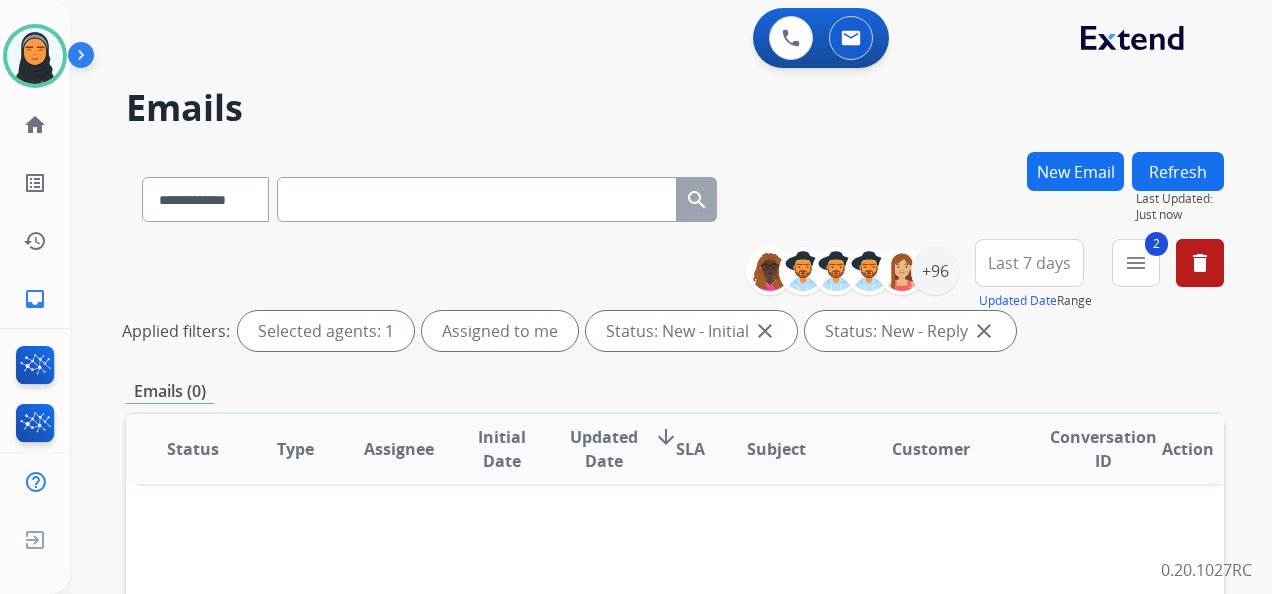 click on "Refresh" at bounding box center [1178, 171] 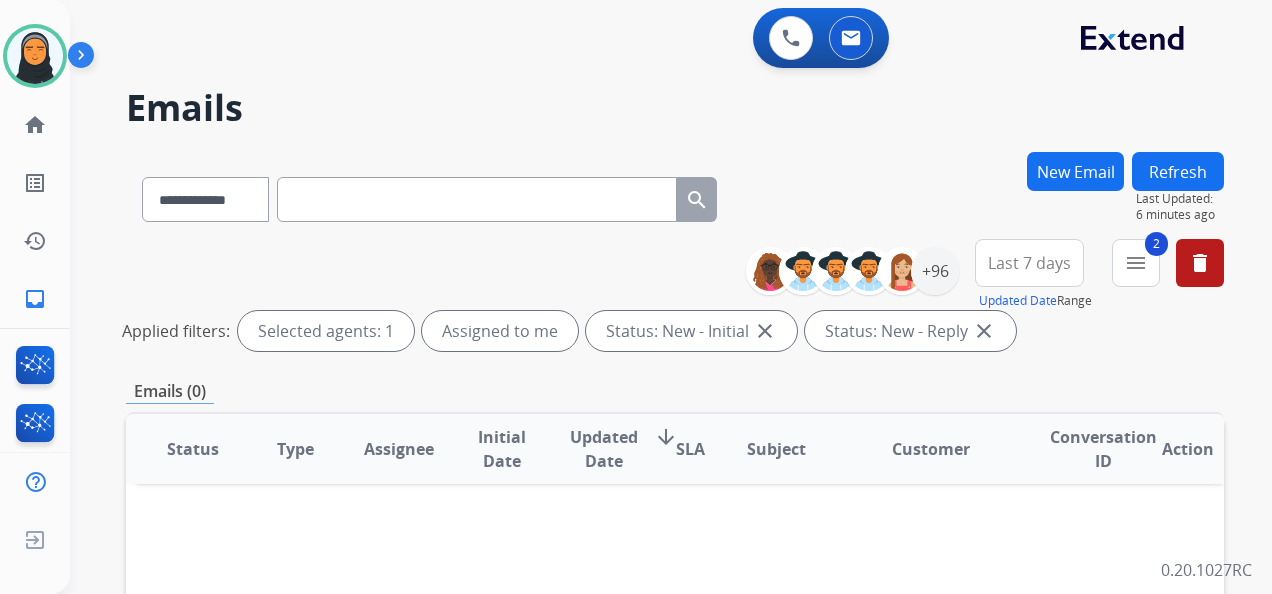 click on "Refresh" at bounding box center [1178, 171] 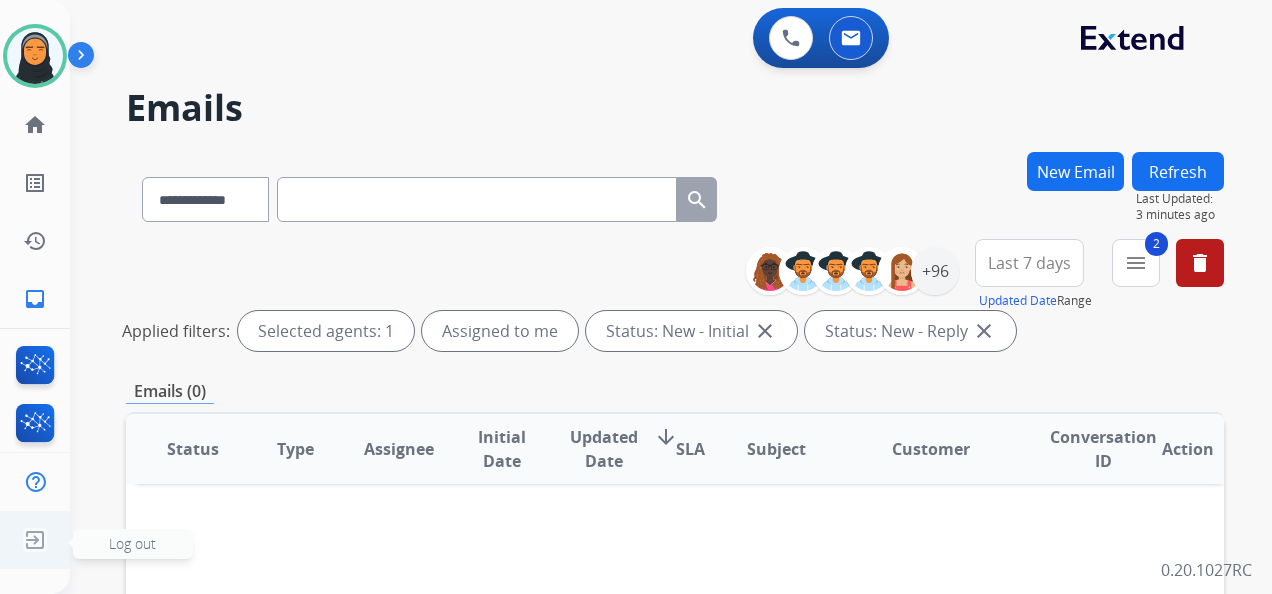 click 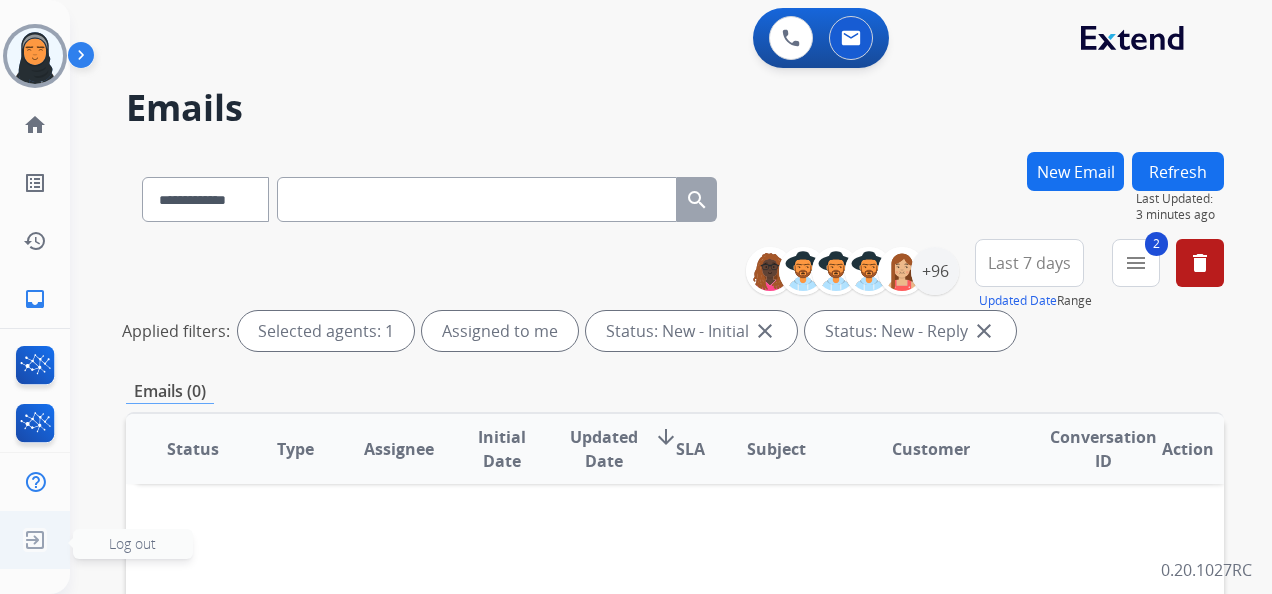 click on "Log out" 